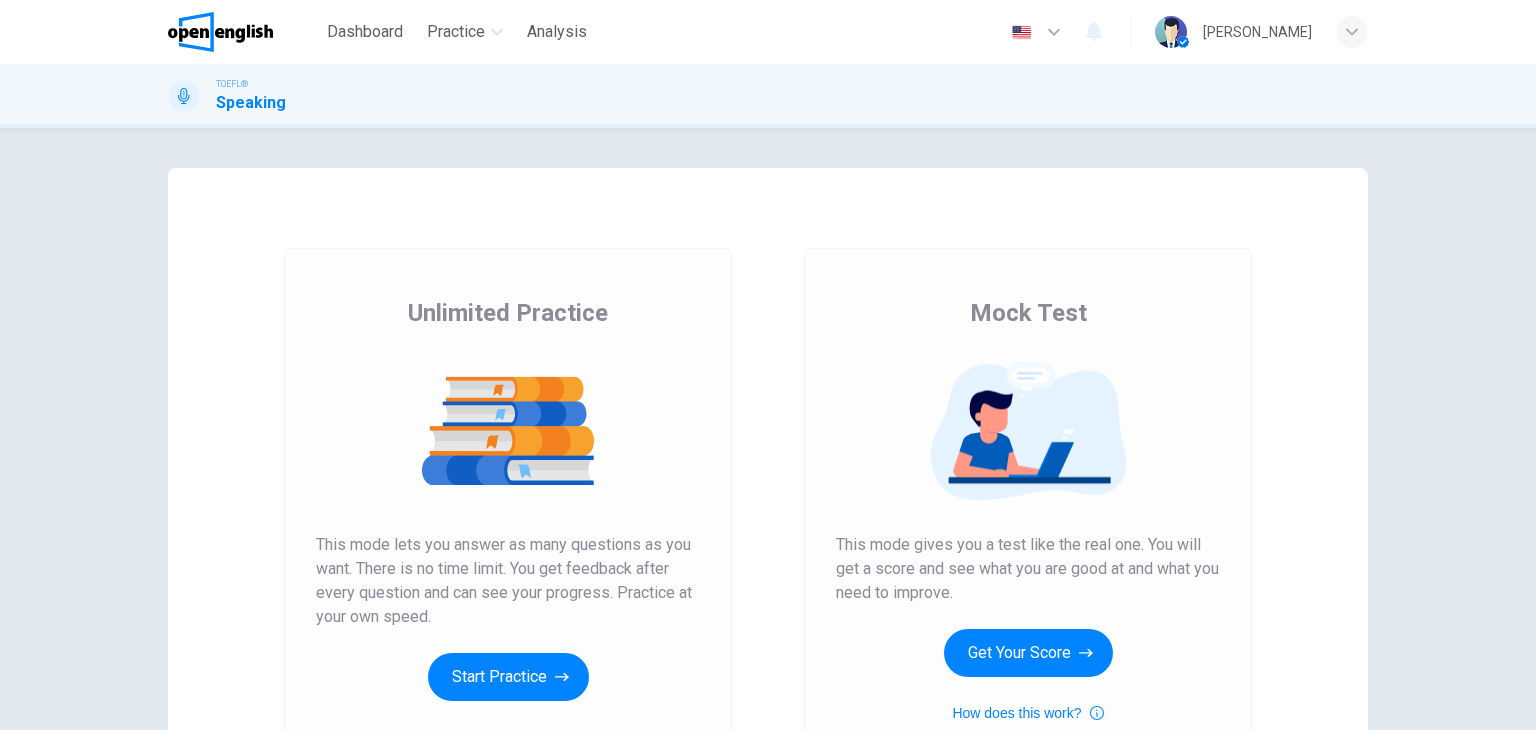 scroll, scrollTop: 0, scrollLeft: 0, axis: both 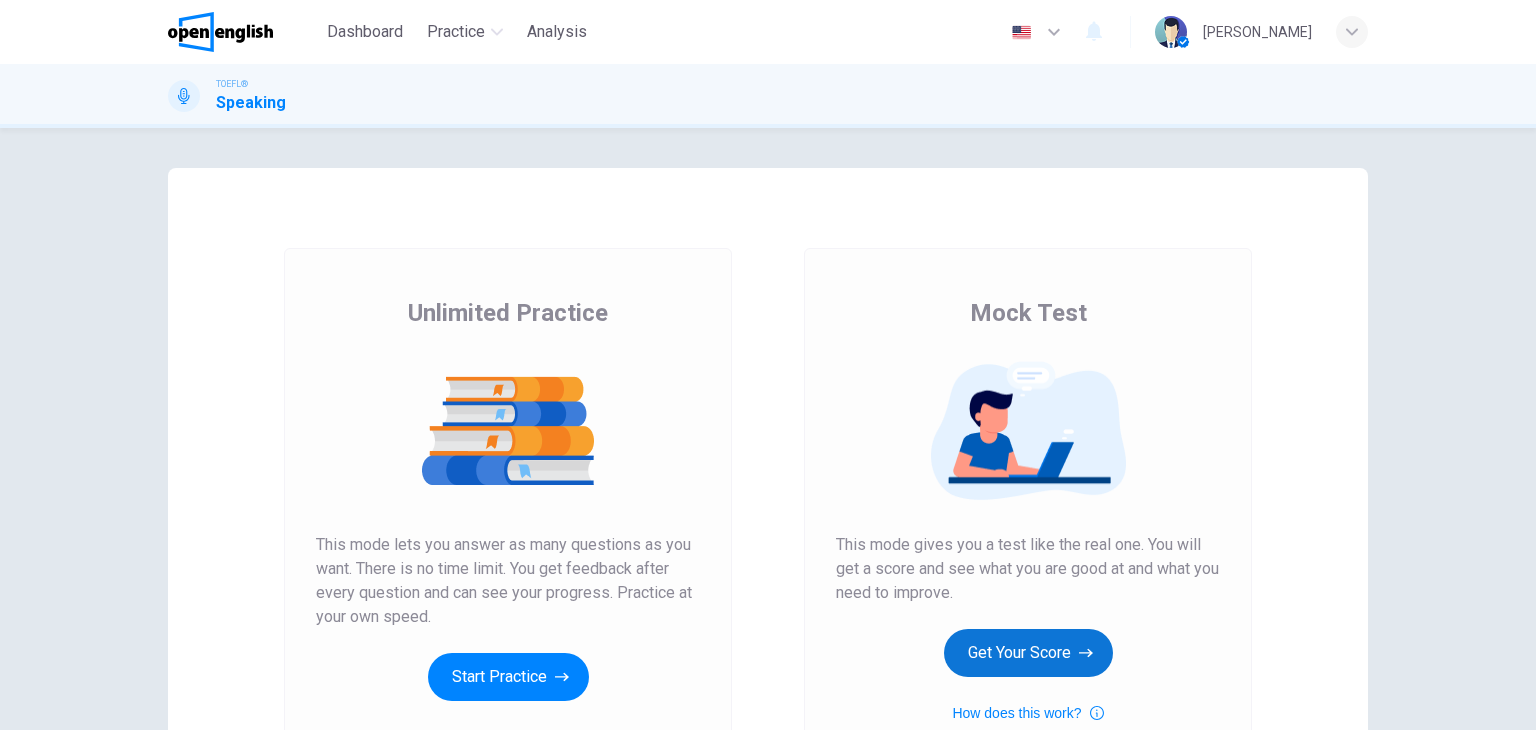click on "Get Your Score" at bounding box center (1028, 653) 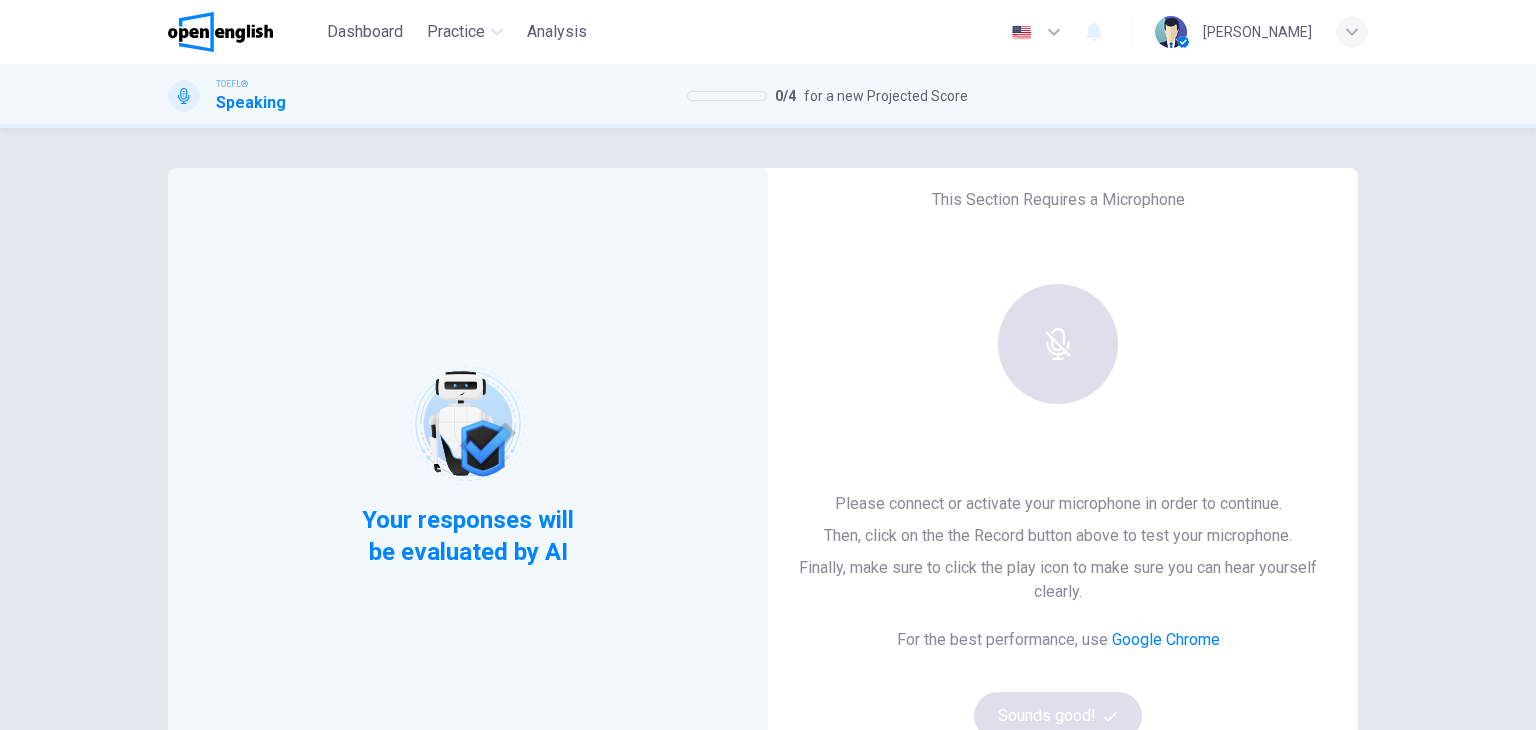 drag, startPoint x: 1038, startPoint y: 371, endPoint x: 1050, endPoint y: 406, distance: 37 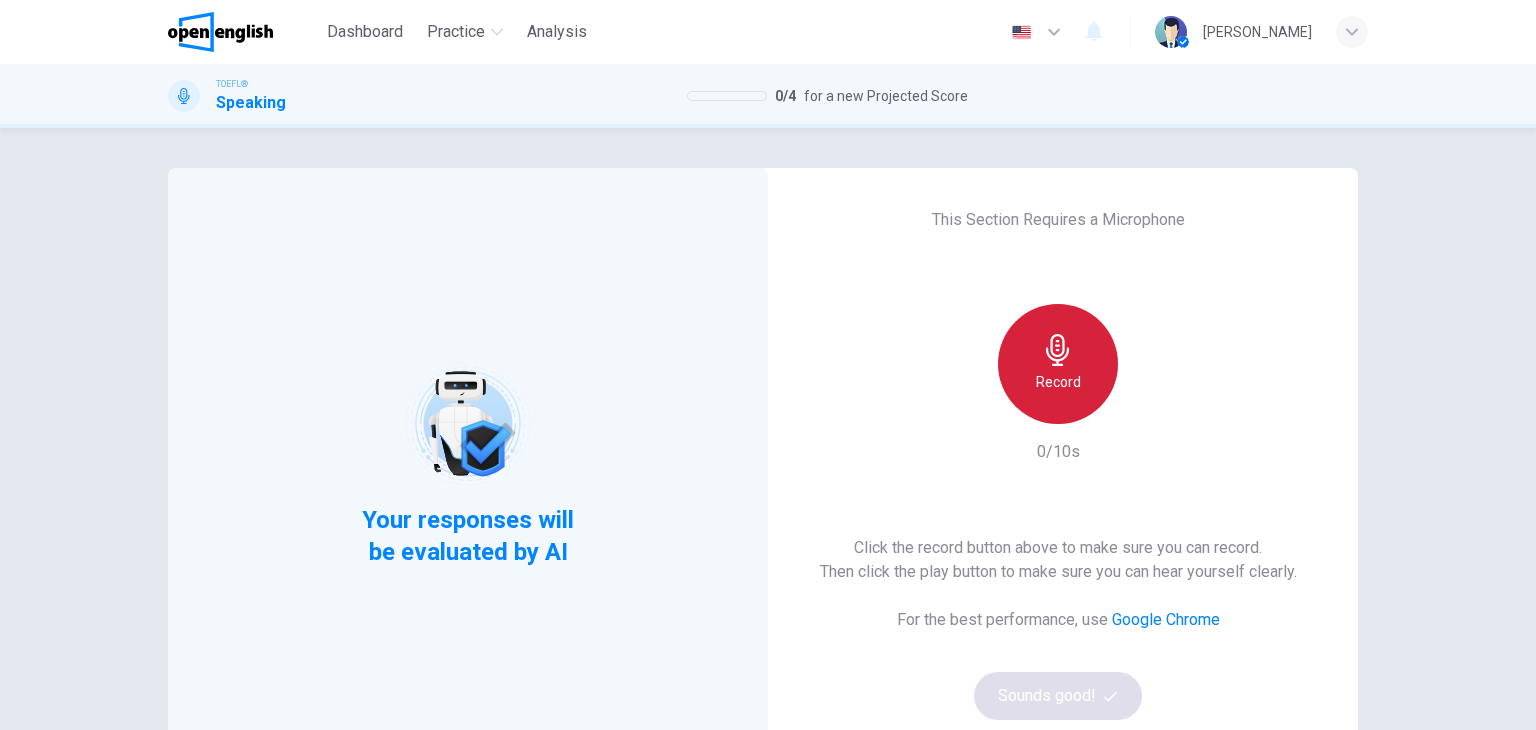 drag, startPoint x: 1076, startPoint y: 393, endPoint x: 1058, endPoint y: 505, distance: 113.43721 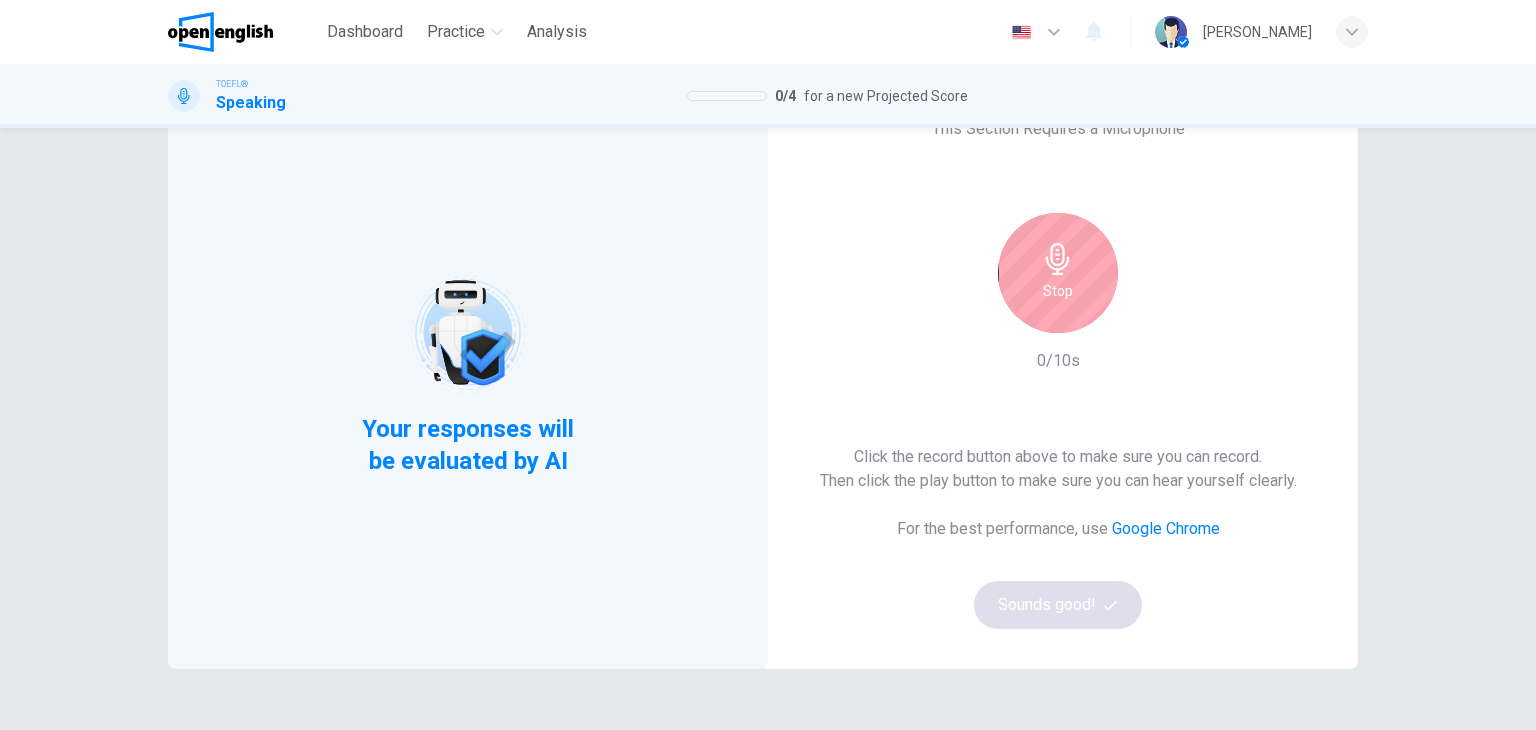 scroll, scrollTop: 200, scrollLeft: 0, axis: vertical 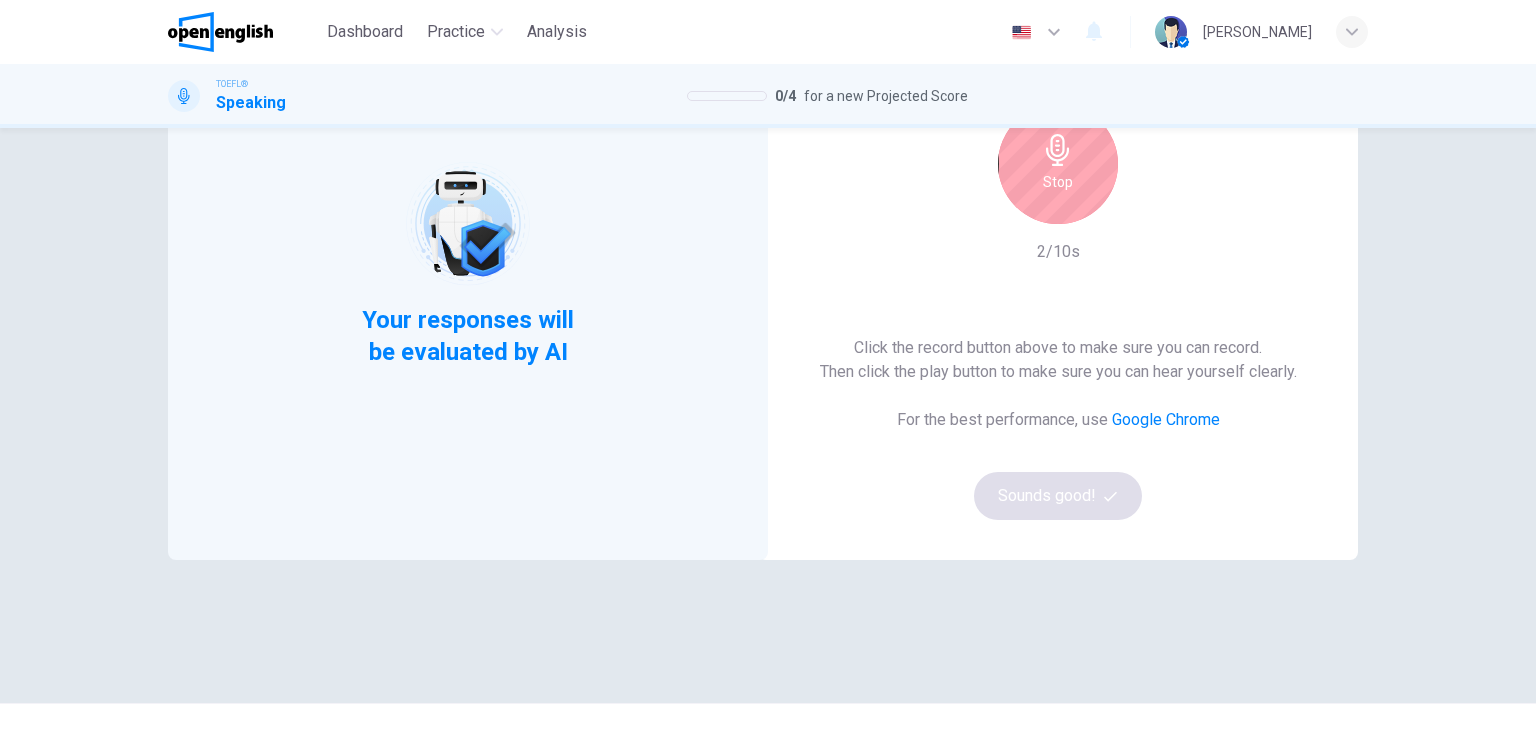 click on "Stop" at bounding box center [1058, 164] 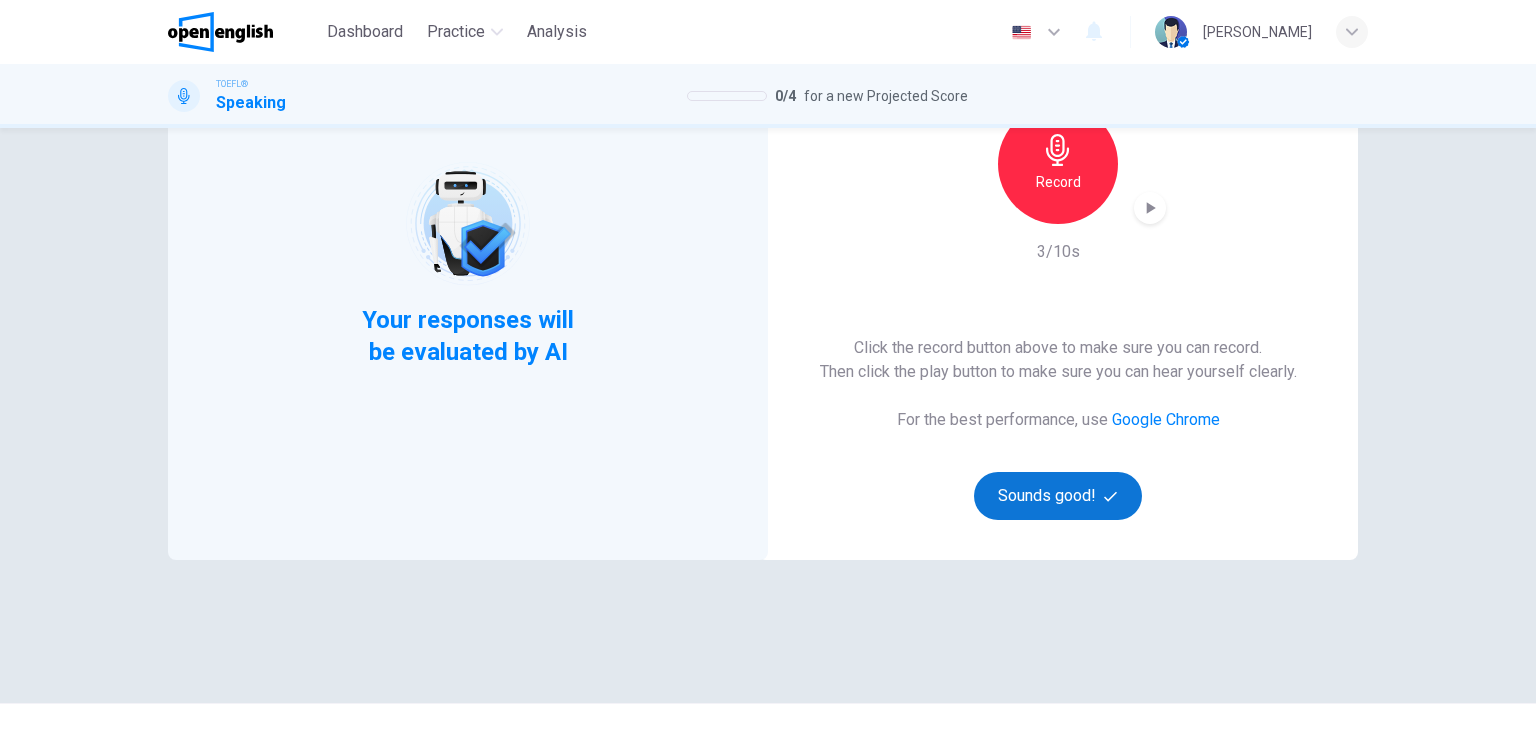 click on "Sounds good!" at bounding box center (1058, 496) 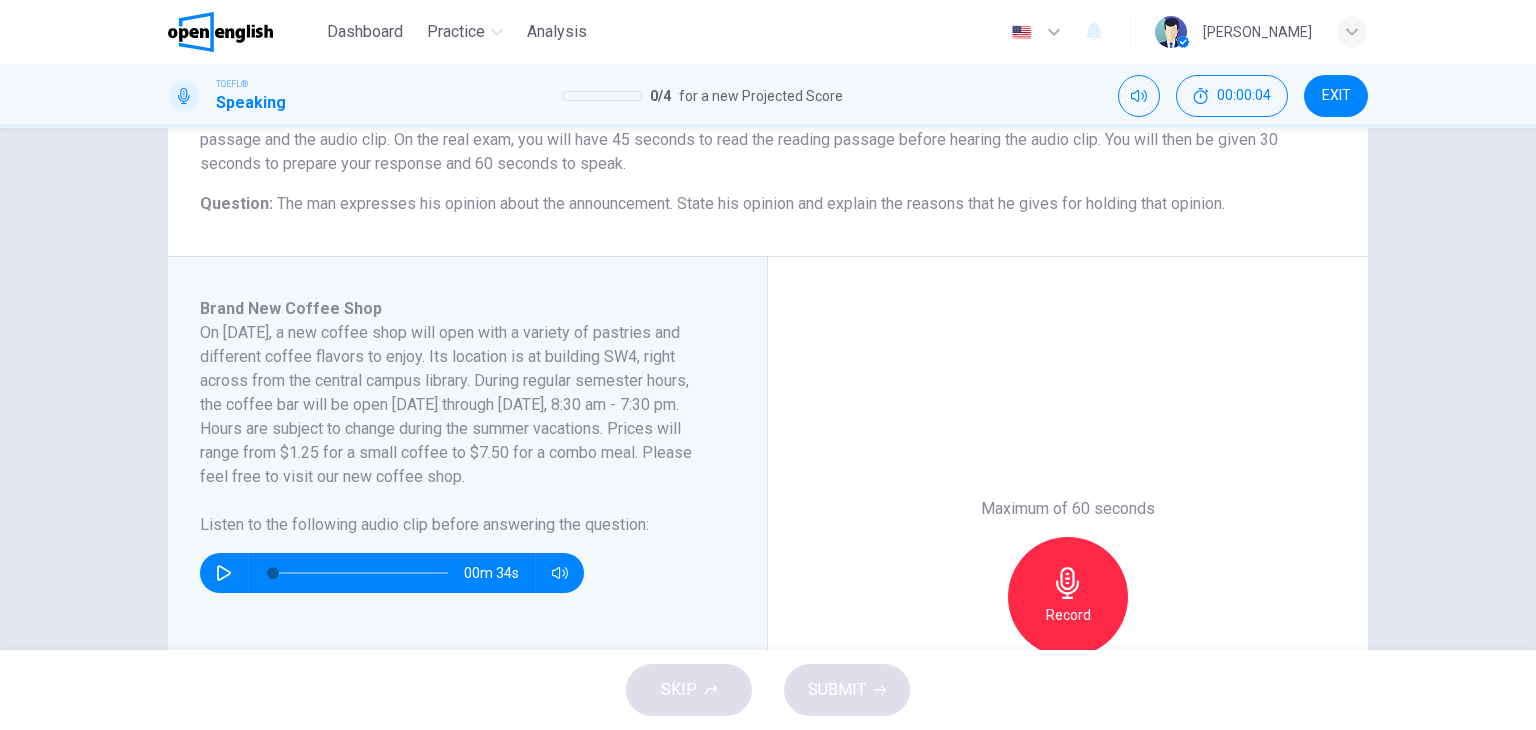 click 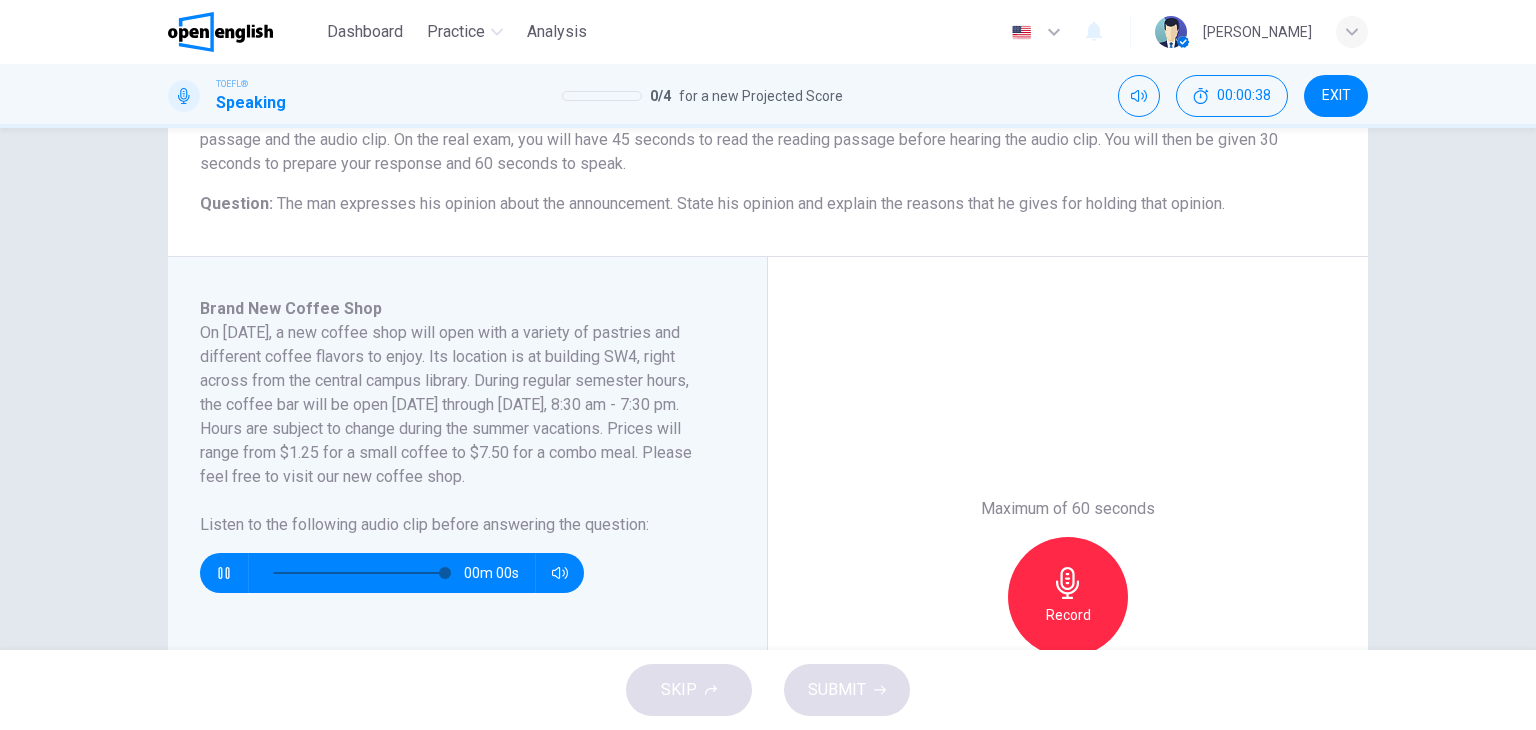 type on "*" 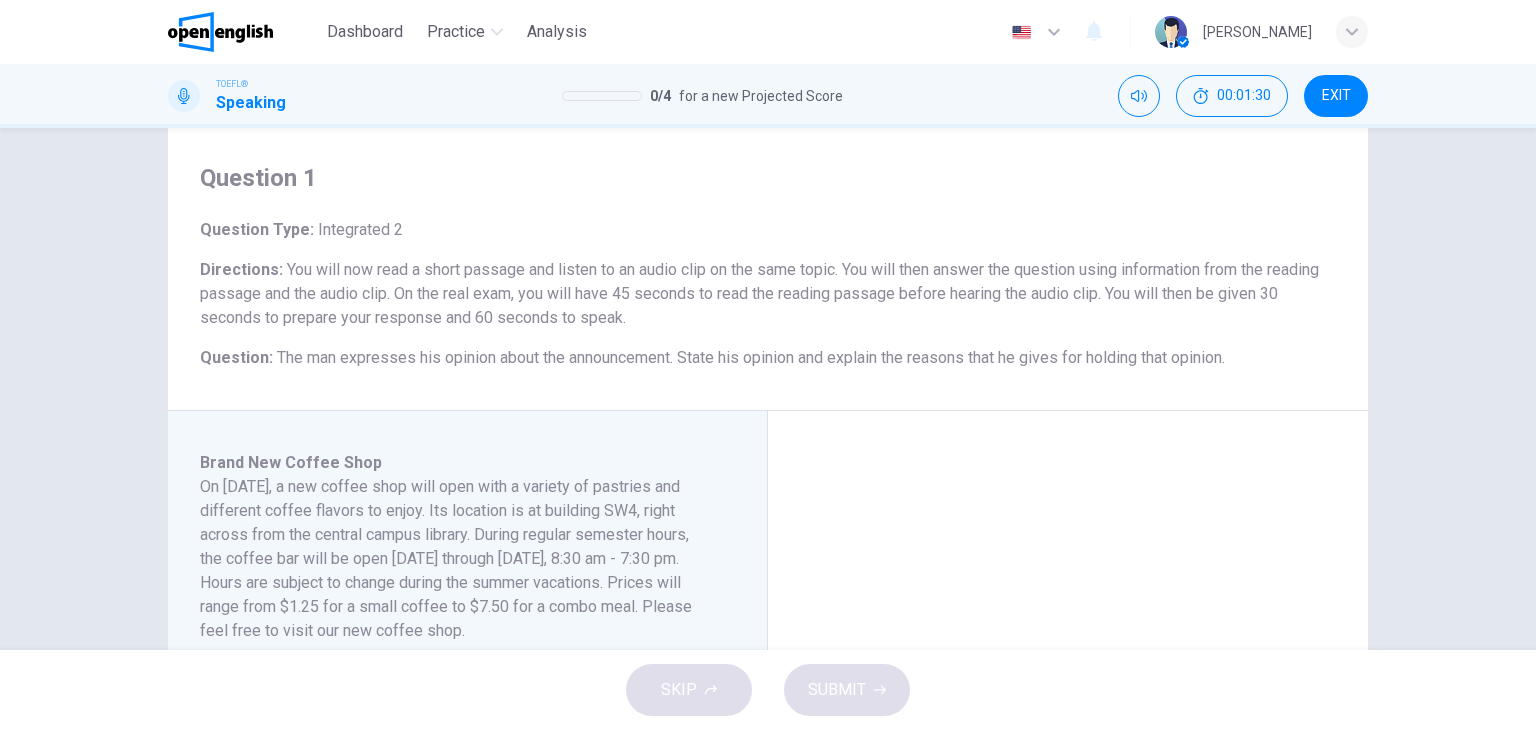 scroll, scrollTop: 27, scrollLeft: 0, axis: vertical 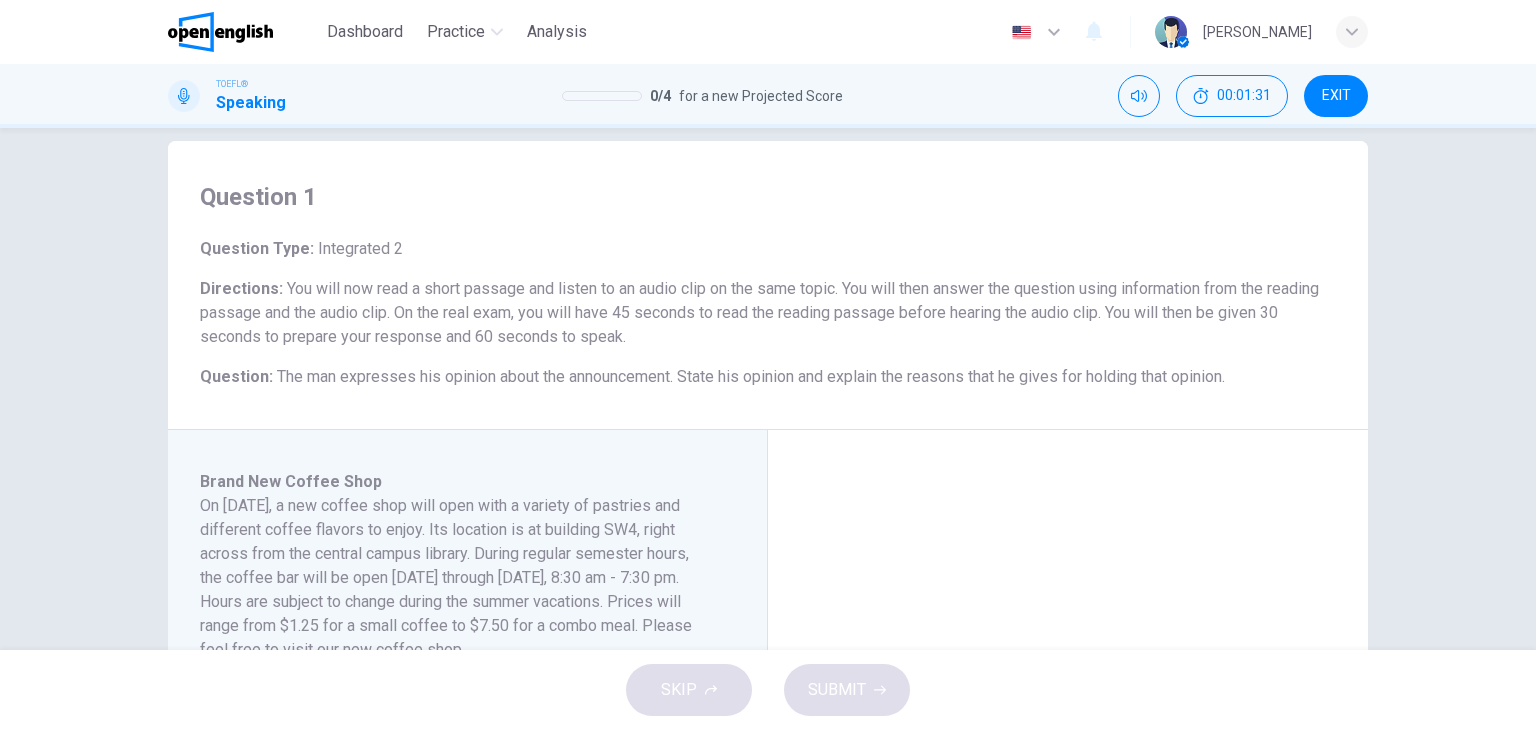 click on "The man expresses his opinion about the announcement. State his opinion and explain the reasons that he gives for holding that opinion." at bounding box center (751, 376) 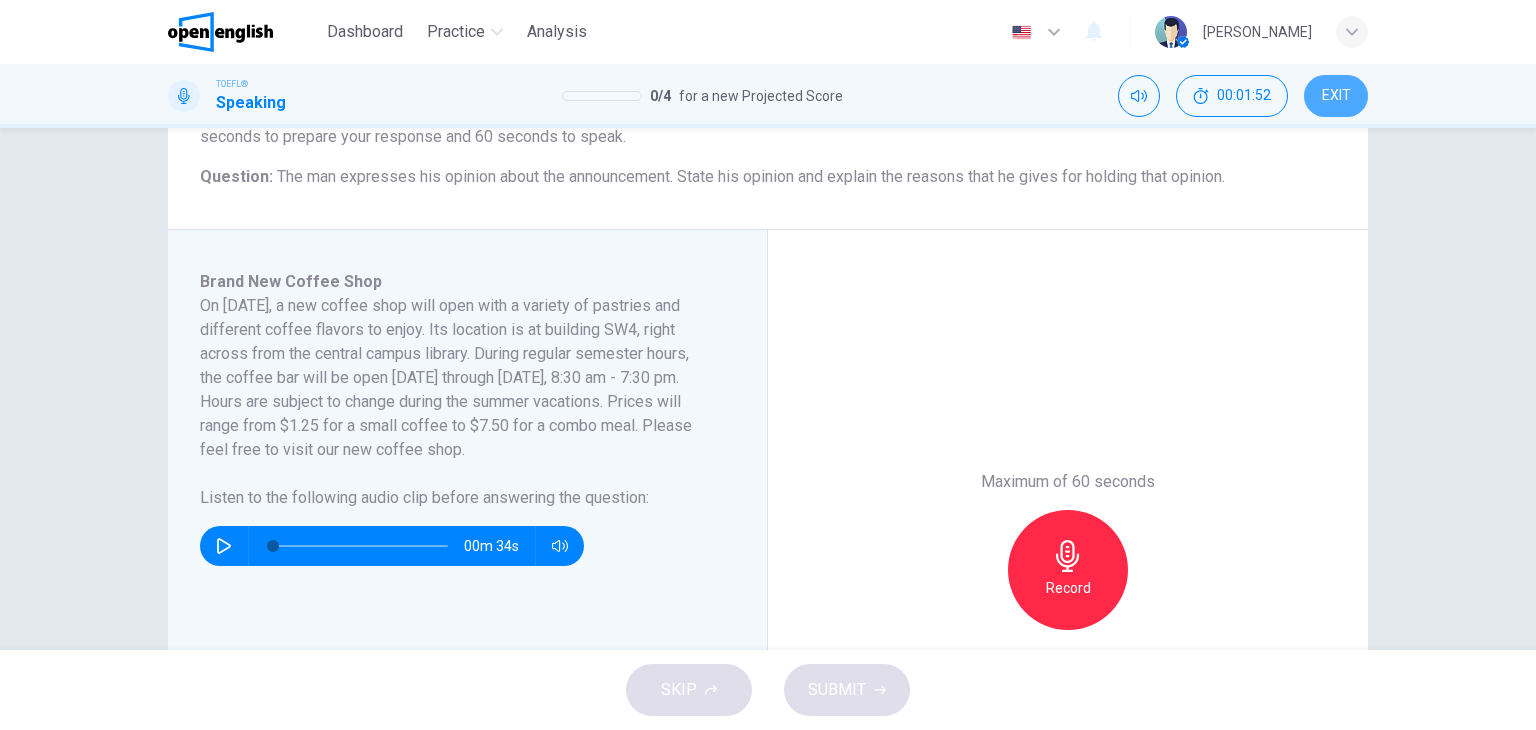 click on "EXIT" at bounding box center [1336, 96] 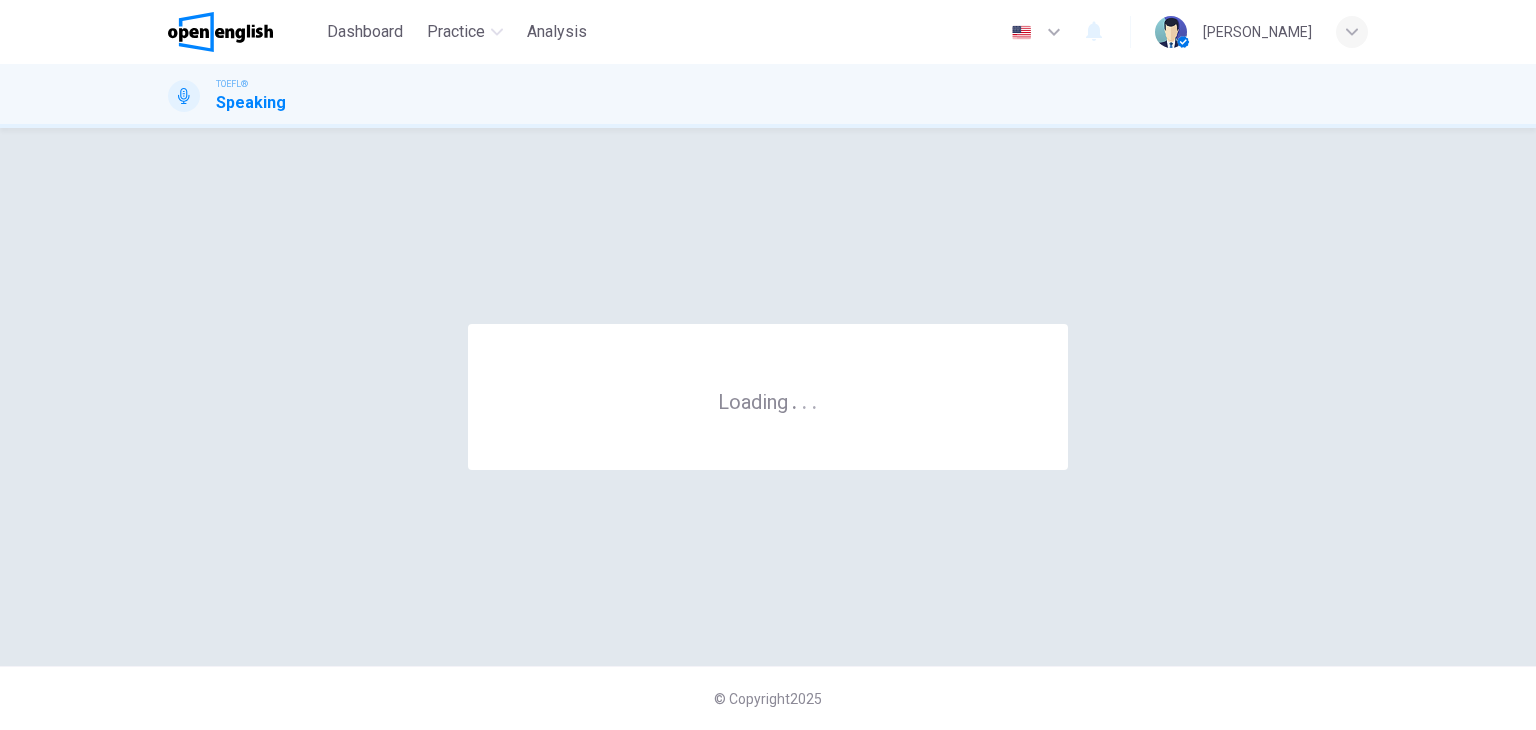 scroll, scrollTop: 0, scrollLeft: 0, axis: both 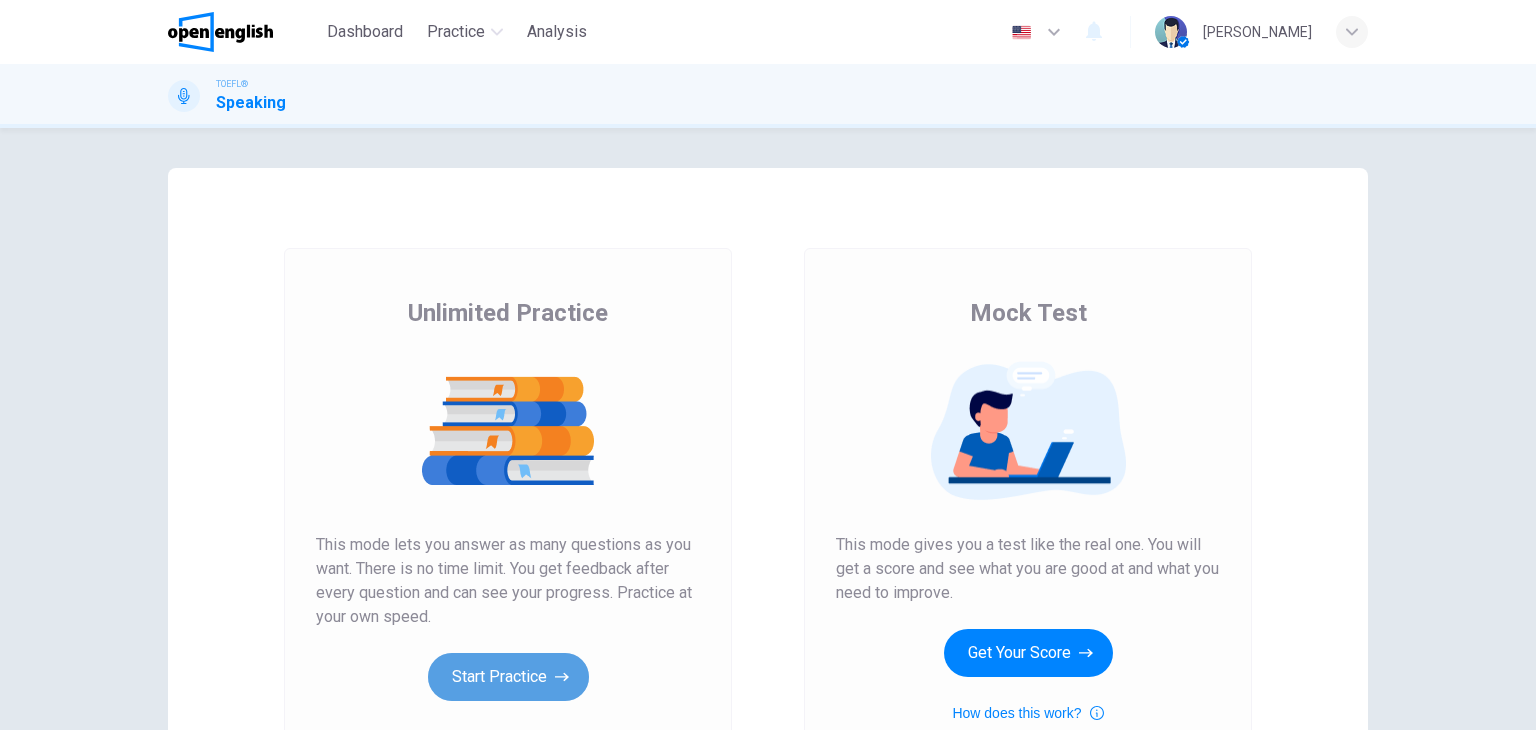 click on "Start Practice" at bounding box center (508, 677) 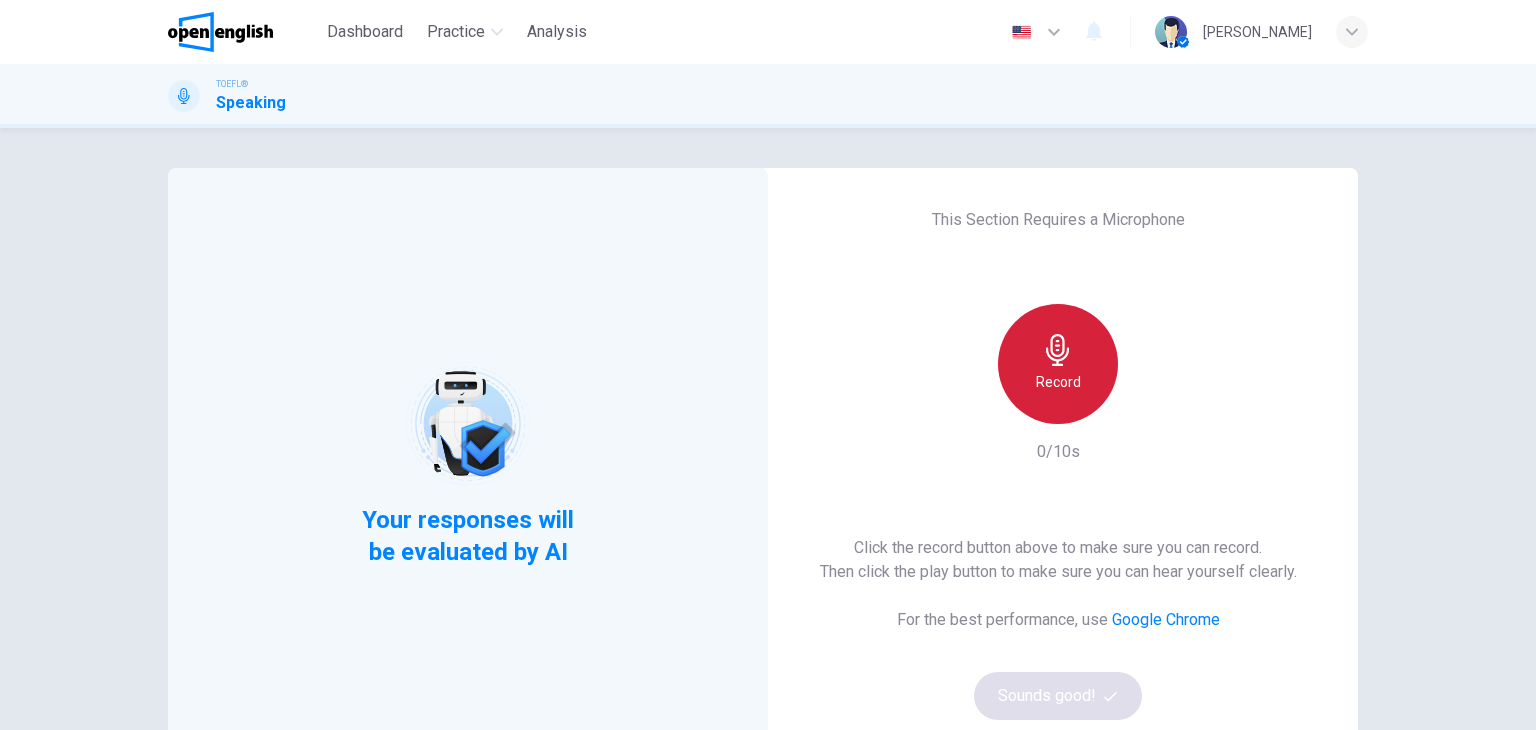 click on "Record" at bounding box center (1058, 382) 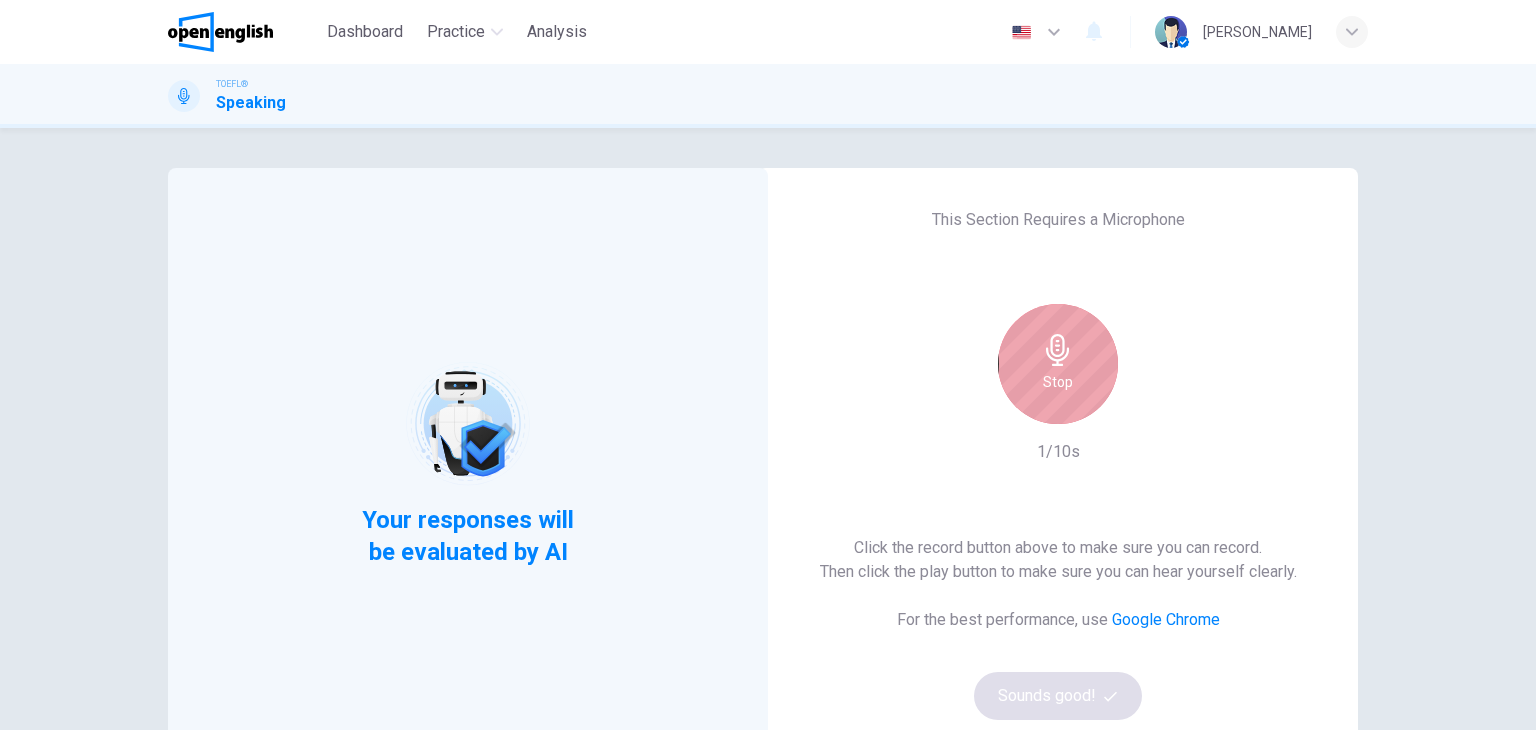 click on "Stop" at bounding box center (1058, 364) 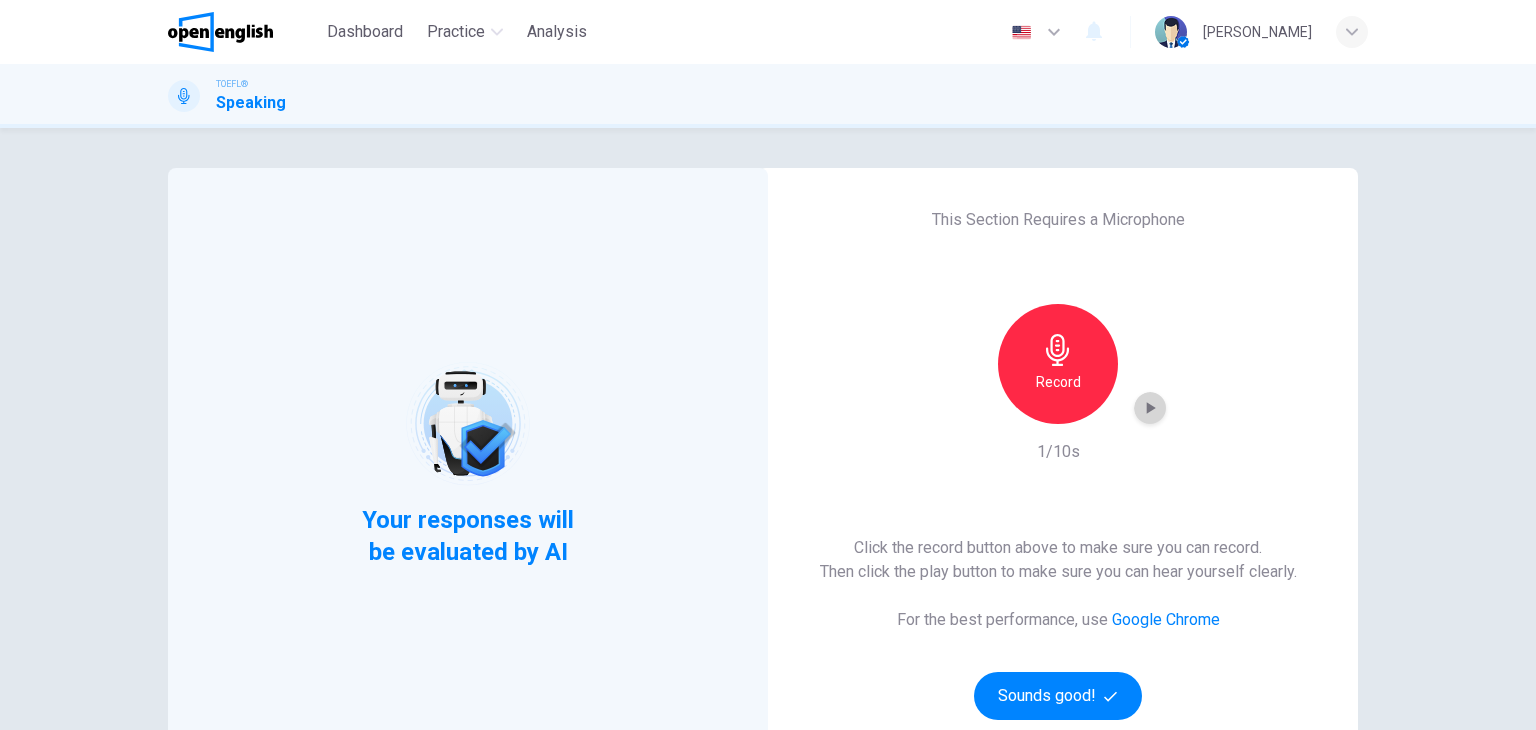 click at bounding box center (1150, 408) 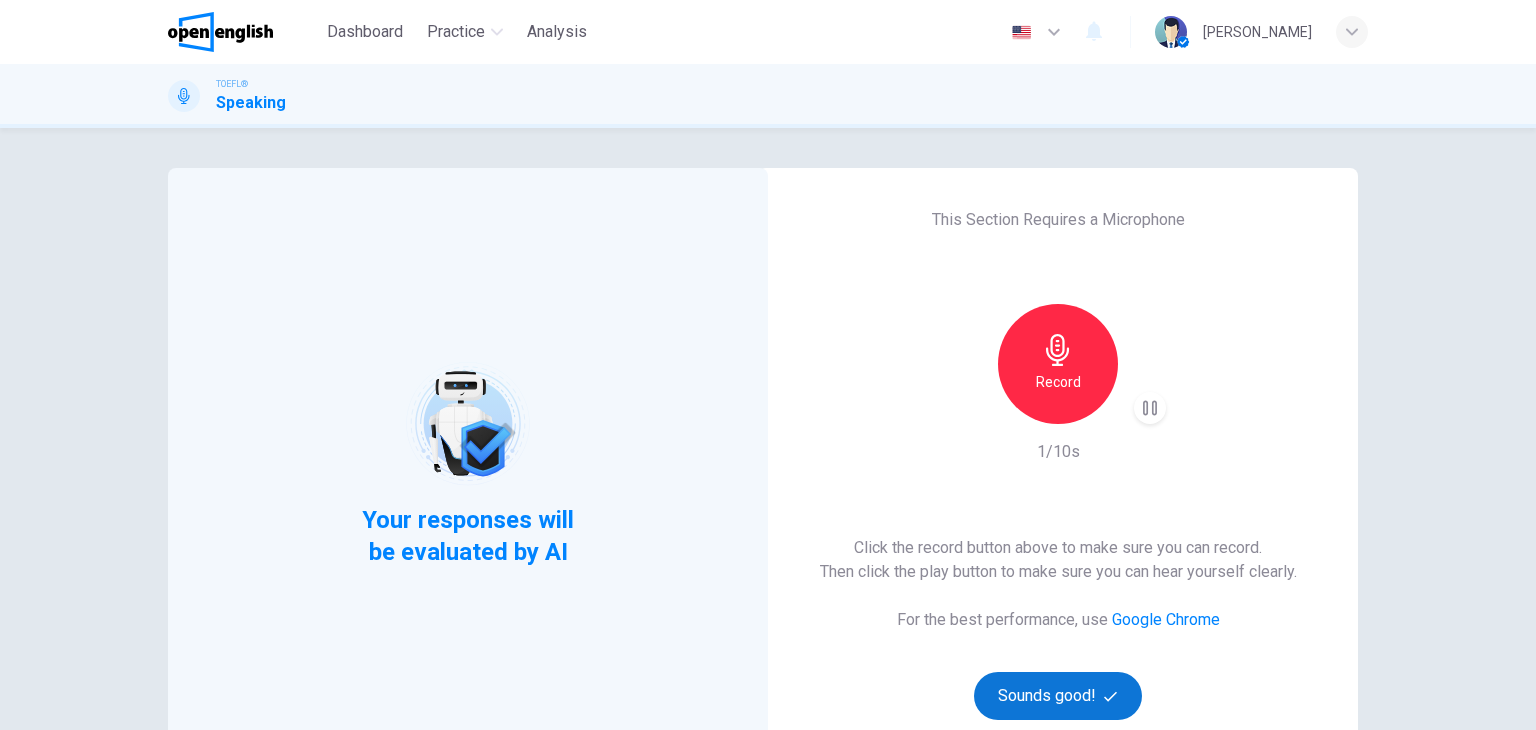 click on "Sounds good!" at bounding box center [1058, 696] 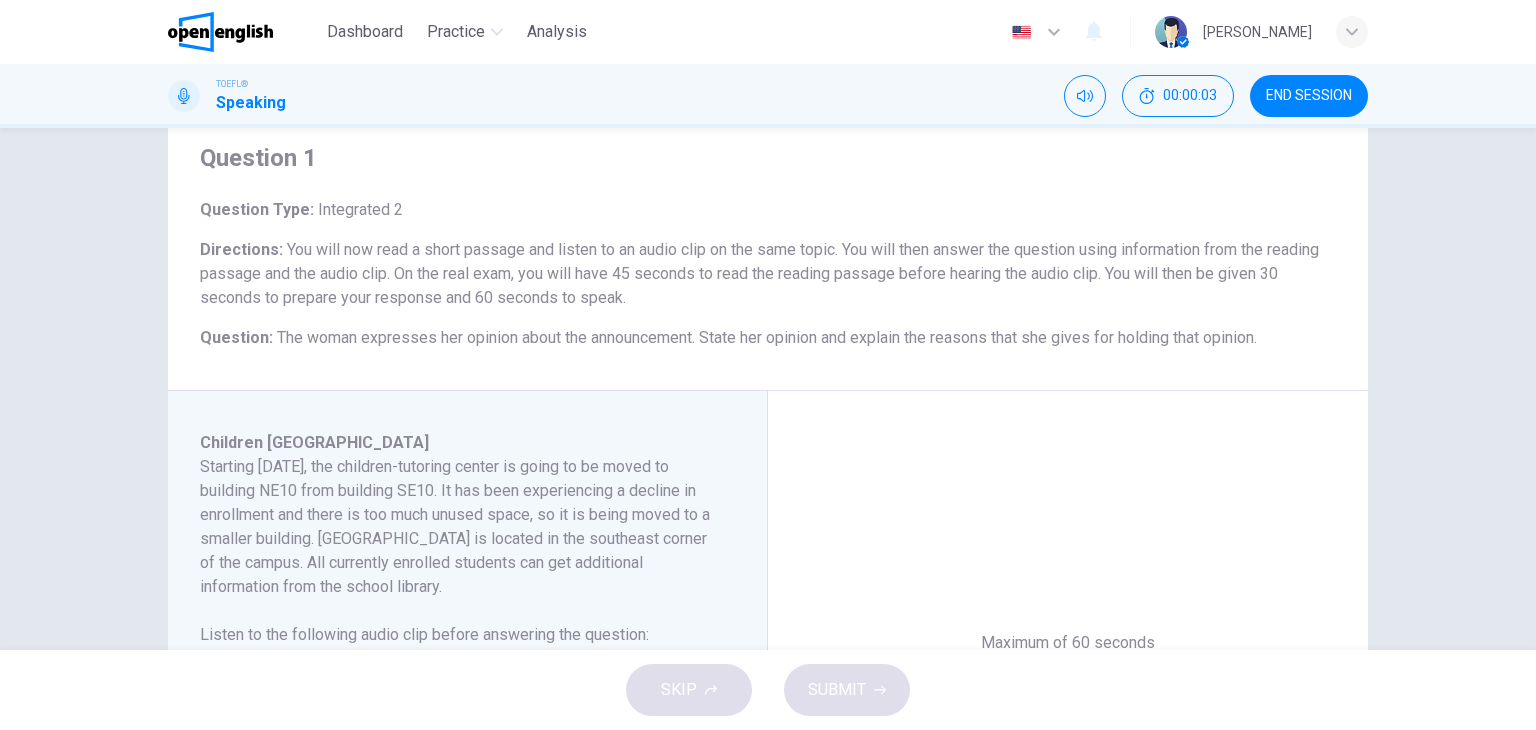 scroll, scrollTop: 100, scrollLeft: 0, axis: vertical 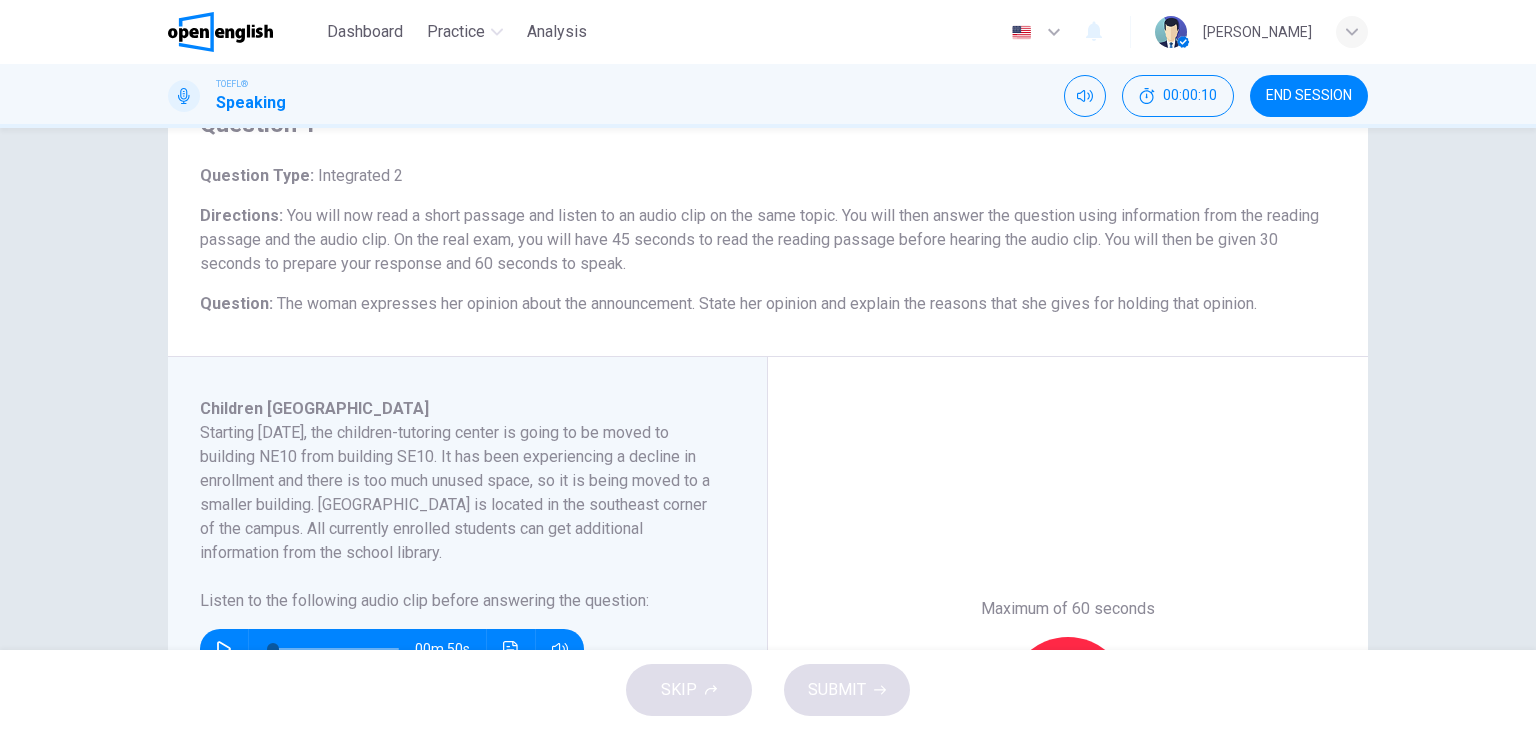 drag, startPoint x: 278, startPoint y: 307, endPoint x: 619, endPoint y: 294, distance: 341.2477 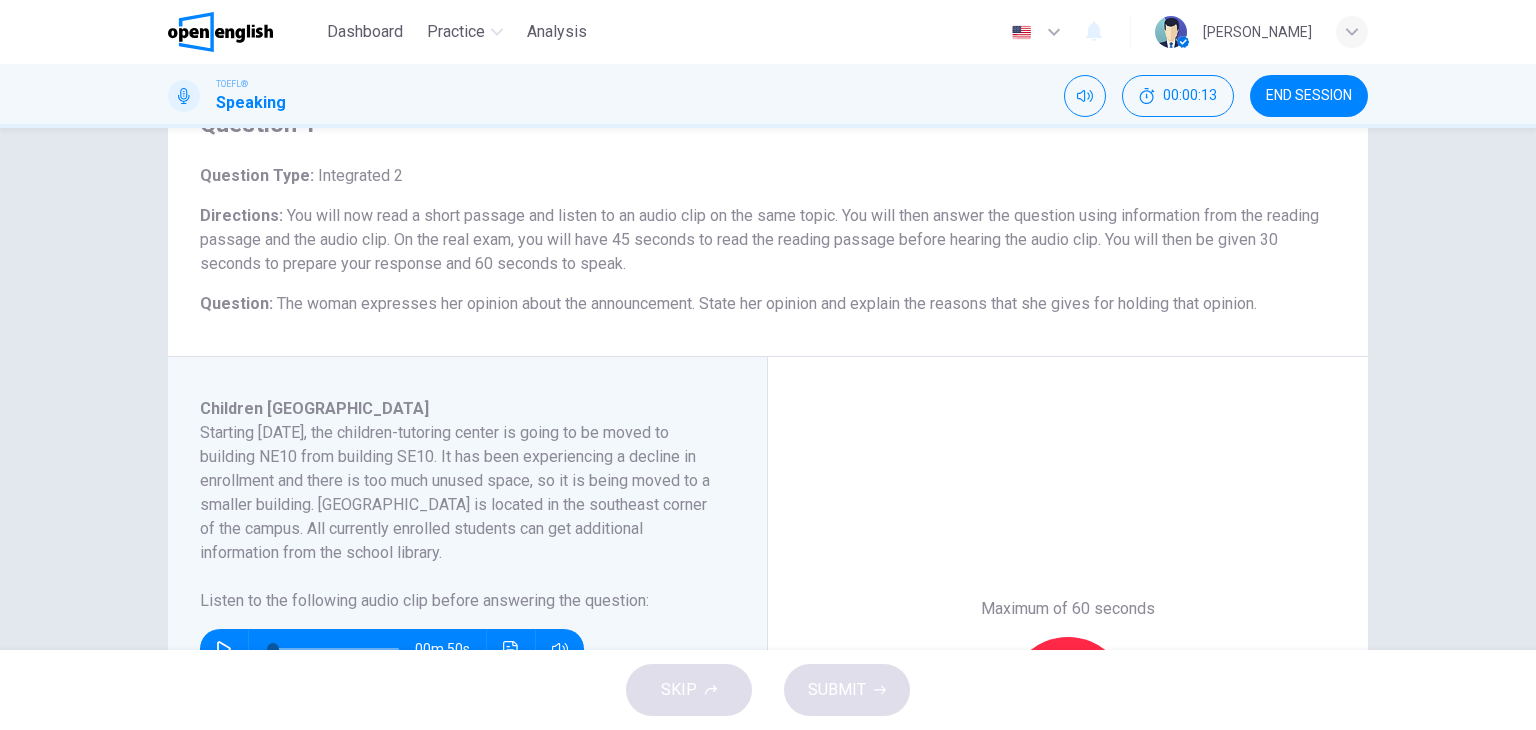 drag, startPoint x: 700, startPoint y: 302, endPoint x: 816, endPoint y: 309, distance: 116.21101 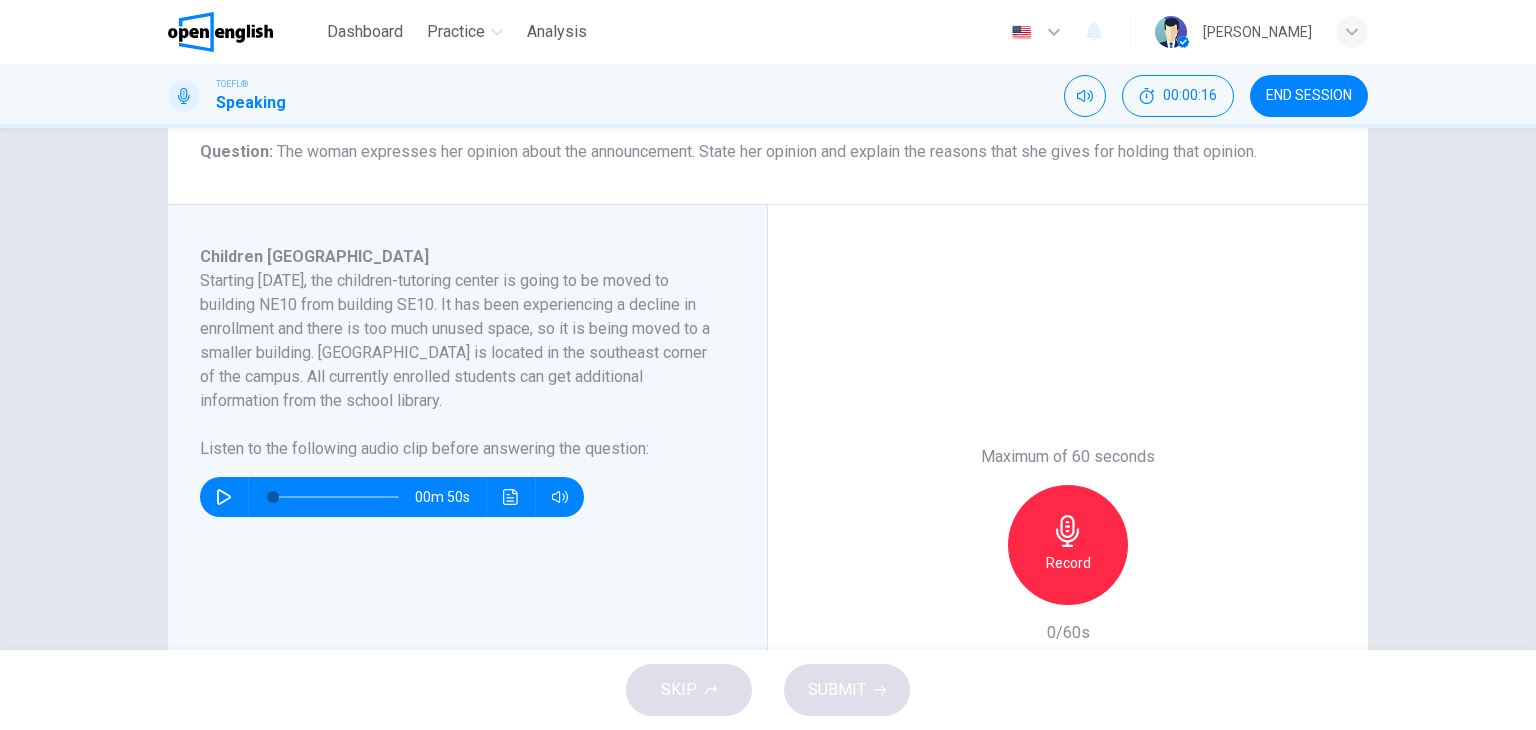 scroll, scrollTop: 300, scrollLeft: 0, axis: vertical 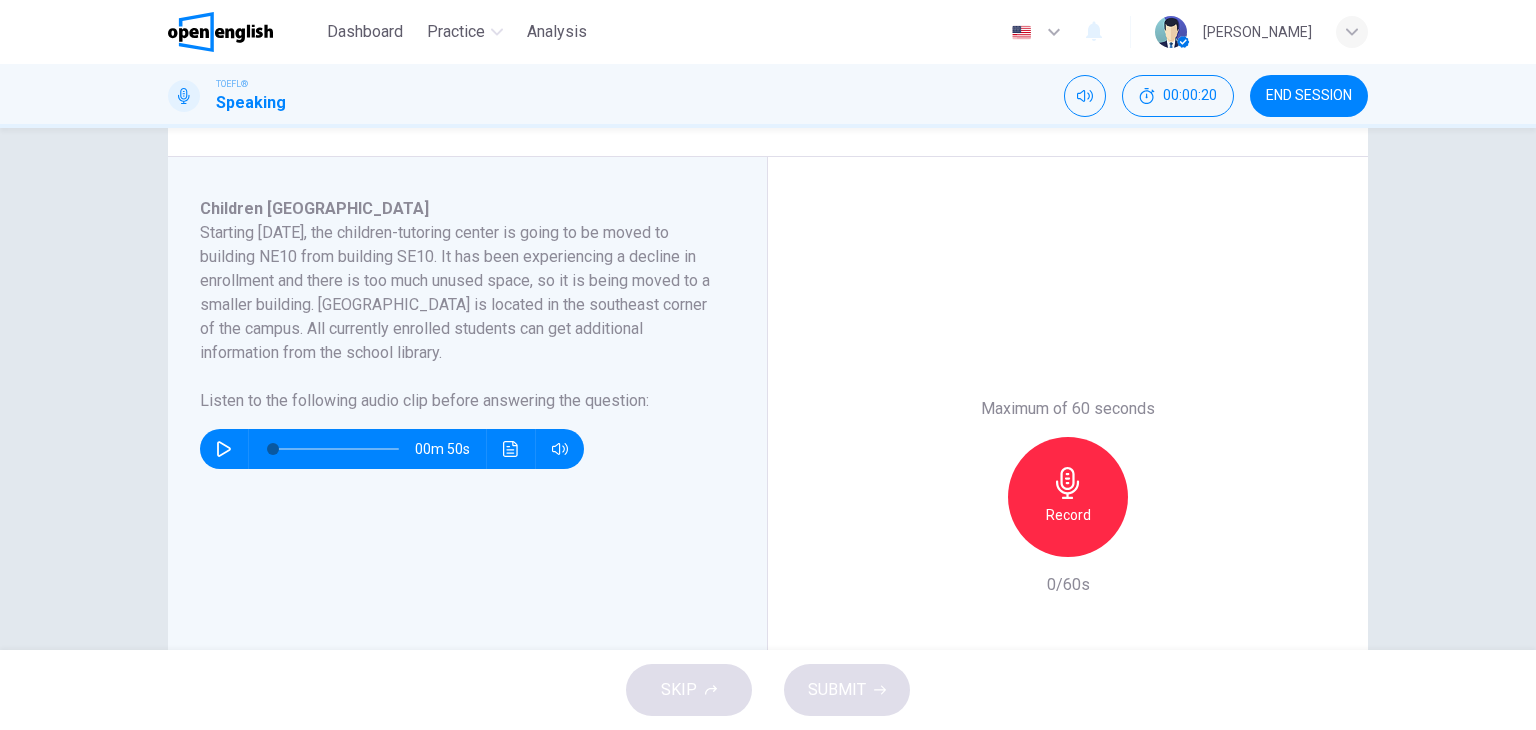 drag, startPoint x: 354, startPoint y: 235, endPoint x: 507, endPoint y: 237, distance: 153.01308 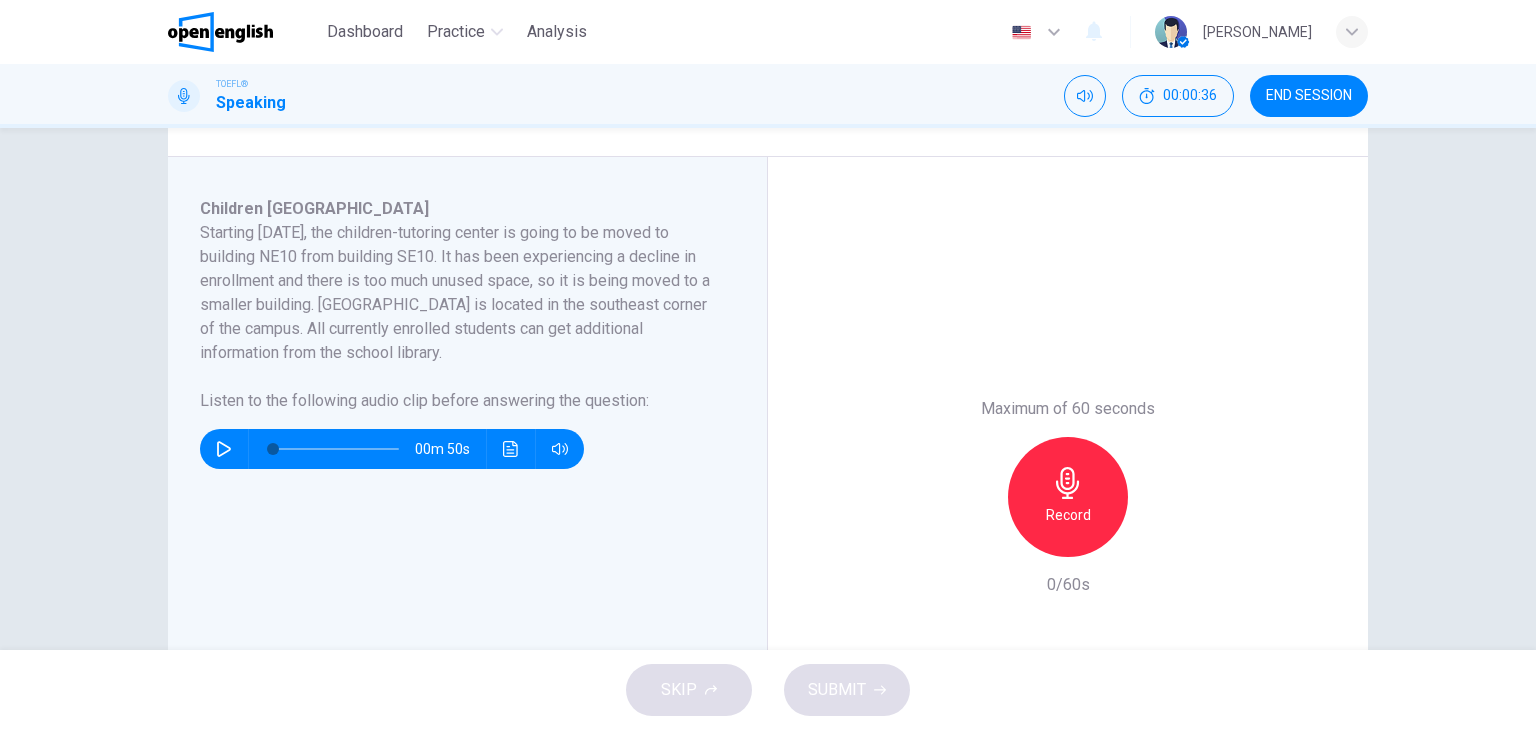 drag, startPoint x: 340, startPoint y: 307, endPoint x: 410, endPoint y: 309, distance: 70.028564 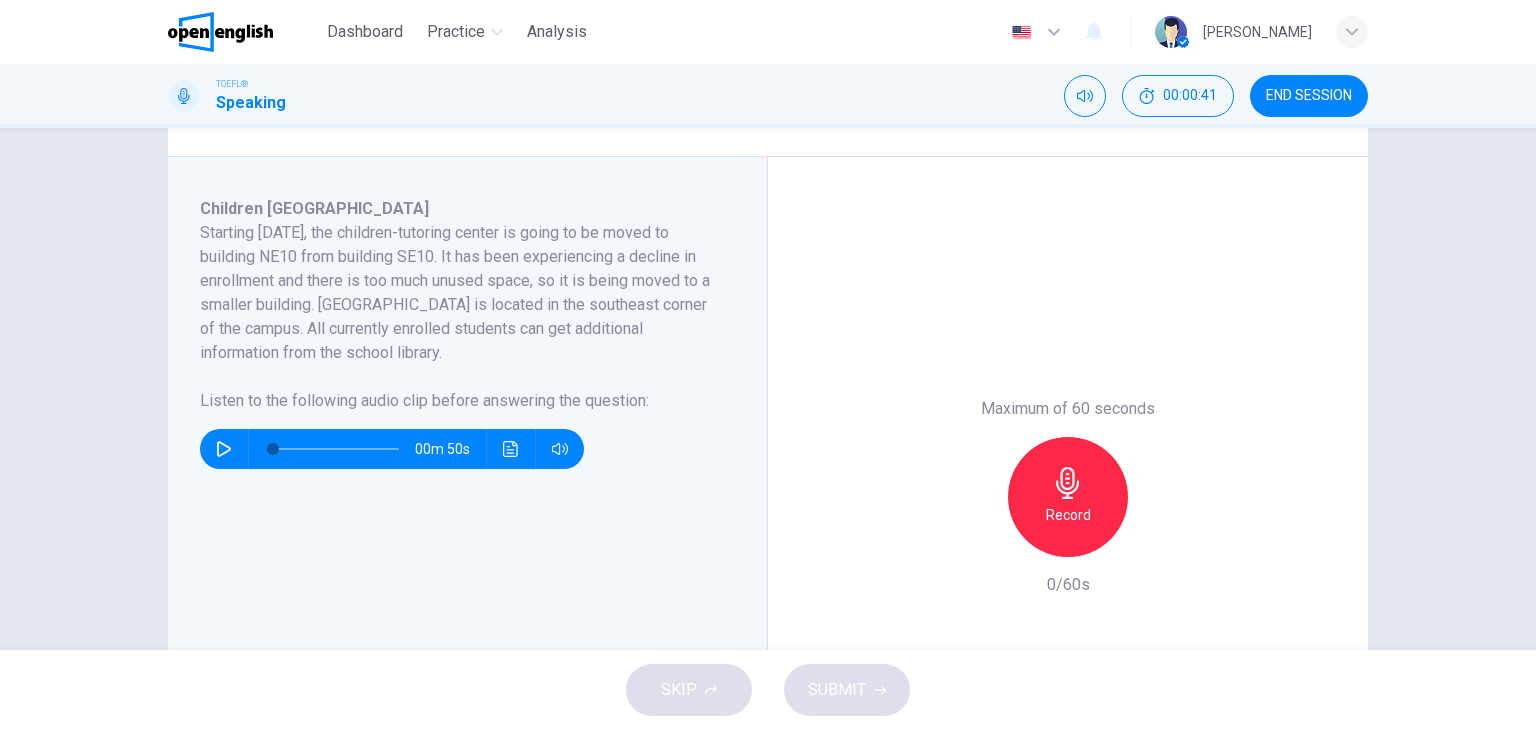 drag, startPoint x: 272, startPoint y: 333, endPoint x: 412, endPoint y: 333, distance: 140 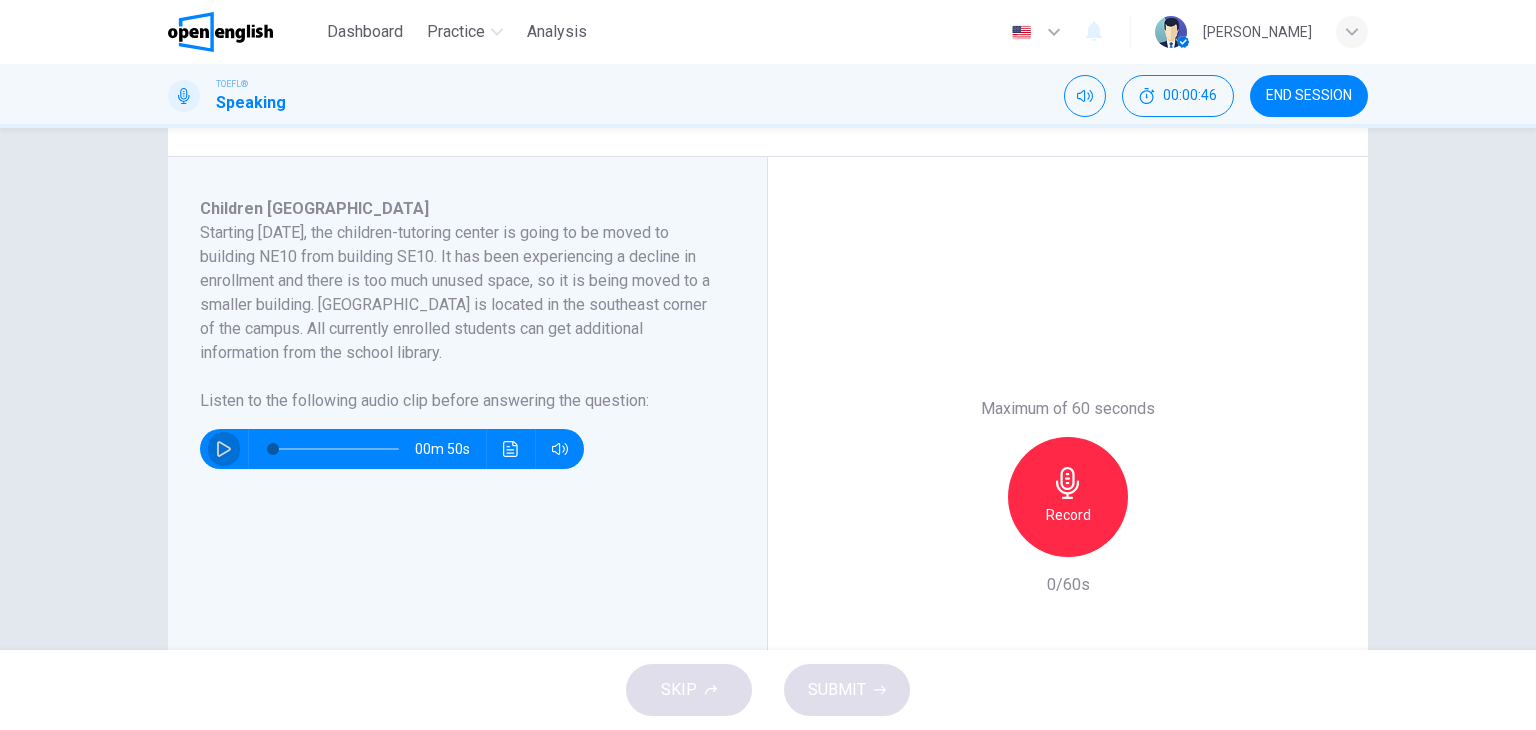 click 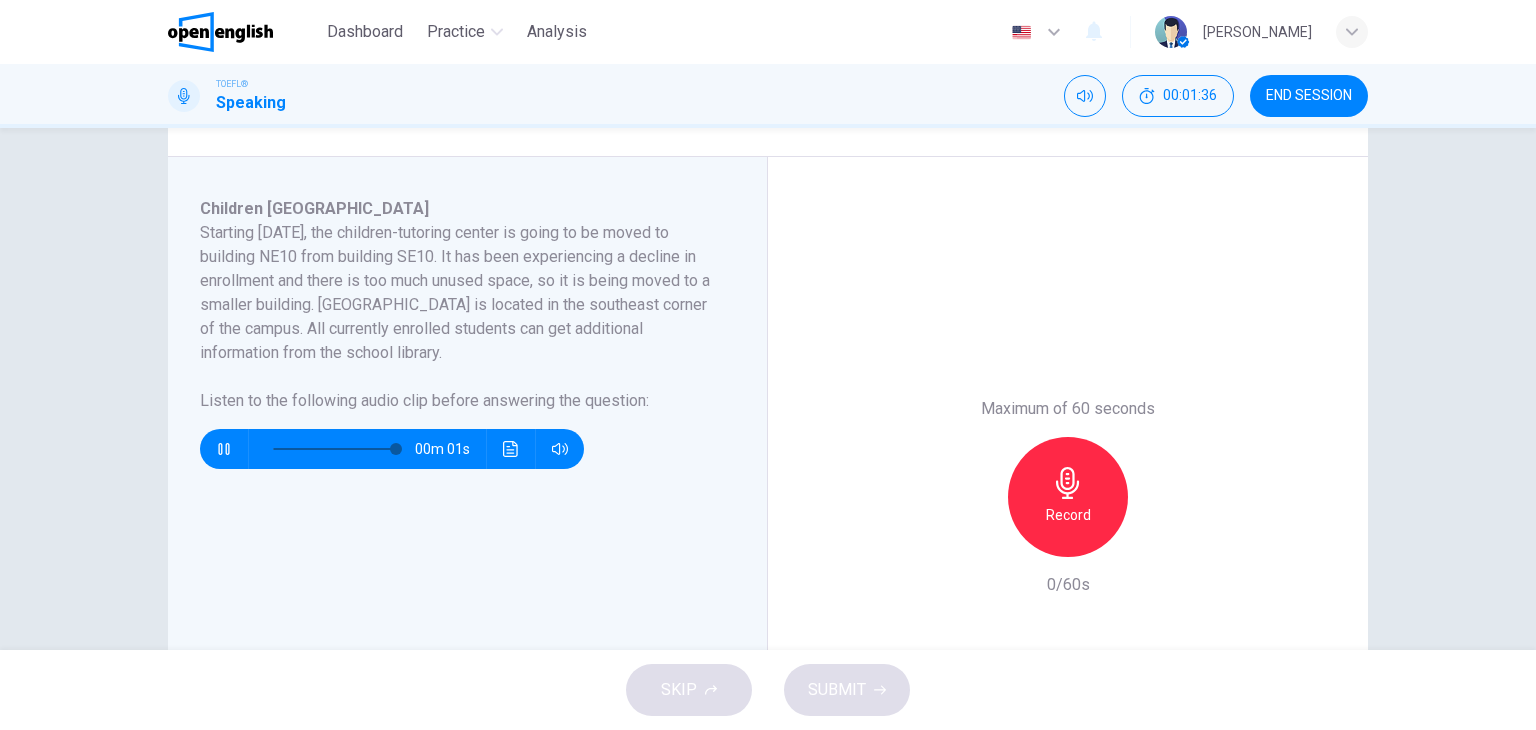 type on "*" 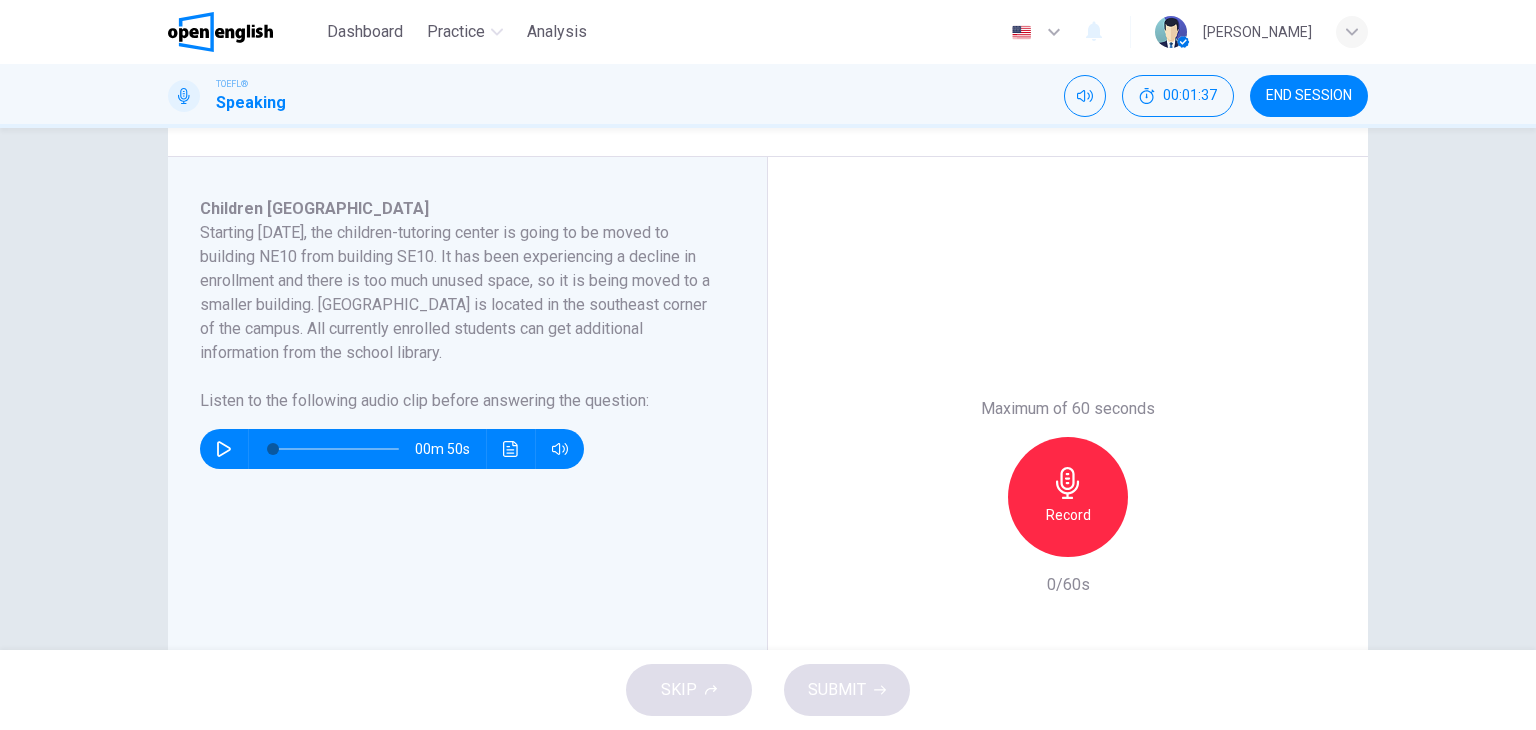 click on "Record" at bounding box center (1068, 515) 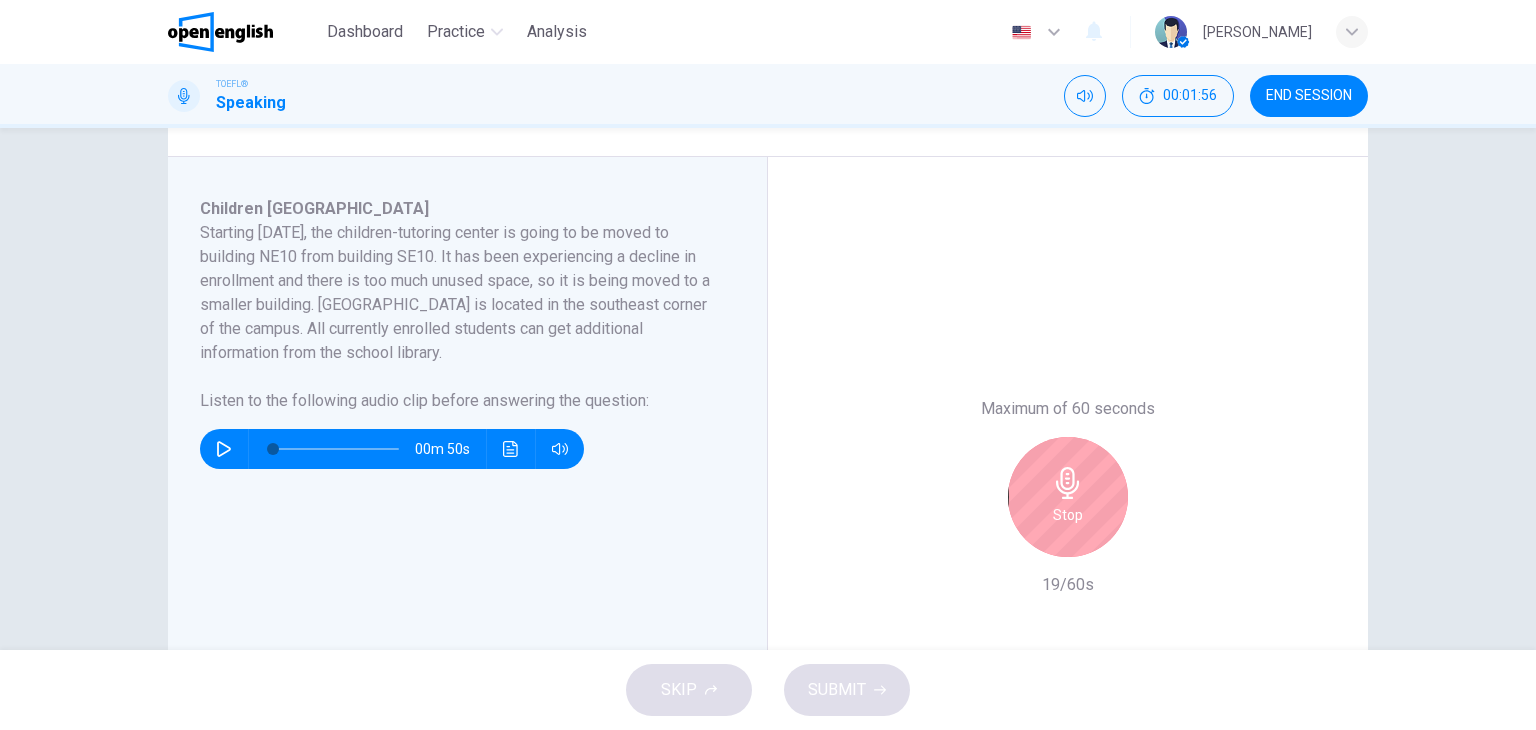click 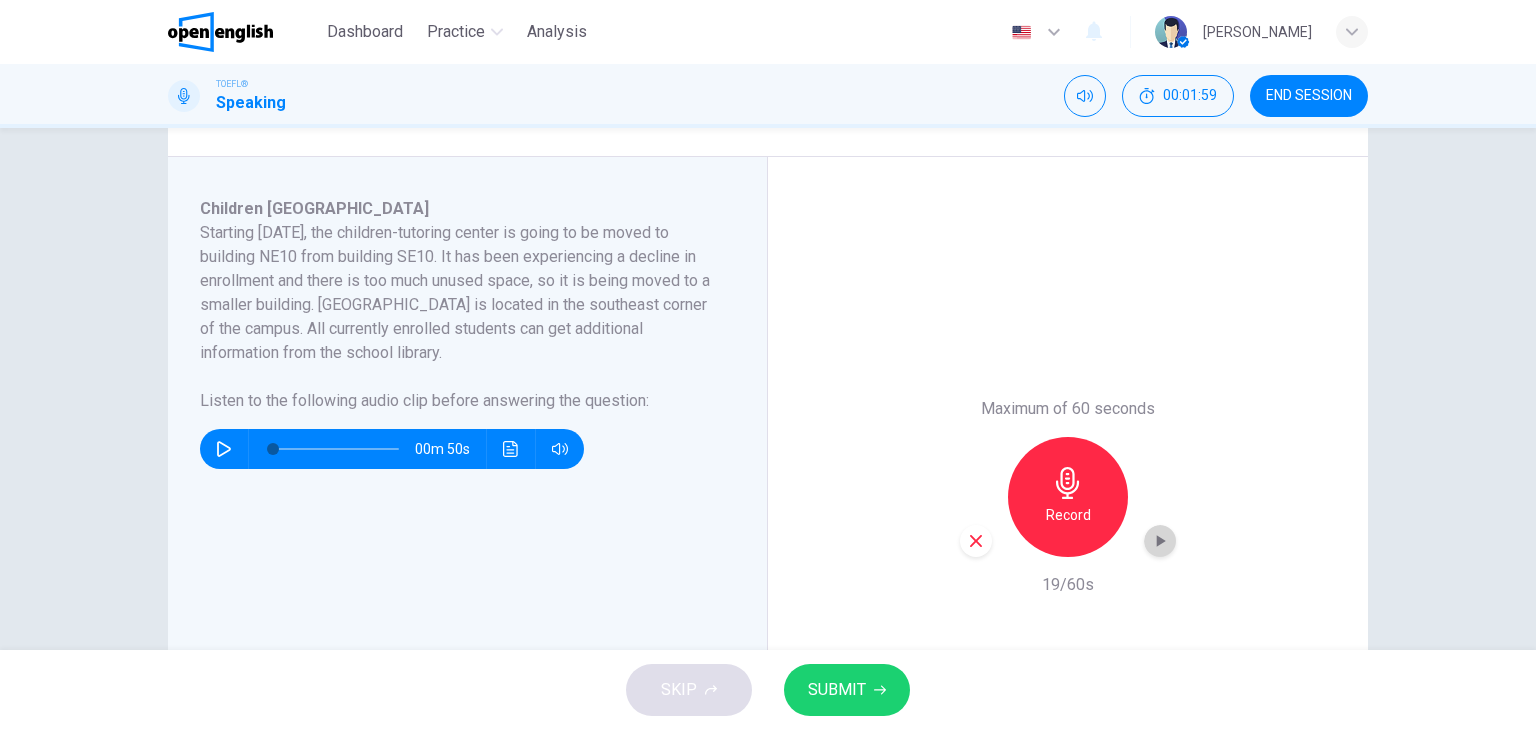 click 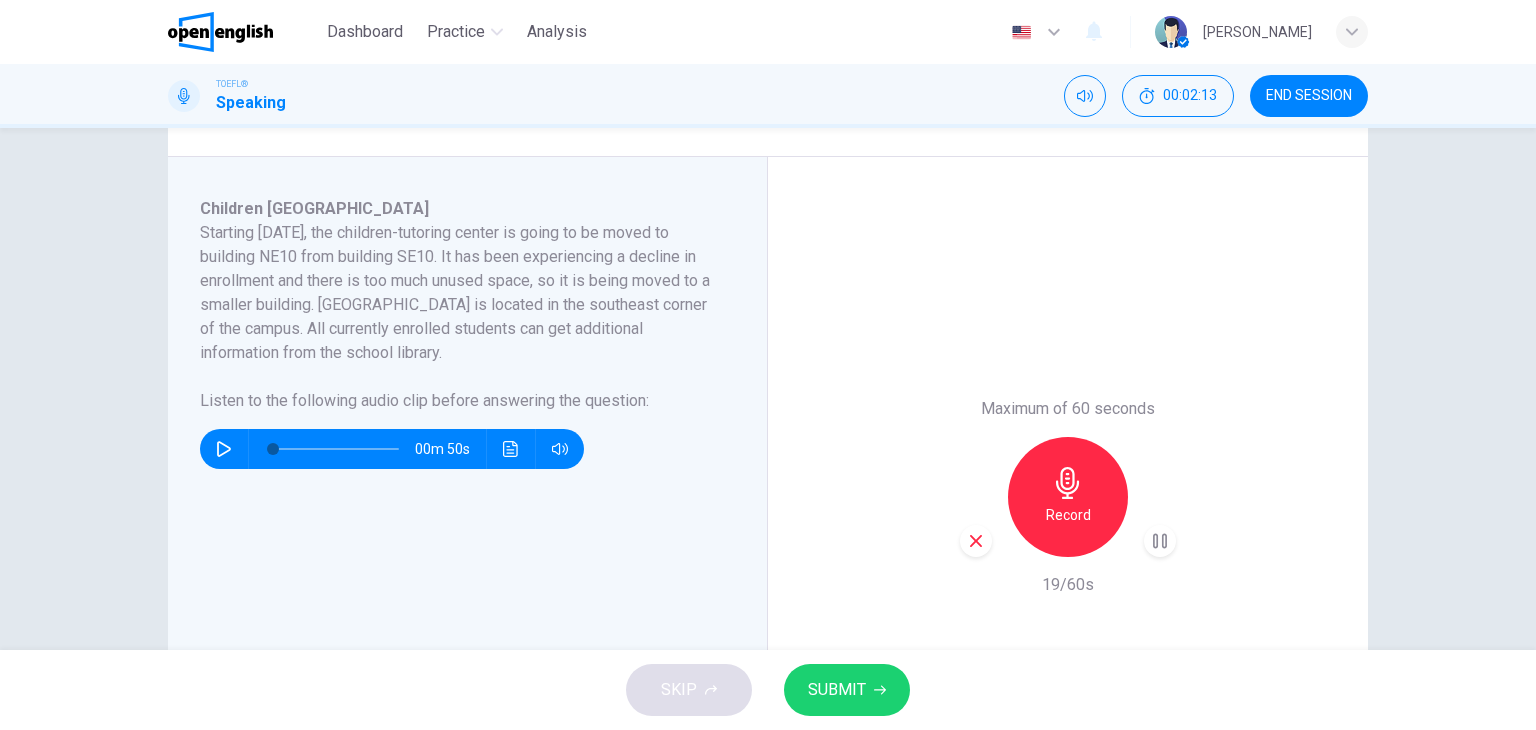 click on "SUBMIT" at bounding box center [847, 690] 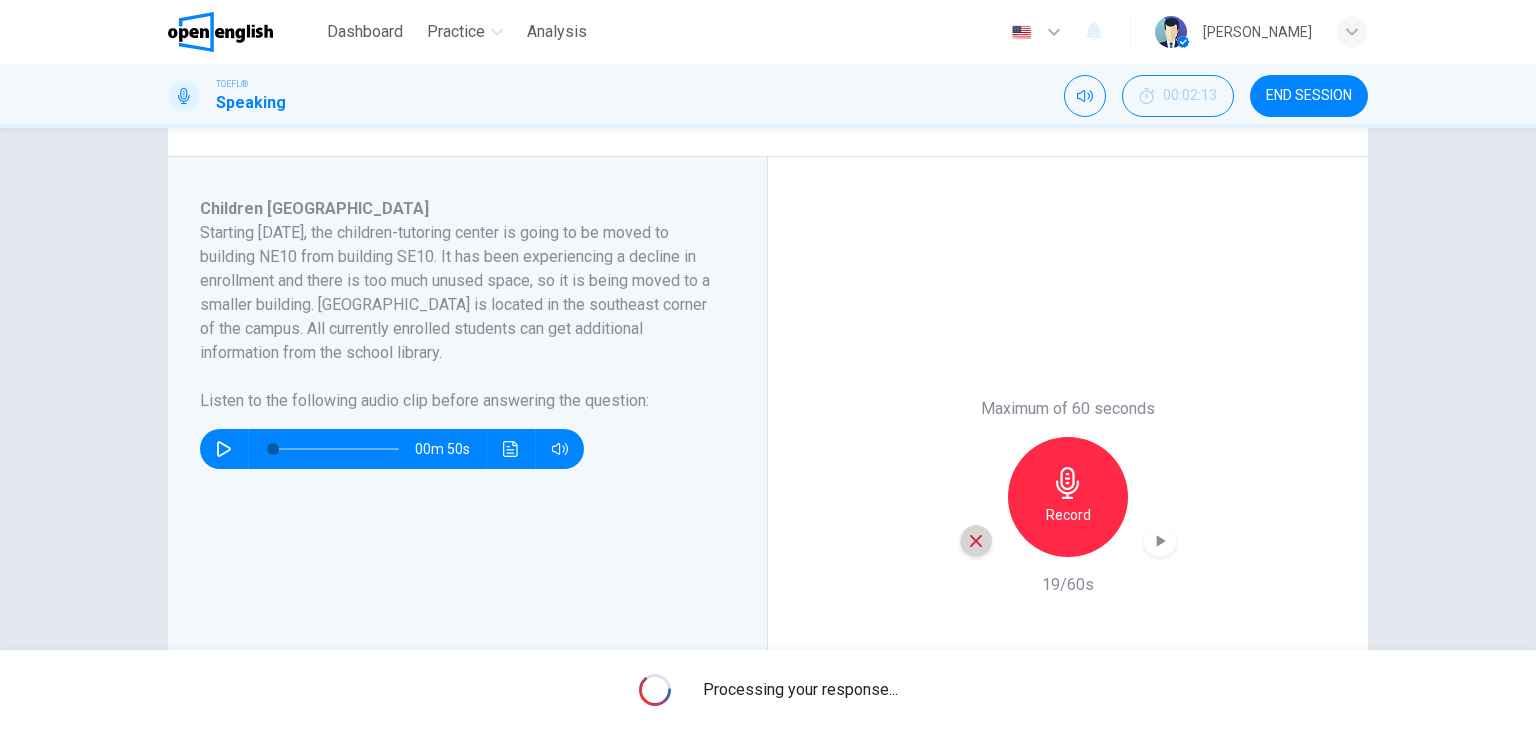 click 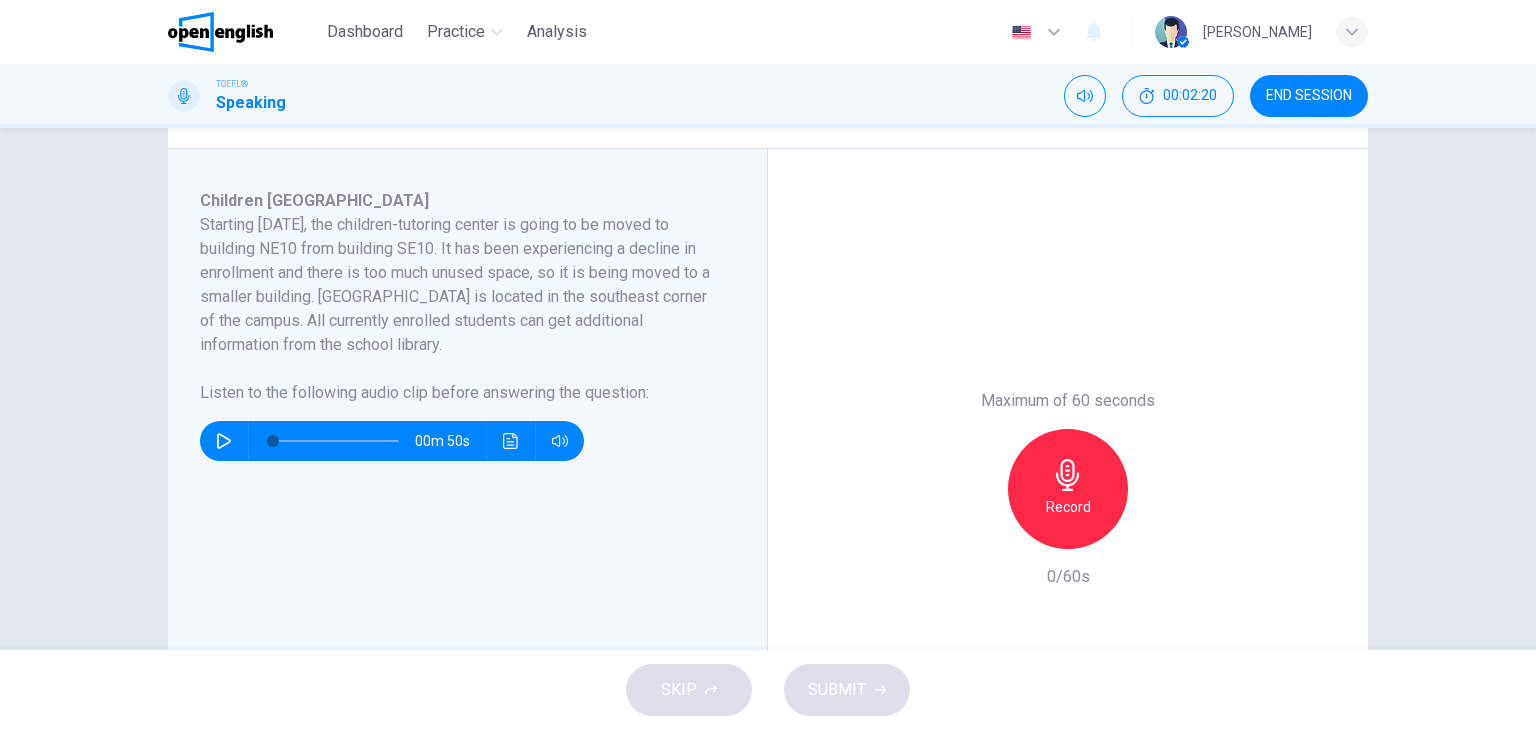 scroll, scrollTop: 100, scrollLeft: 0, axis: vertical 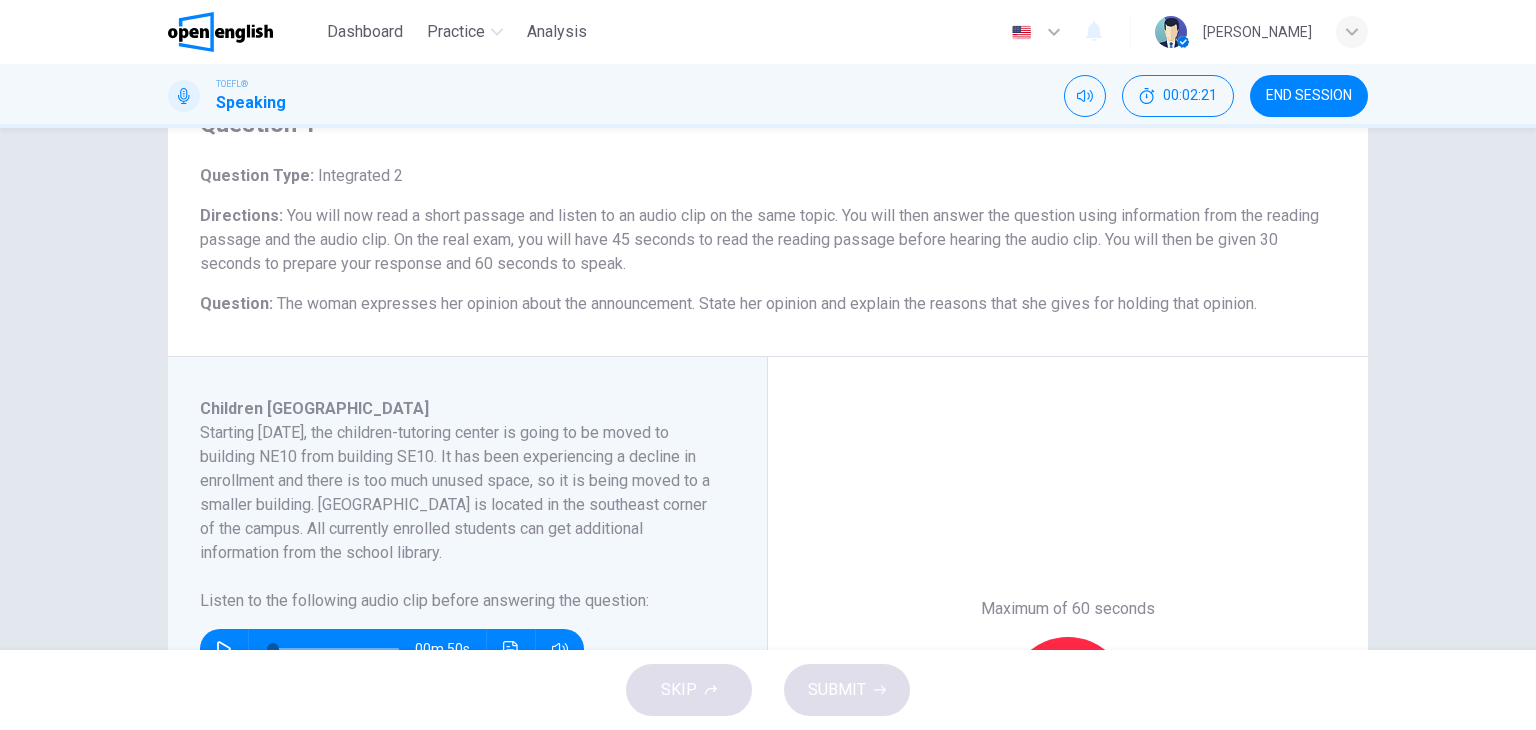 click on "Maximum of 60 seconds Record 0/60s" at bounding box center [1068, 697] 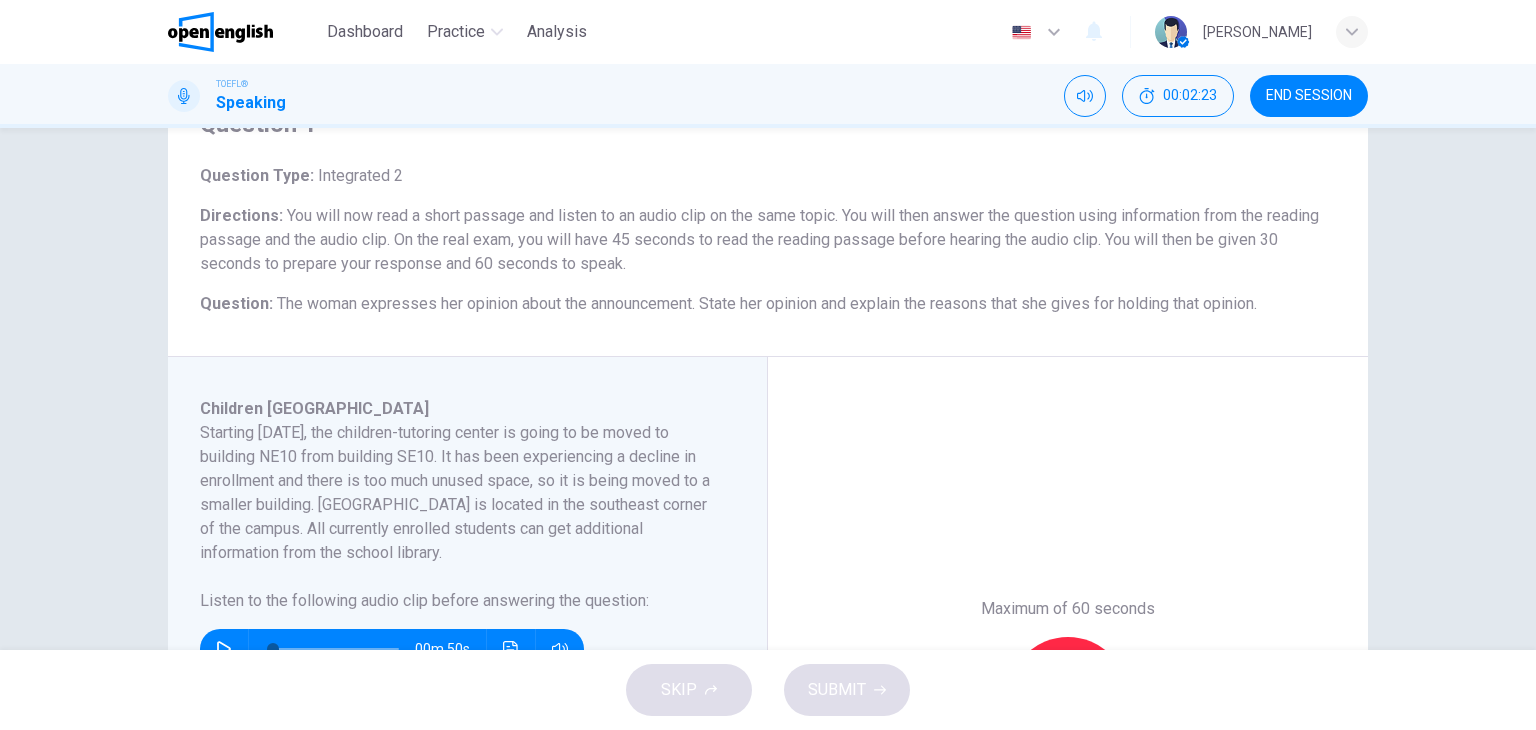 click on "Maximum of 60 seconds Record 0/60s" at bounding box center (1068, 697) 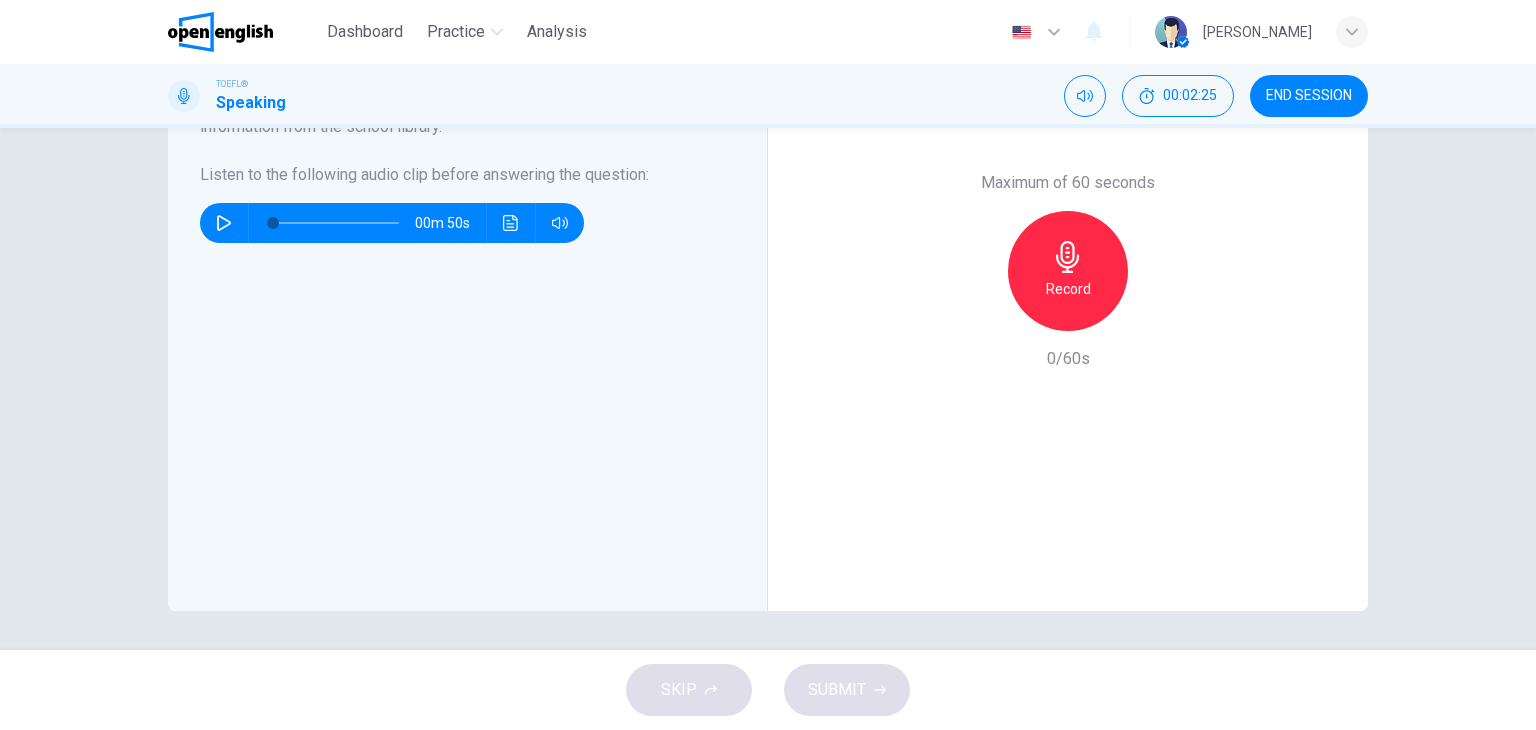 scroll, scrollTop: 527, scrollLeft: 0, axis: vertical 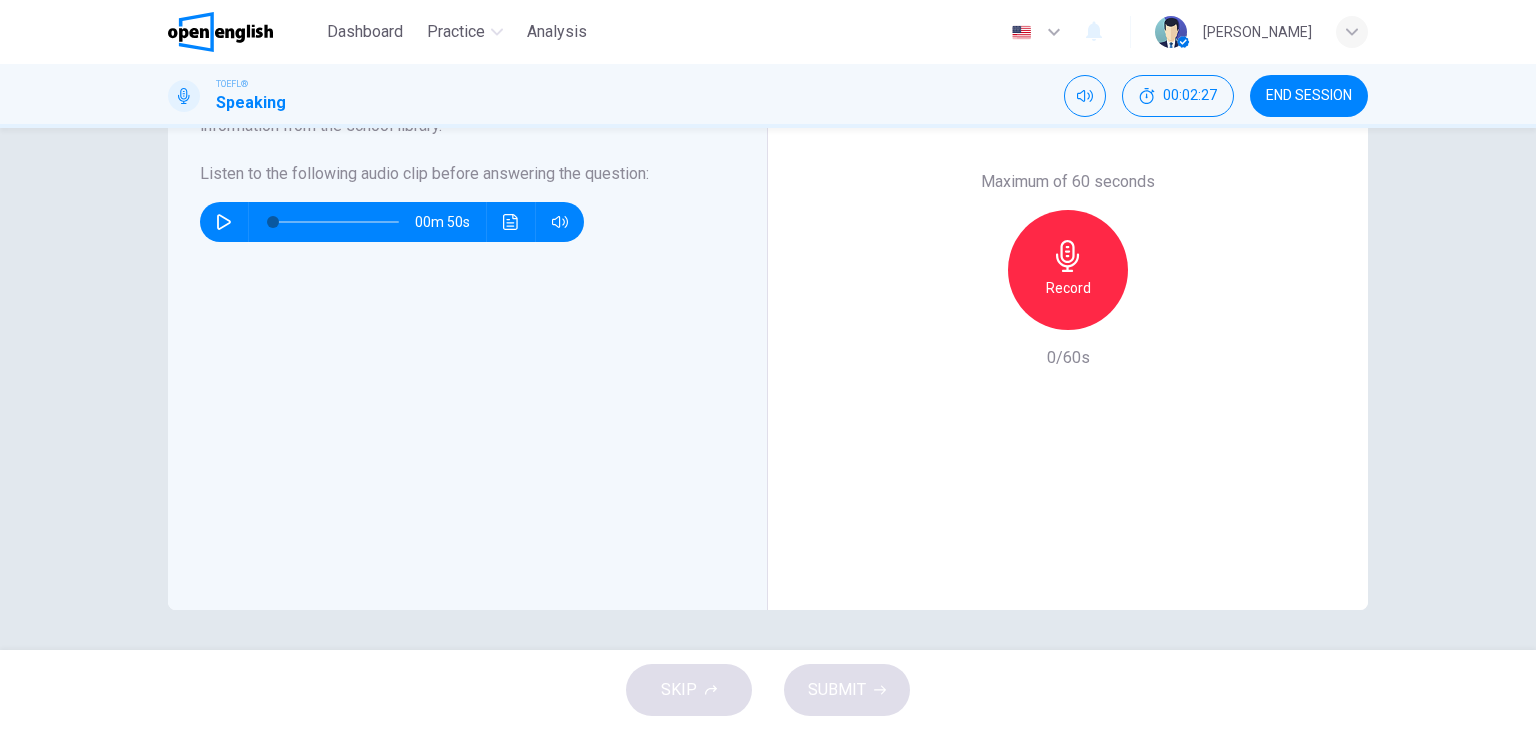 click on "Maximum of 60 seconds Record 0/60s" at bounding box center (1068, 270) 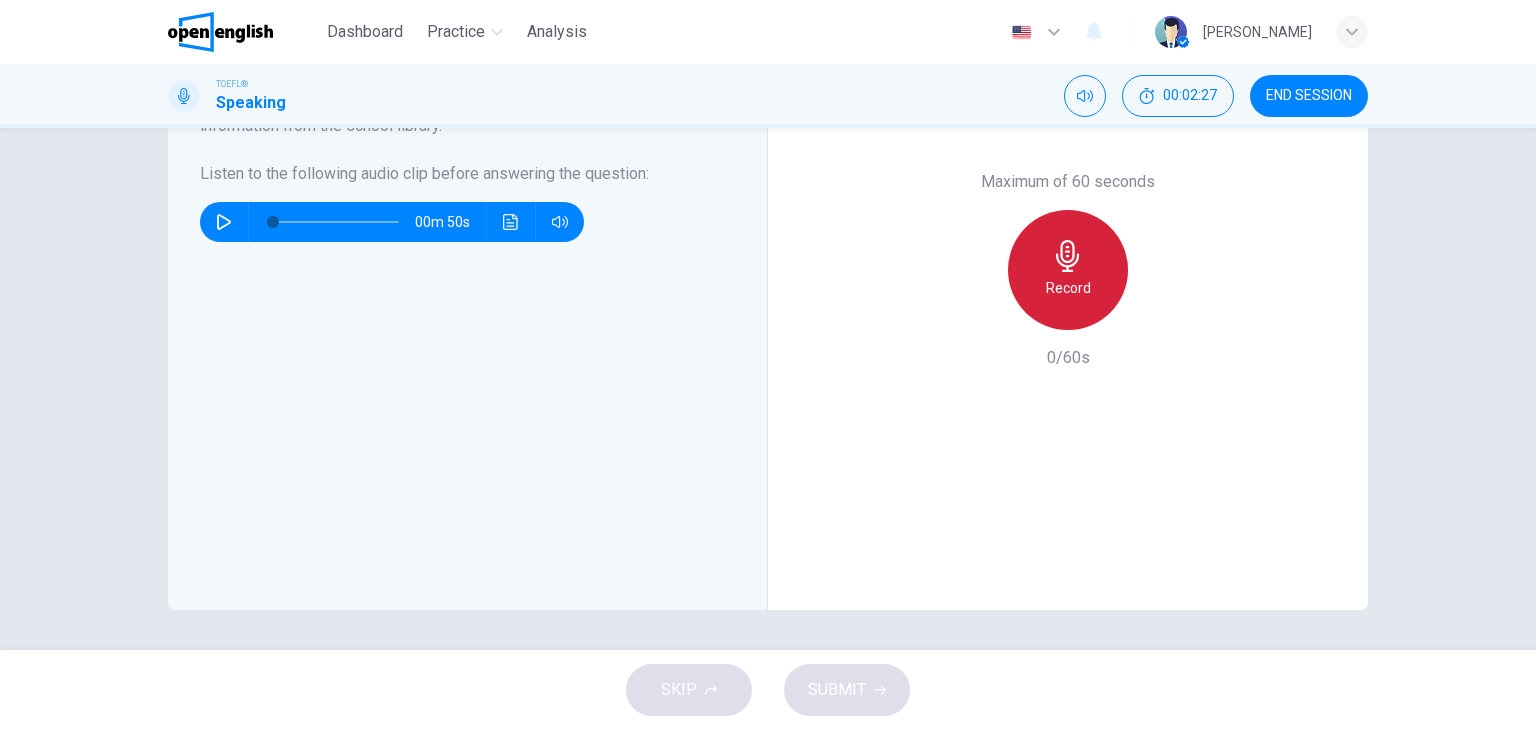 click on "Record" at bounding box center [1068, 270] 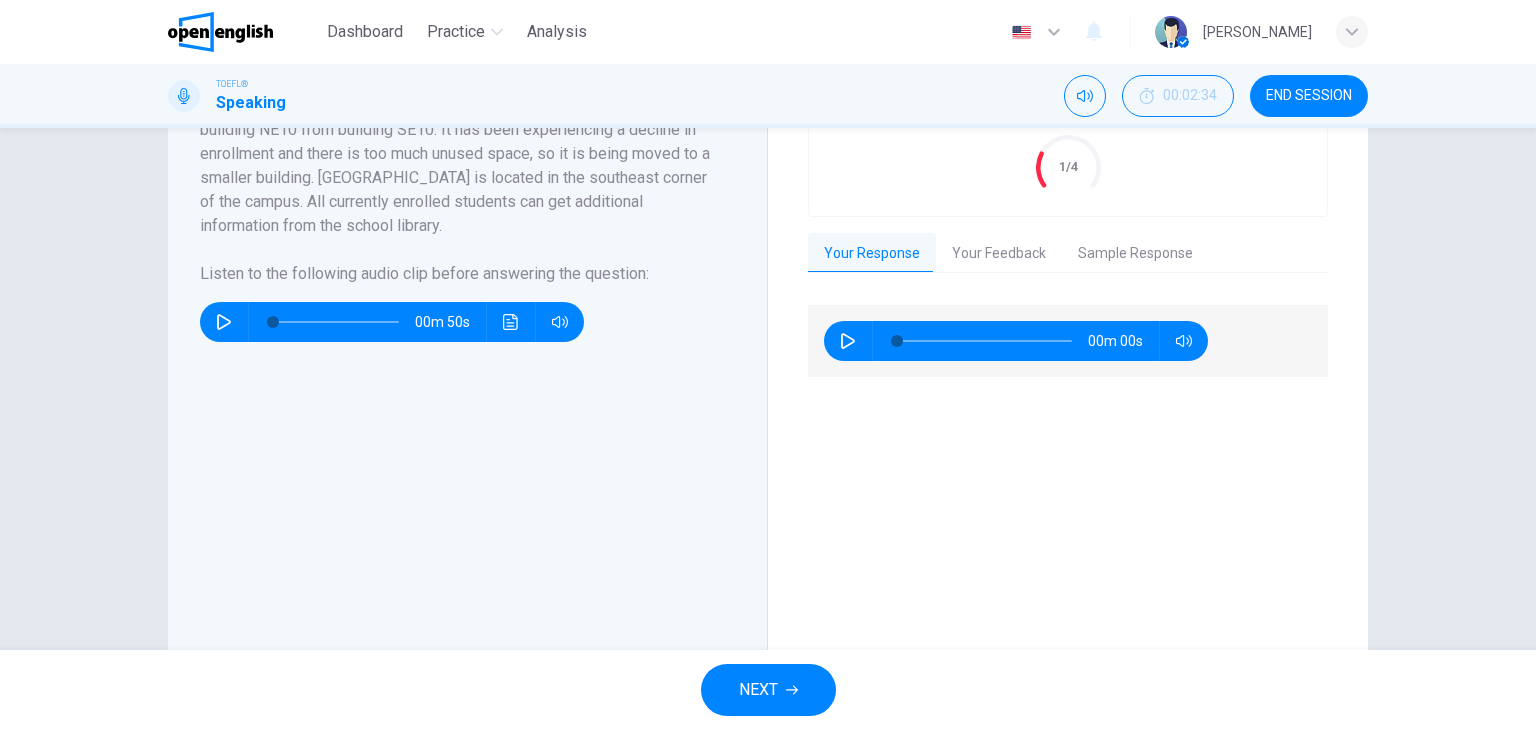 scroll, scrollTop: 327, scrollLeft: 0, axis: vertical 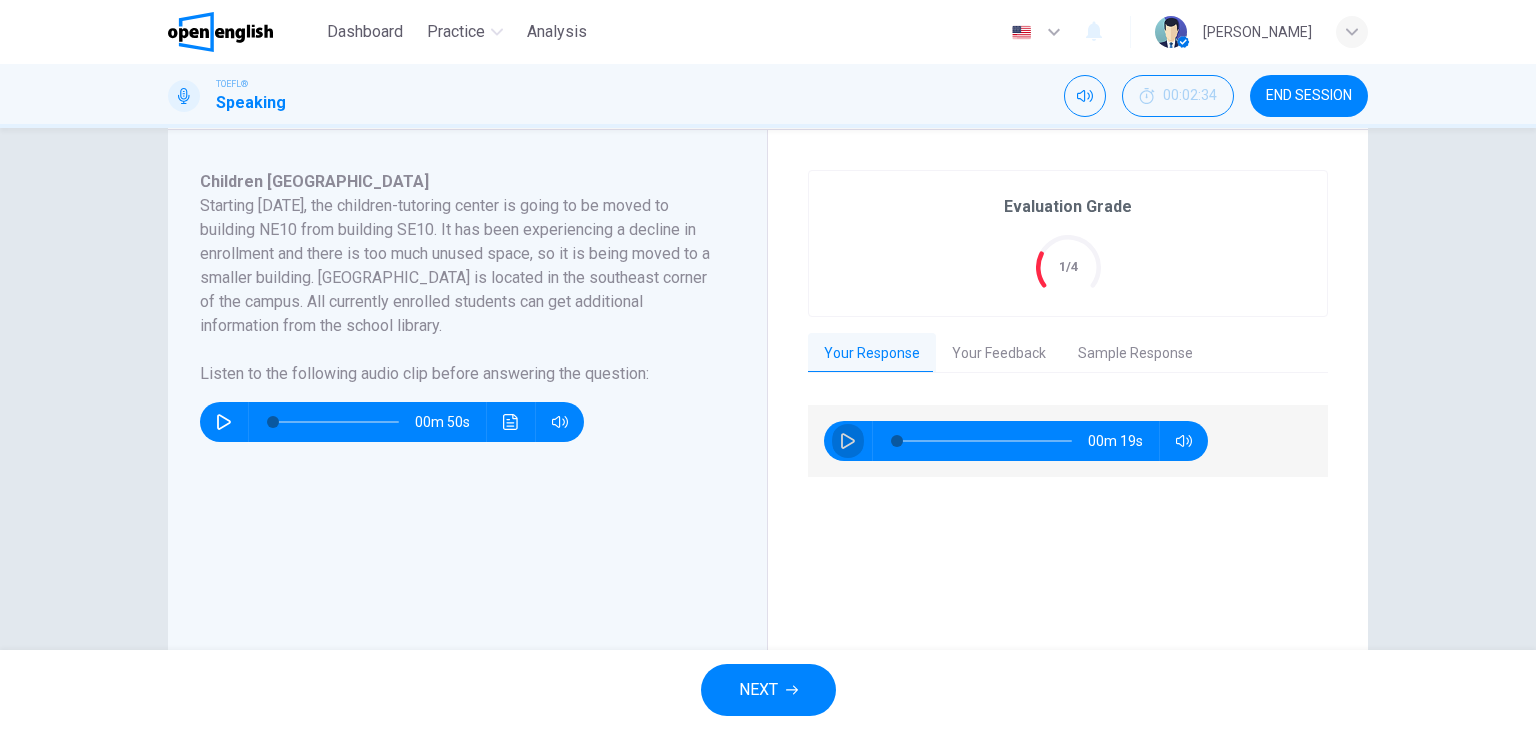 click 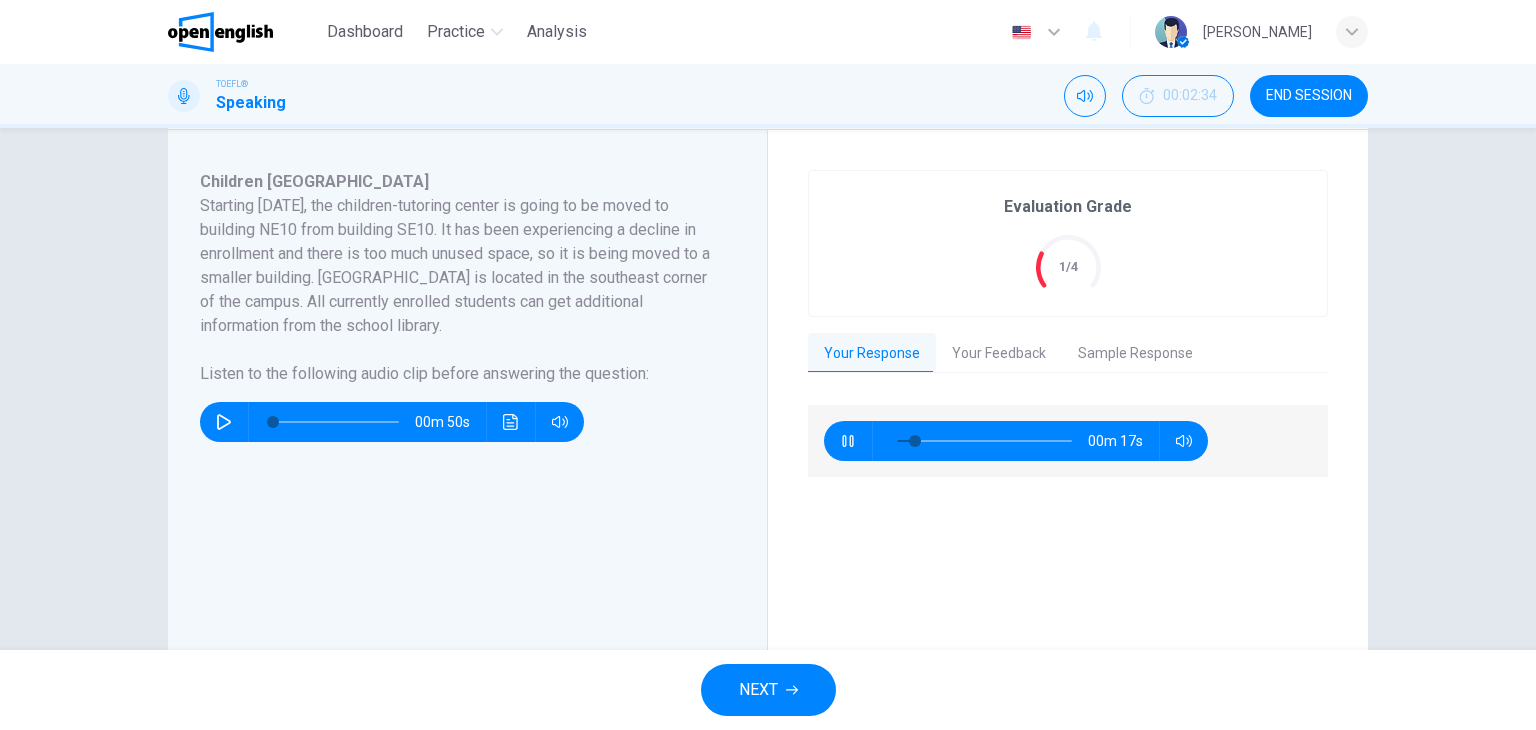click 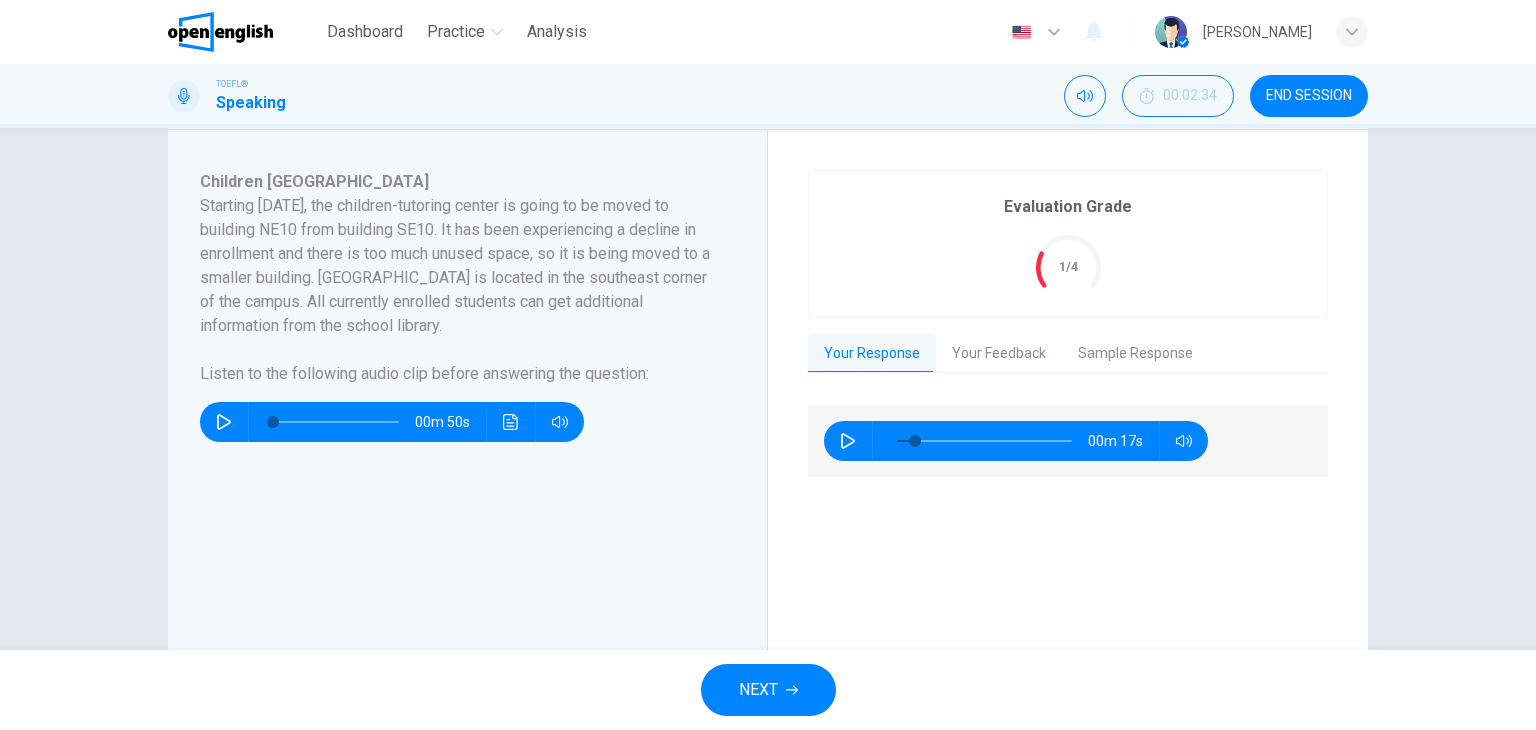 click on "Your Feedback" at bounding box center (999, 354) 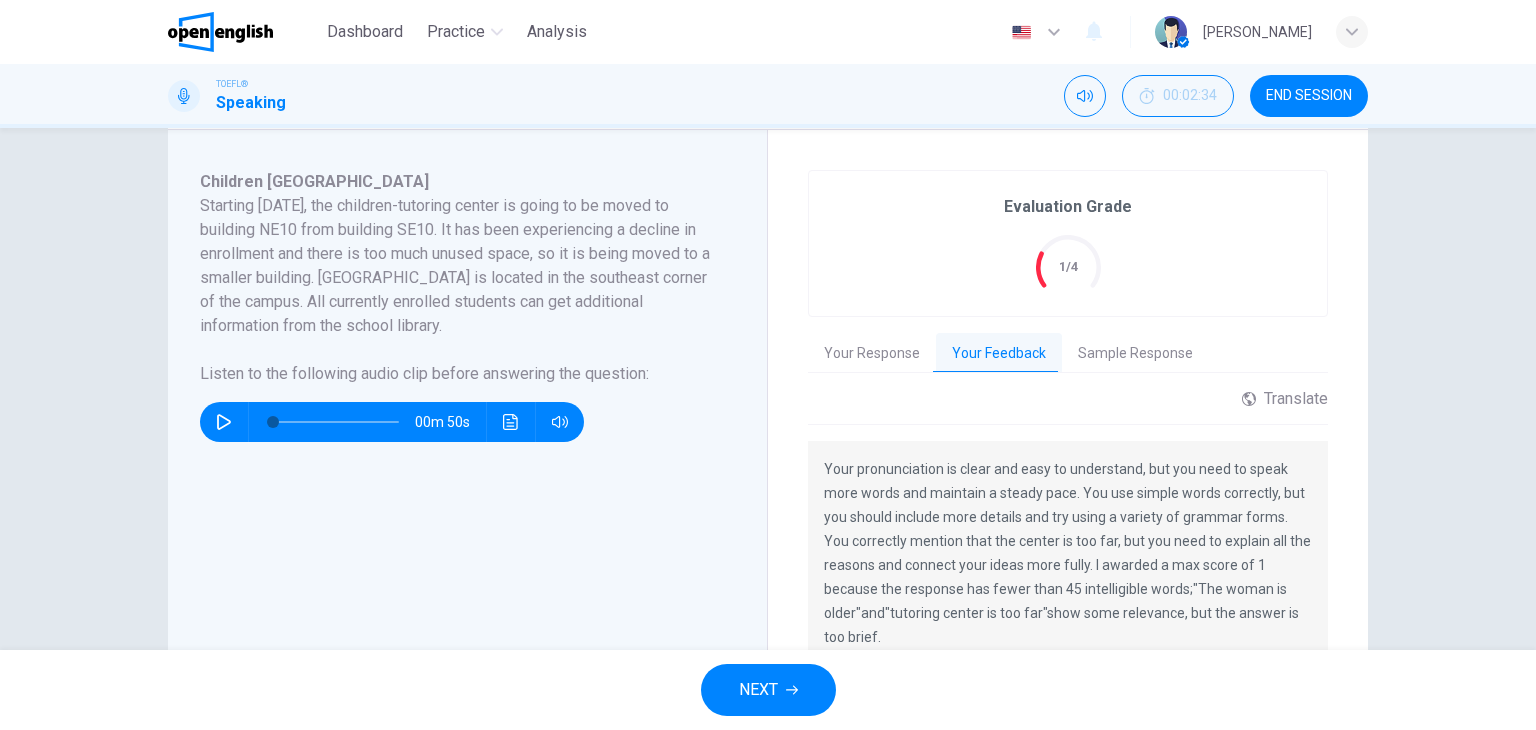 drag, startPoint x: 876, startPoint y: 488, endPoint x: 985, endPoint y: 487, distance: 109.004585 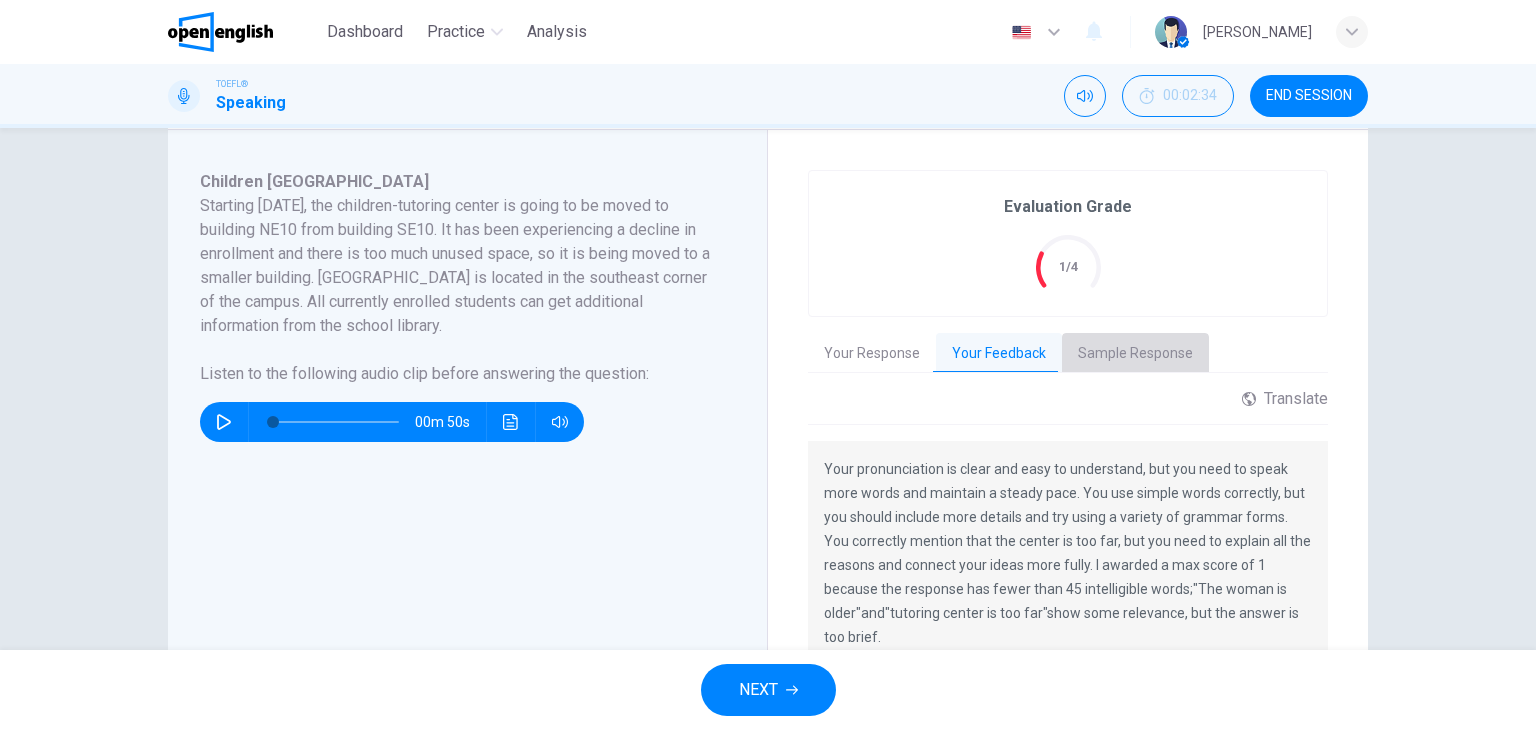 click on "Sample Response" at bounding box center (1135, 354) 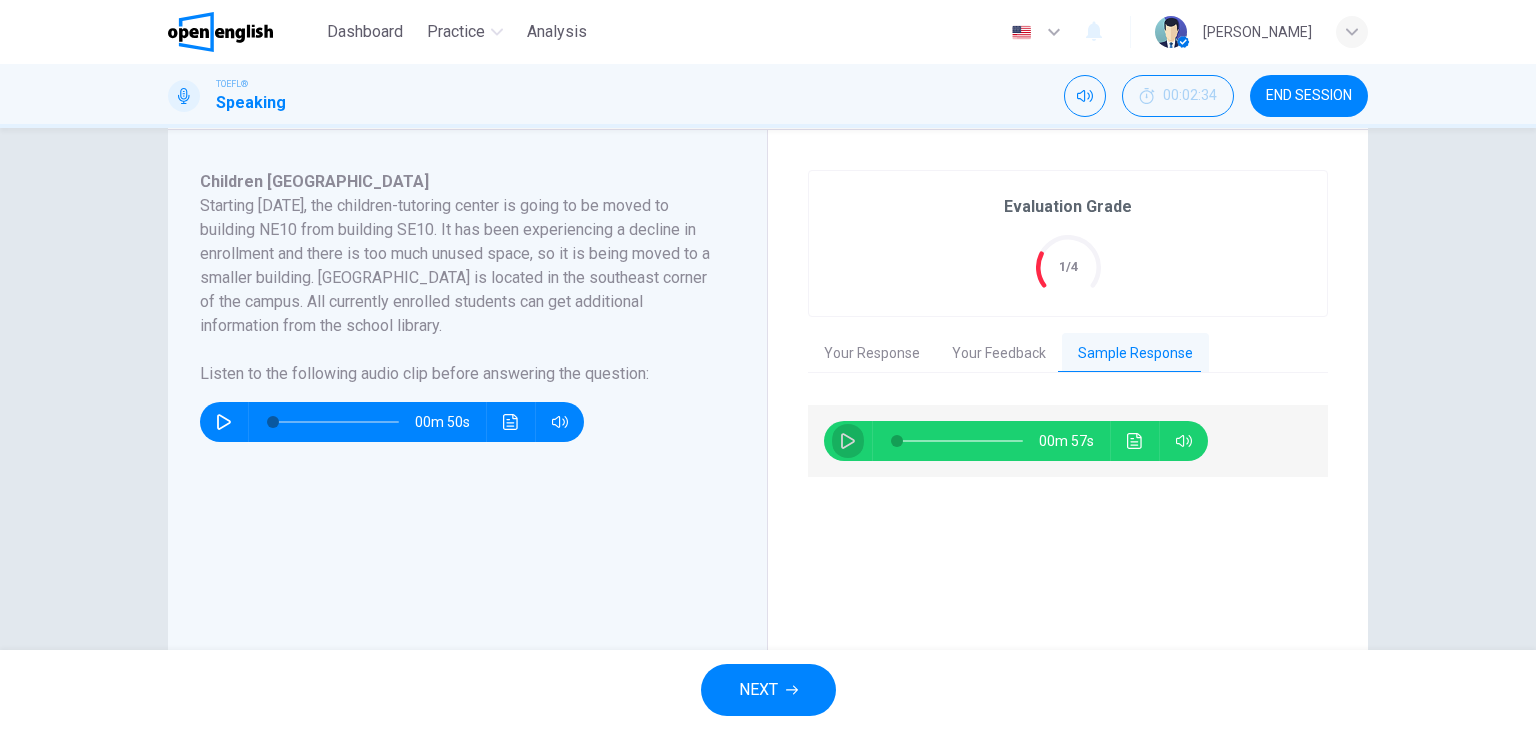 click 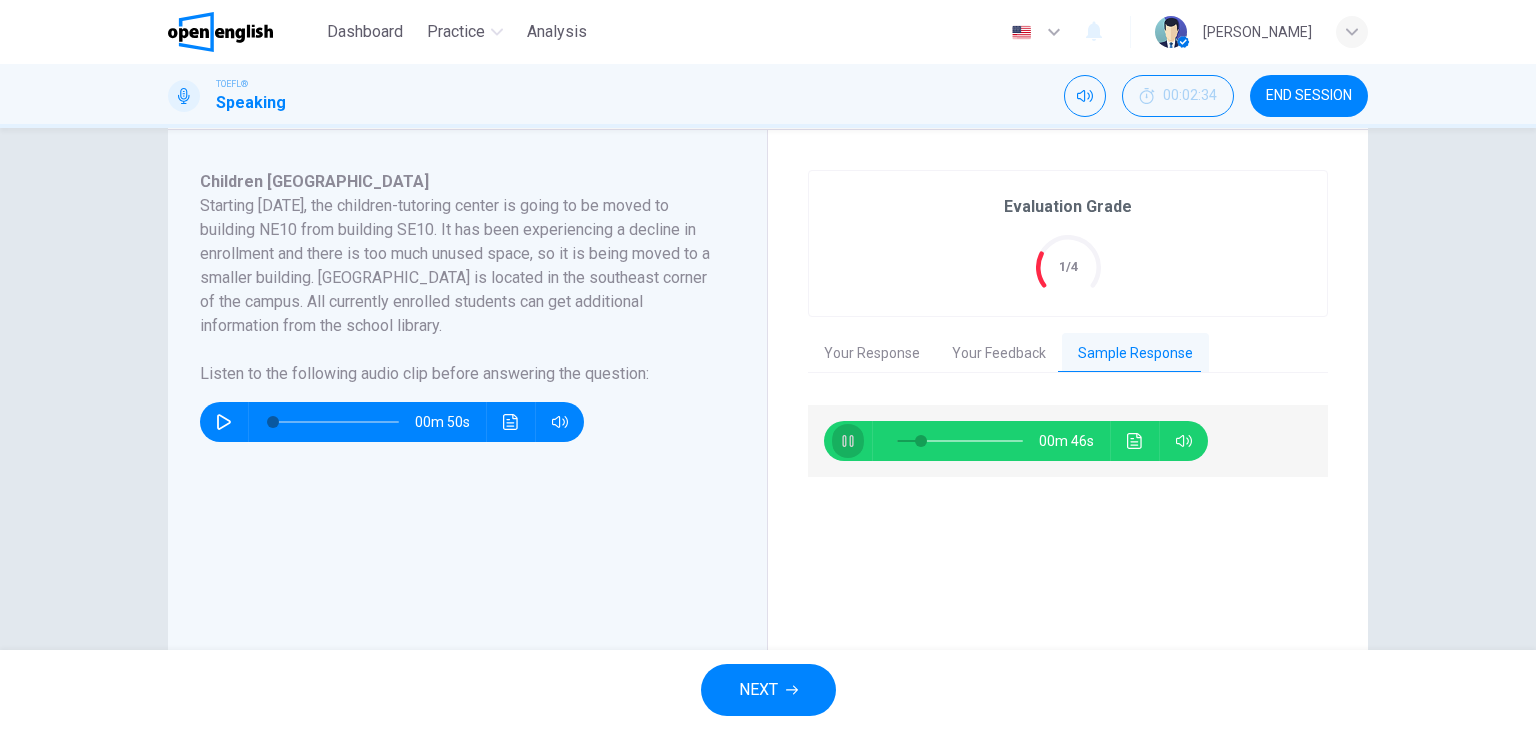 click 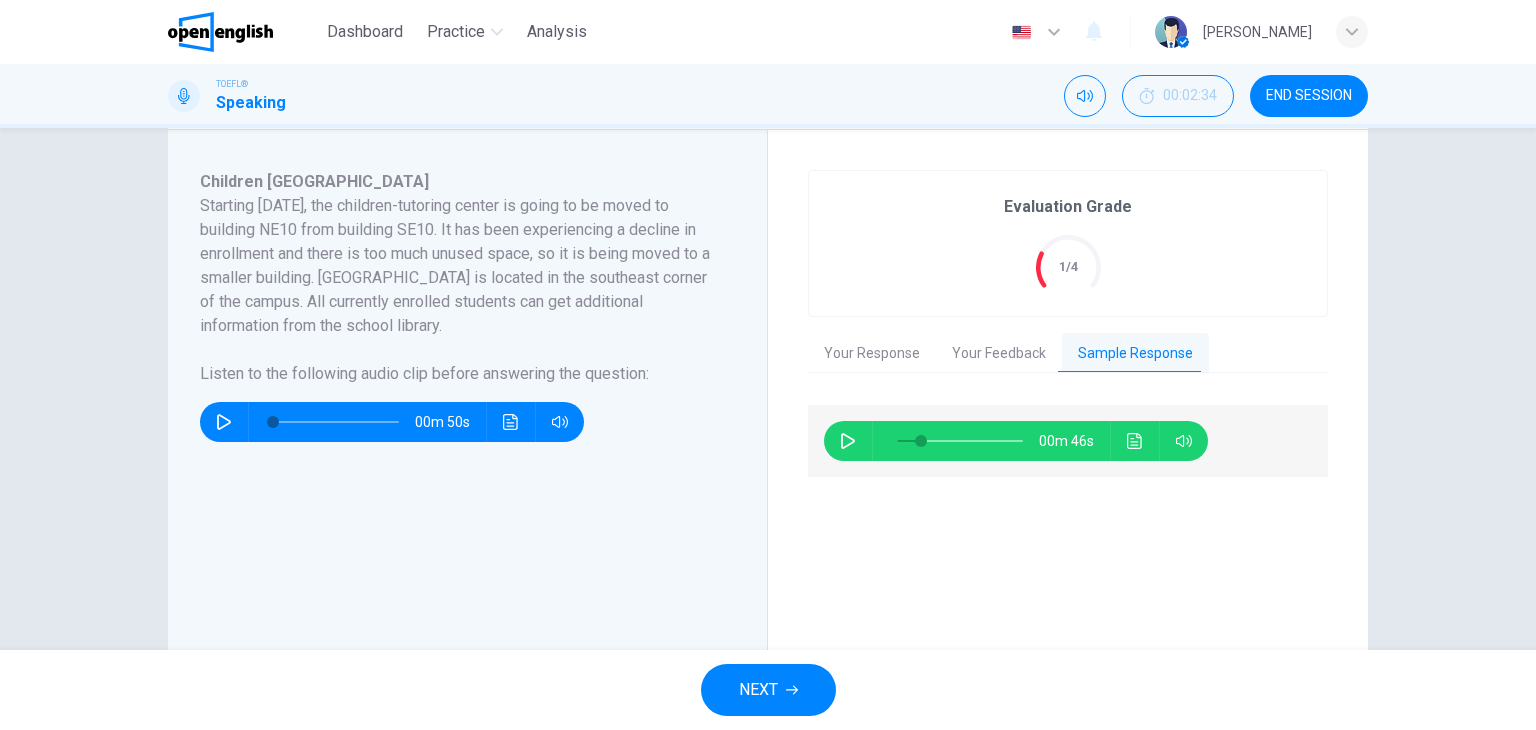 click 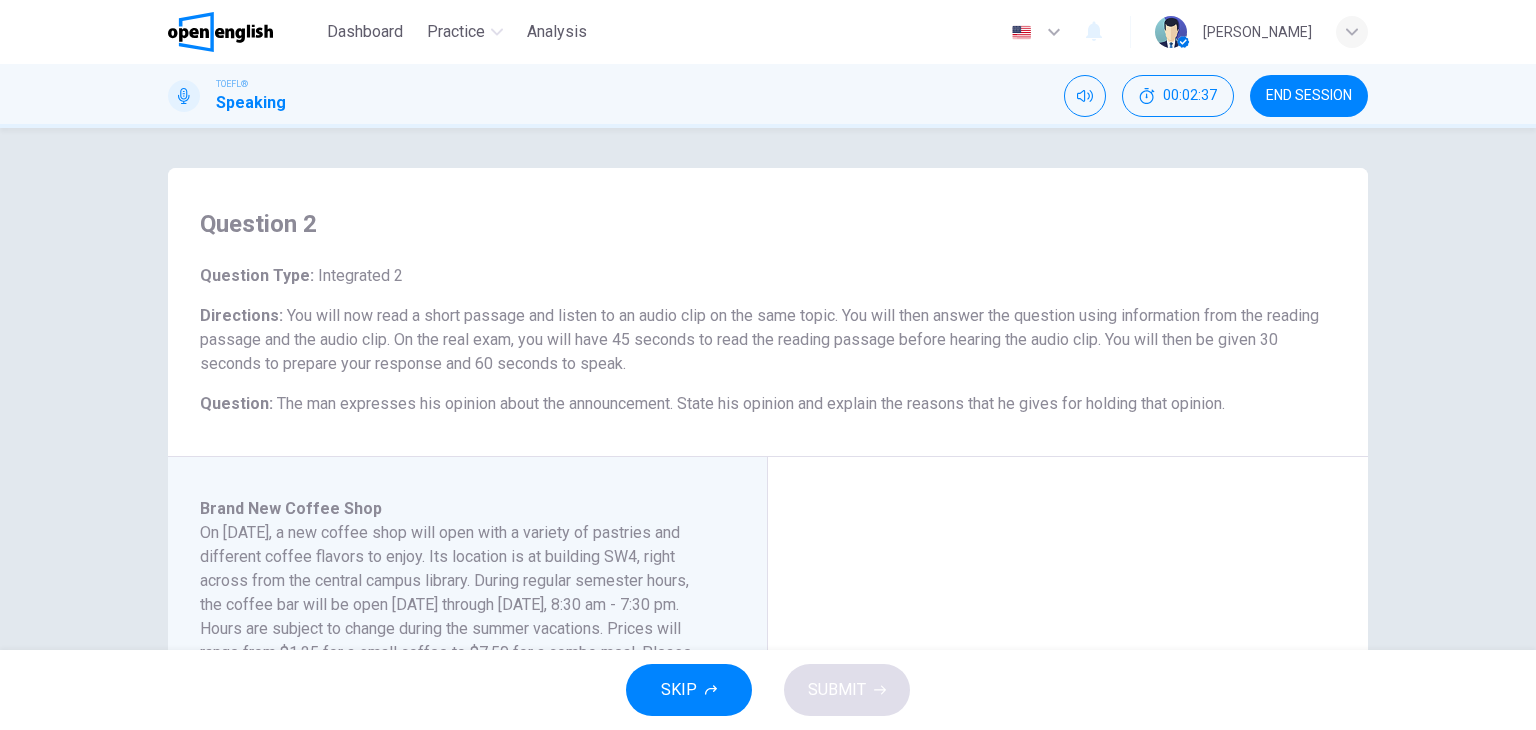 drag, startPoint x: 296, startPoint y: 405, endPoint x: 552, endPoint y: 405, distance: 256 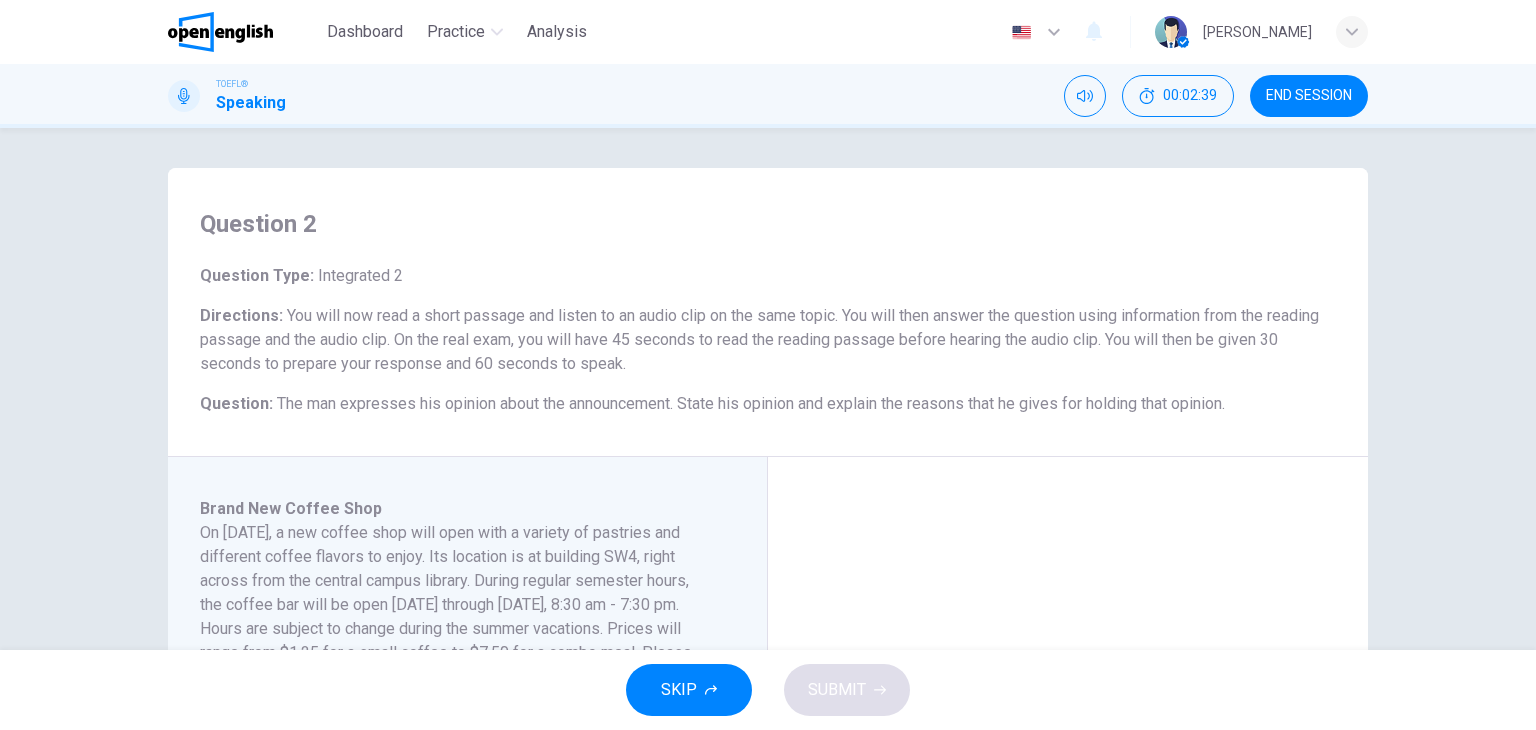 drag, startPoint x: 696, startPoint y: 404, endPoint x: 898, endPoint y: 404, distance: 202 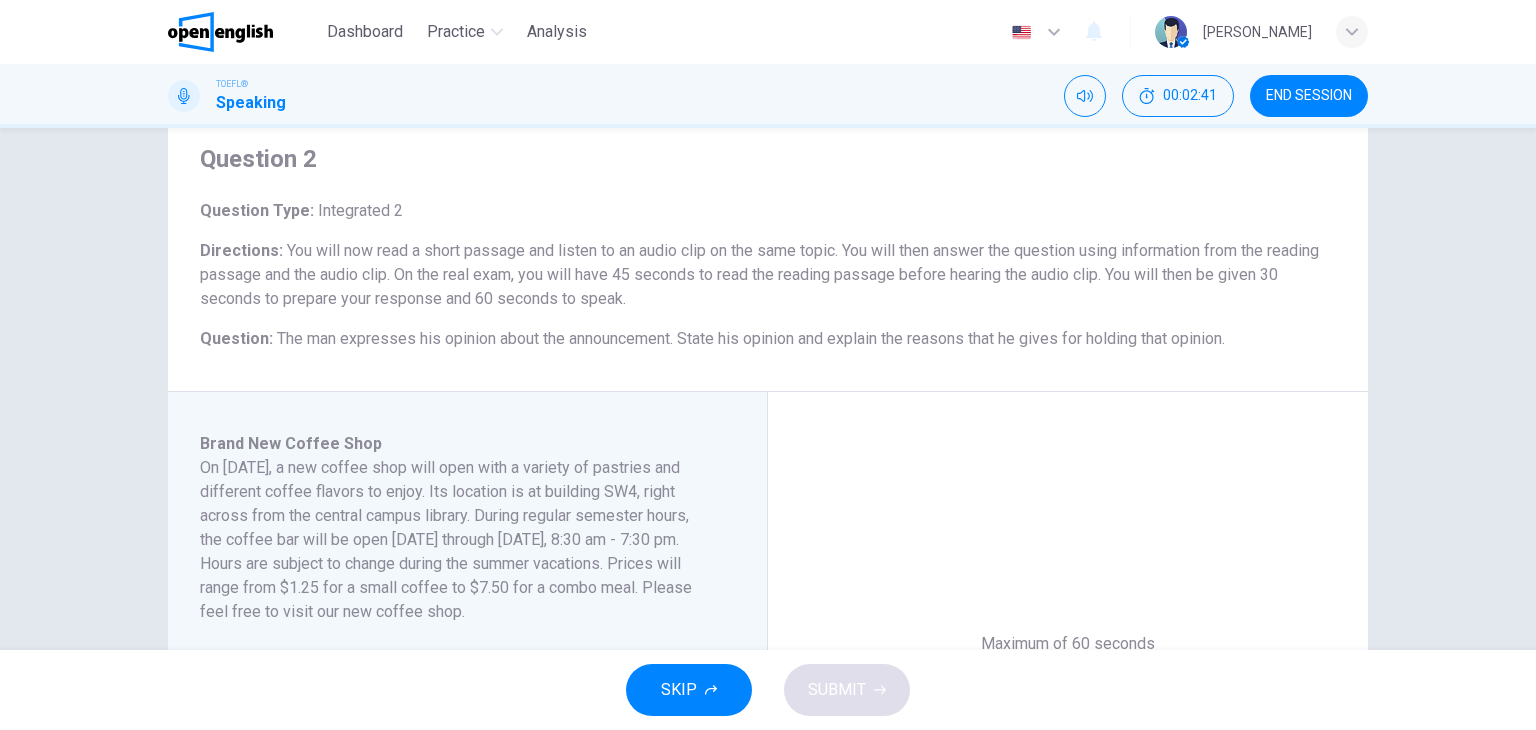 scroll, scrollTop: 100, scrollLeft: 0, axis: vertical 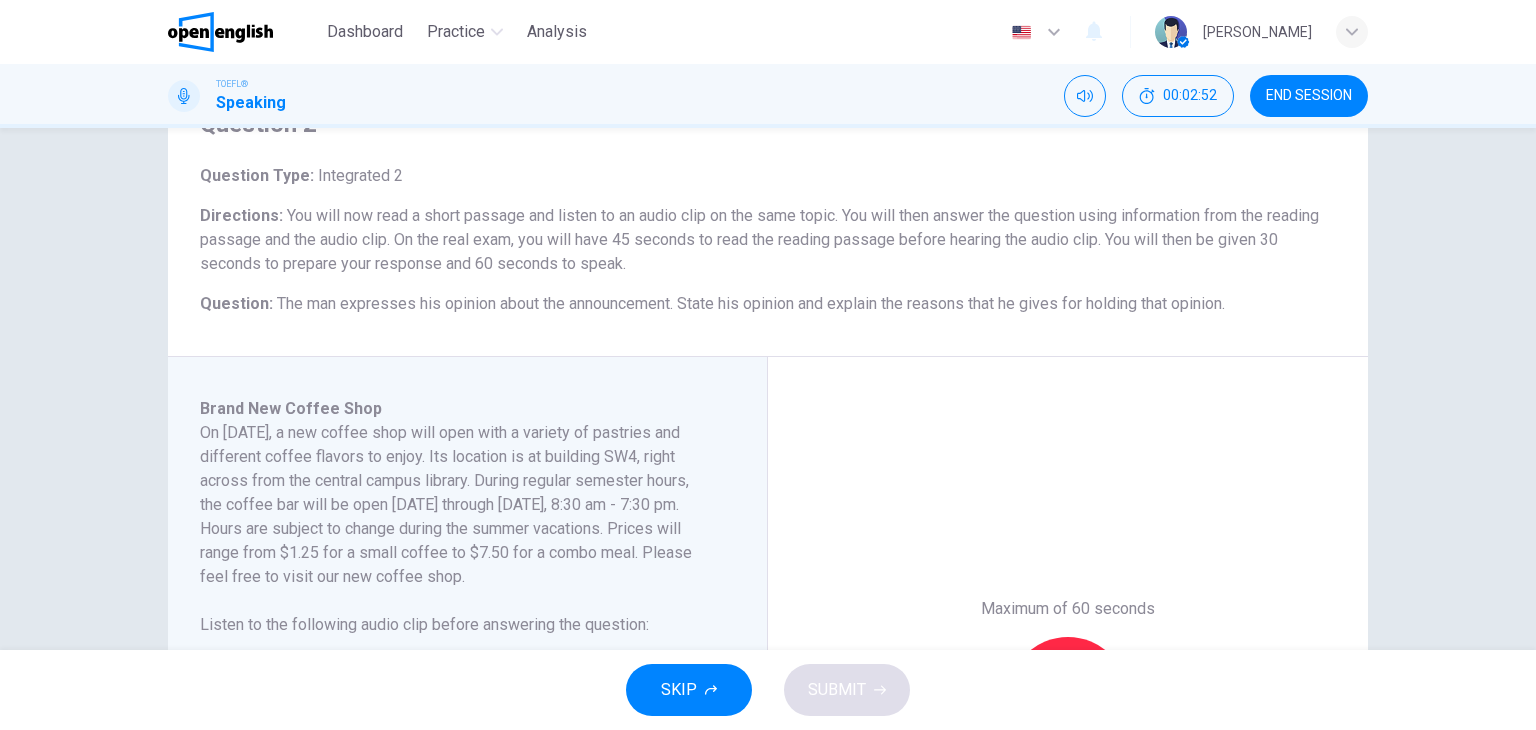 drag, startPoint x: 454, startPoint y: 456, endPoint x: 625, endPoint y: 459, distance: 171.0263 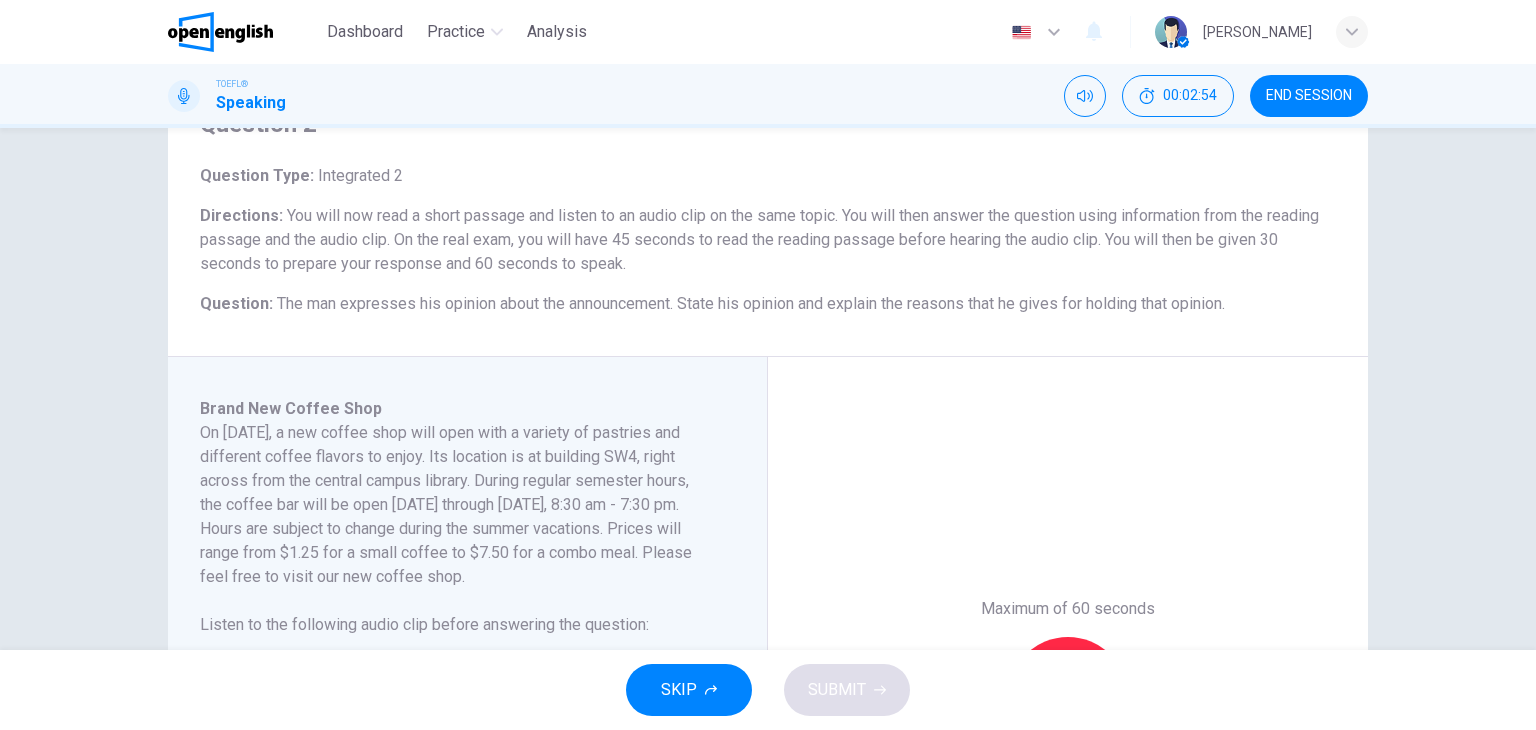 drag, startPoint x: 276, startPoint y: 478, endPoint x: 430, endPoint y: 478, distance: 154 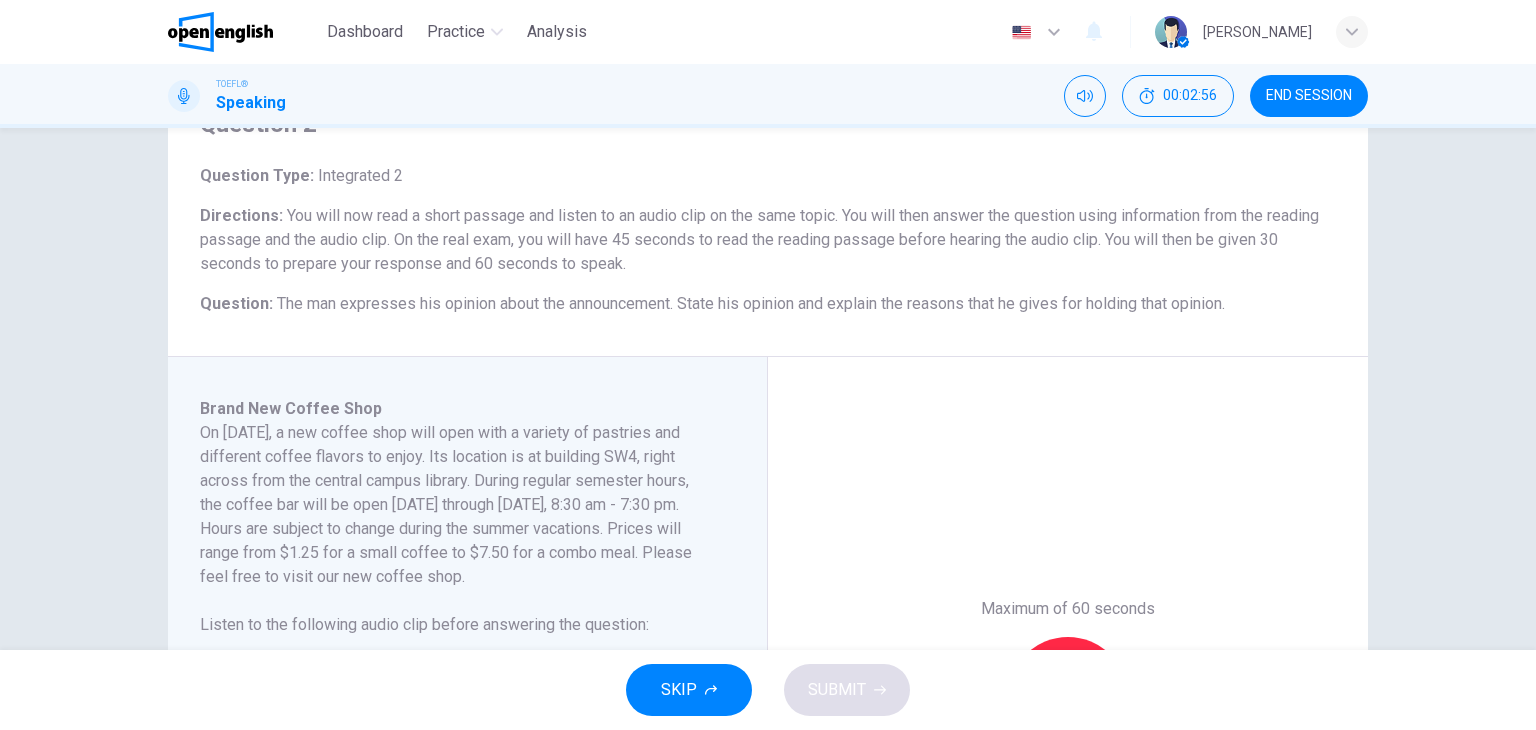 drag, startPoint x: 476, startPoint y: 480, endPoint x: 668, endPoint y: 485, distance: 192.0651 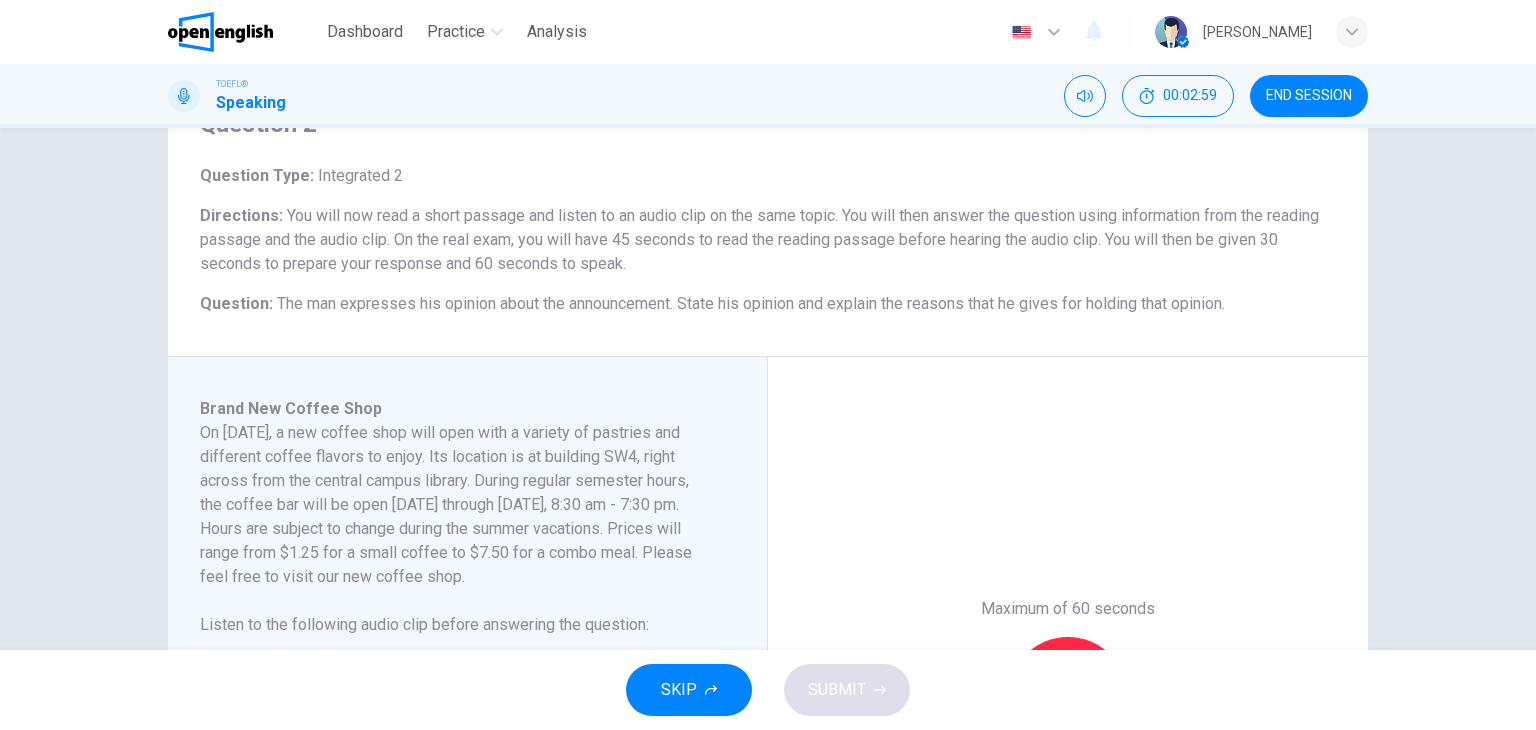 drag, startPoint x: 248, startPoint y: 507, endPoint x: 662, endPoint y: 501, distance: 414.0435 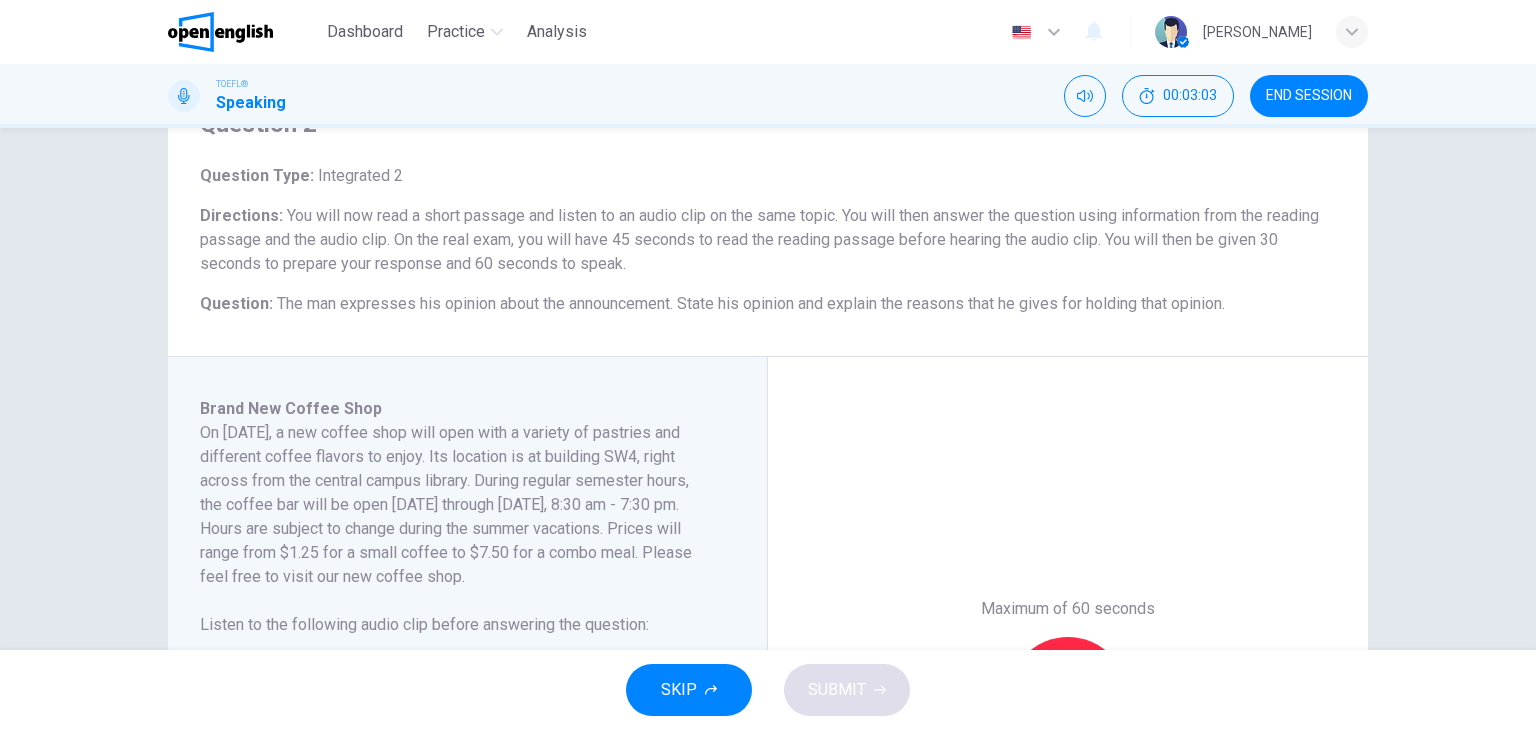 drag, startPoint x: 205, startPoint y: 532, endPoint x: 556, endPoint y: 536, distance: 351.0228 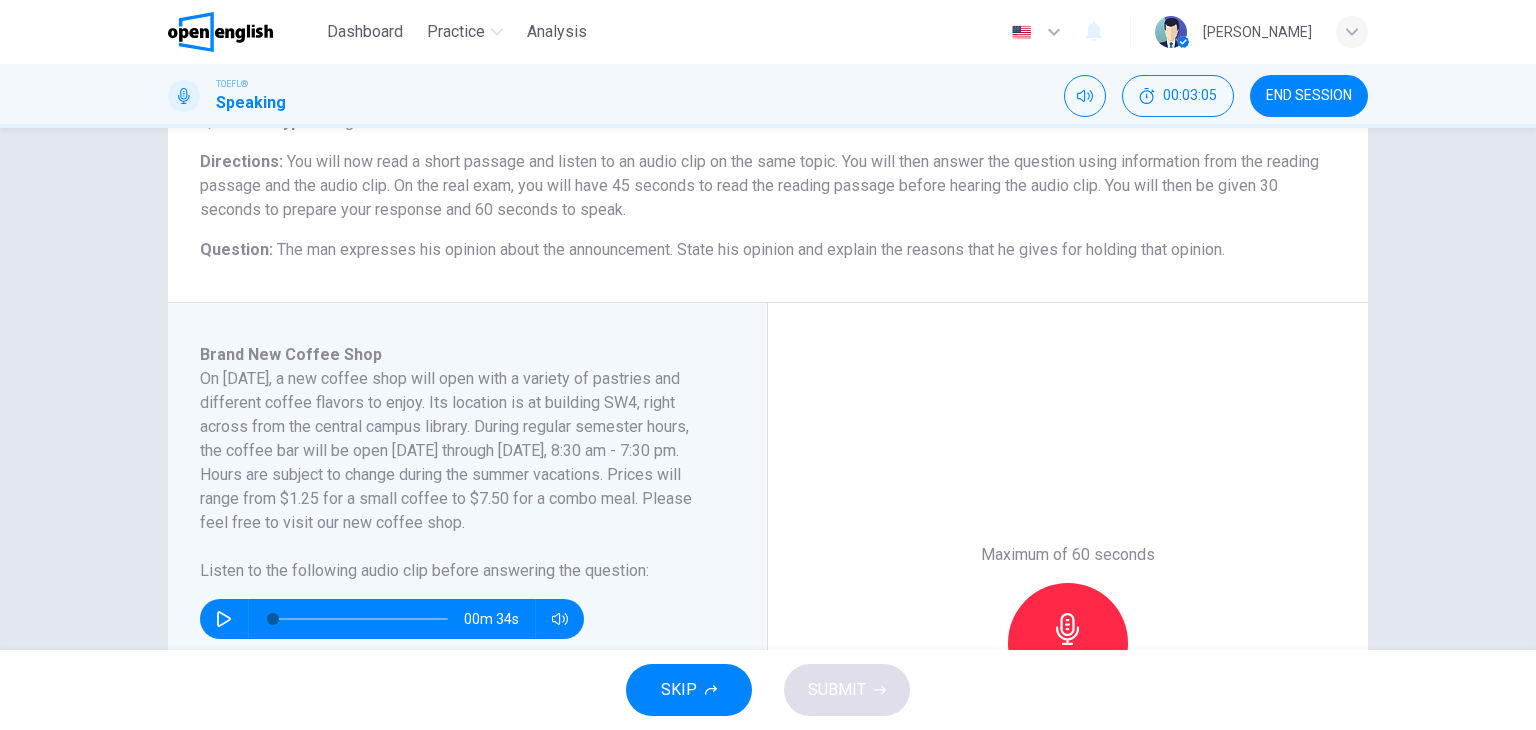 scroll, scrollTop: 200, scrollLeft: 0, axis: vertical 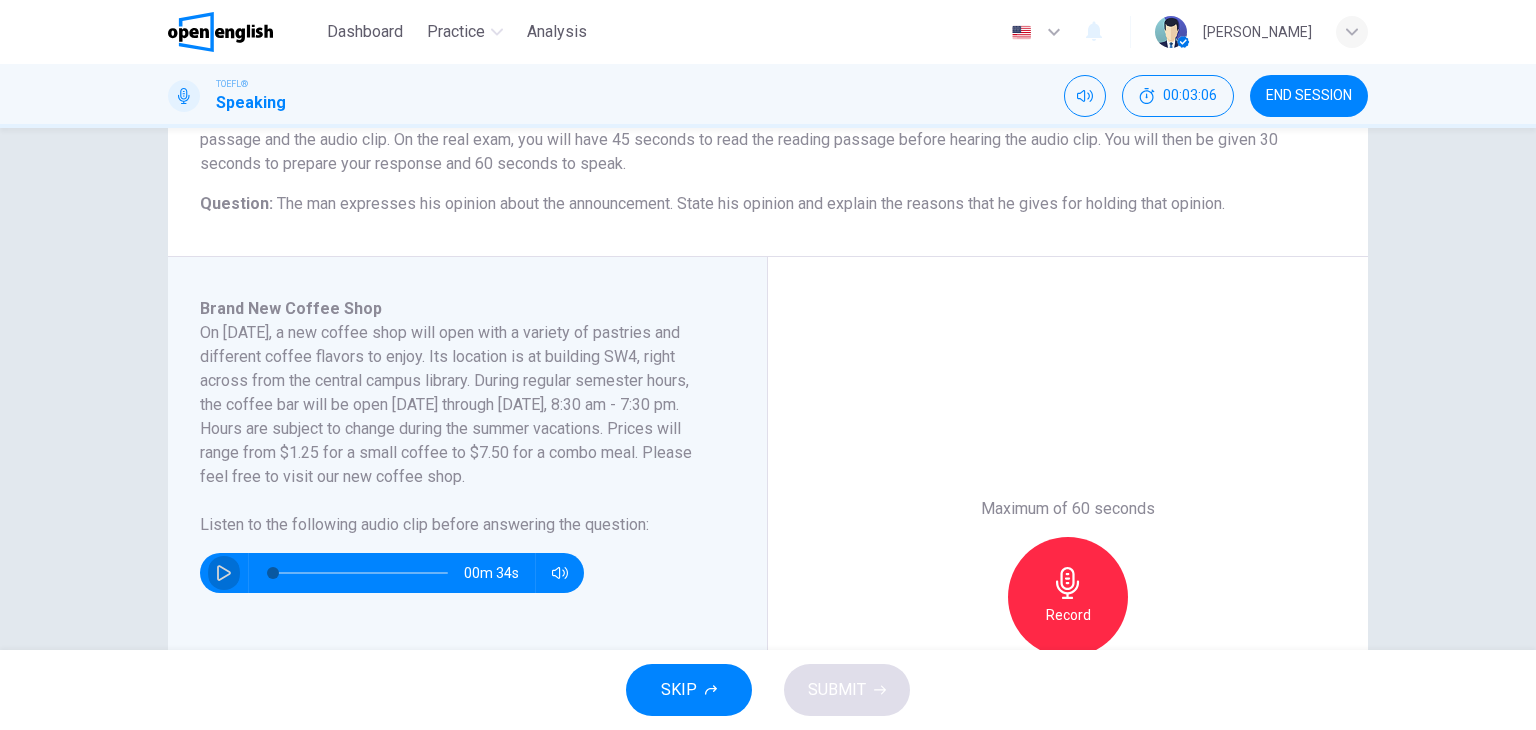 click 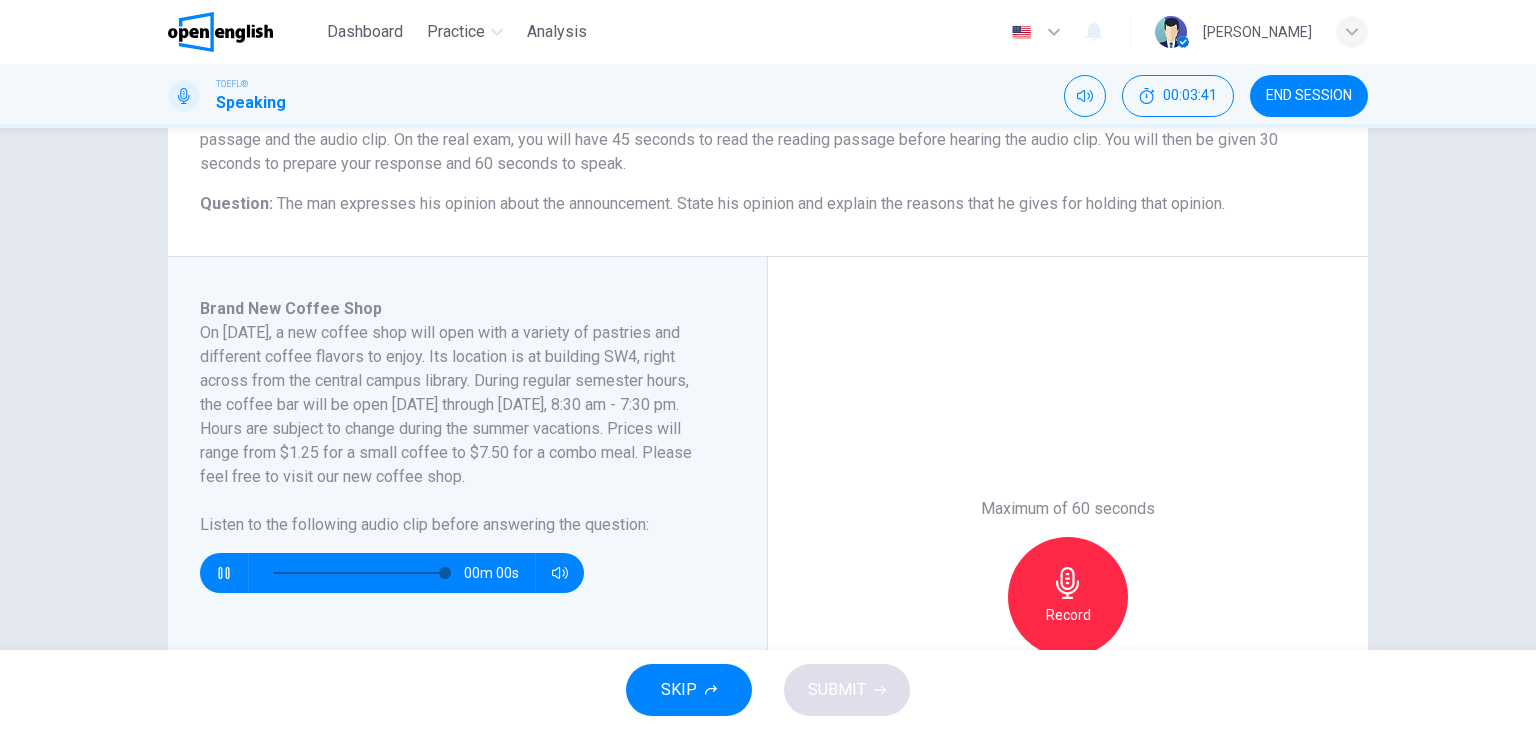 type on "*" 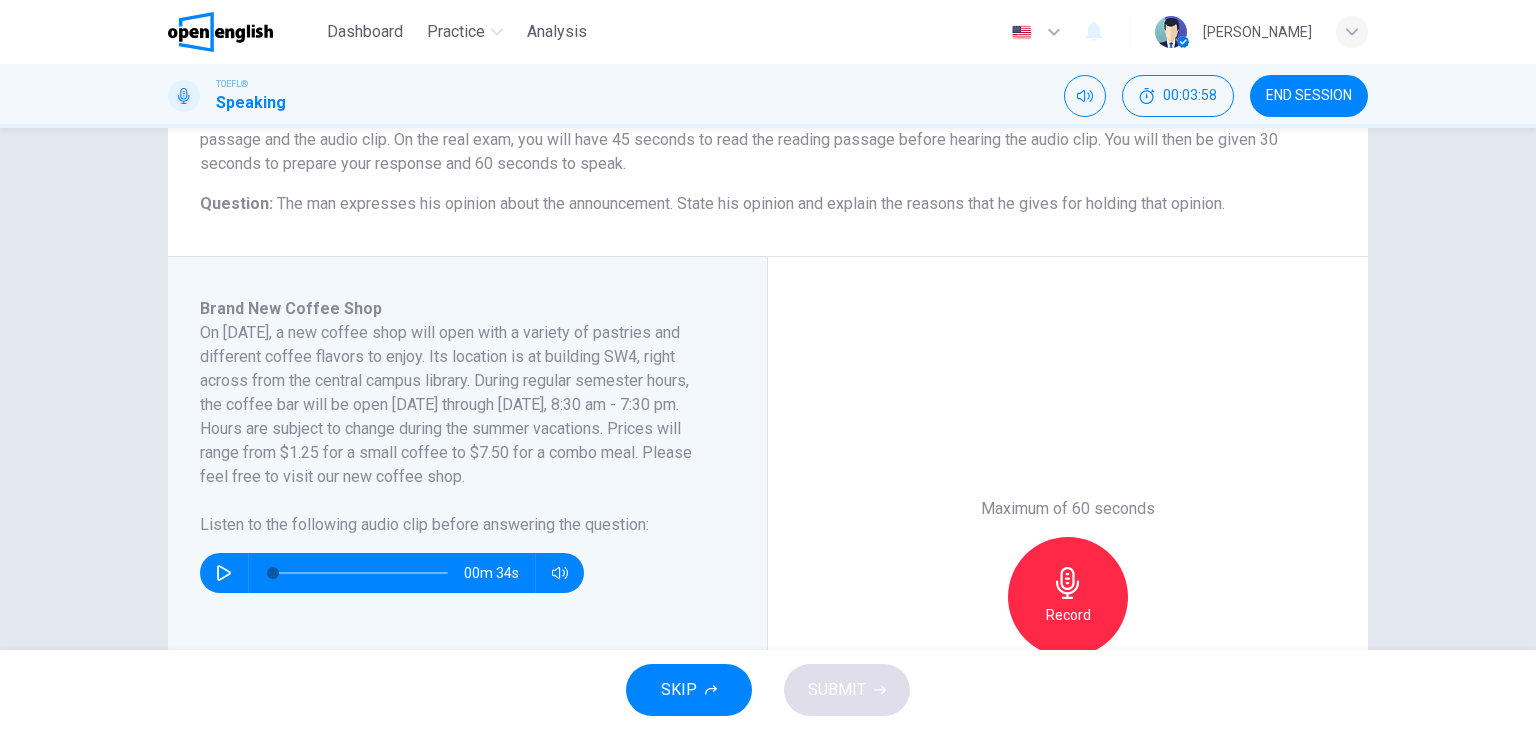 click on "On [DATE], a new coffee shop will open with a variety of pastries and different coffee flavors to enjoy. Its location is at building SW4, right across from the central campus library. During regular semester hours, the coffee bar will be open [DATE] through [DATE], 8:30 am - 7:30 pm. Hours are subject to change during the summer vacations. Prices will range from $1.25 for a small coffee to $7.50 for a combo meal. Please feel free to visit our new coffee shop." at bounding box center [455, 405] 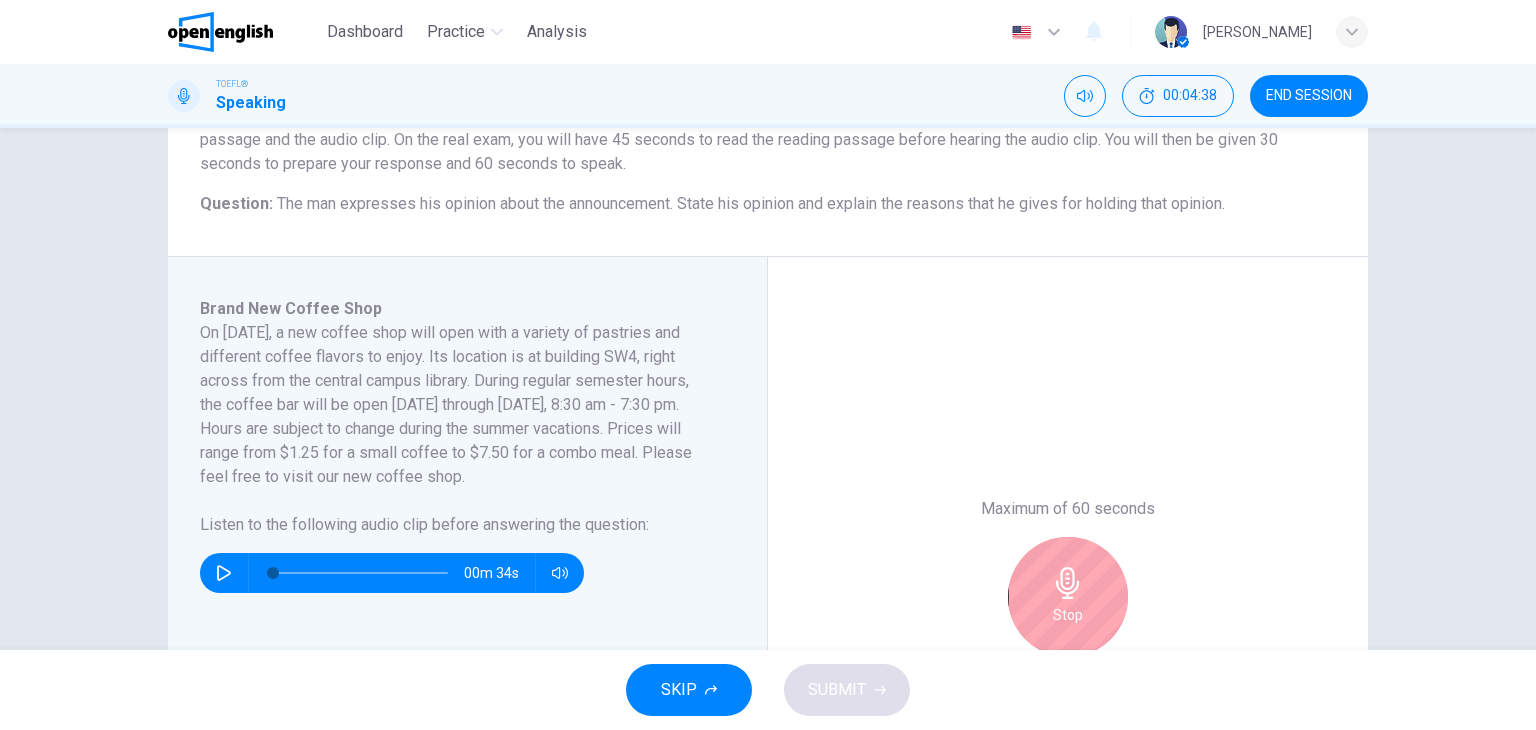click on "Stop" at bounding box center [1068, 597] 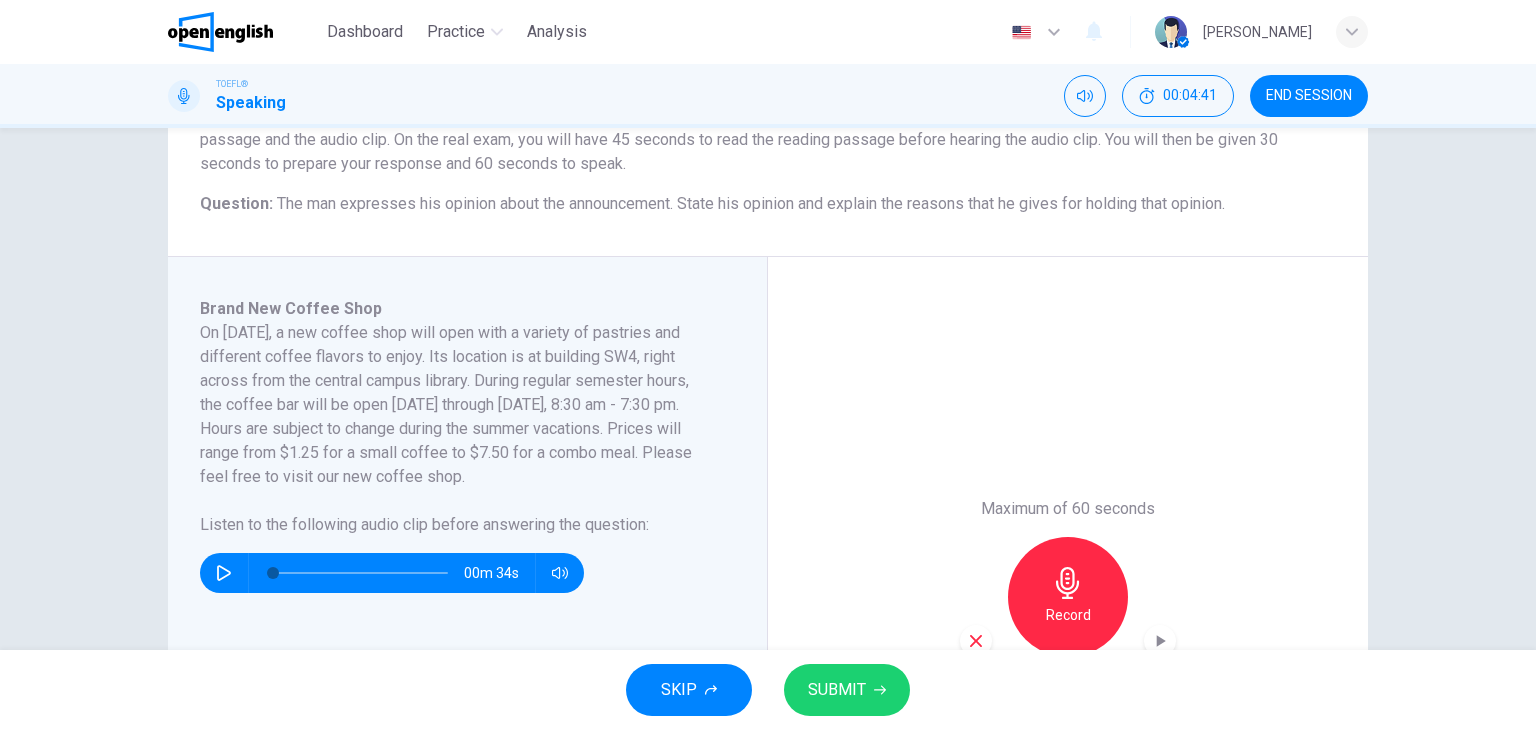 click on "SUBMIT" at bounding box center [847, 690] 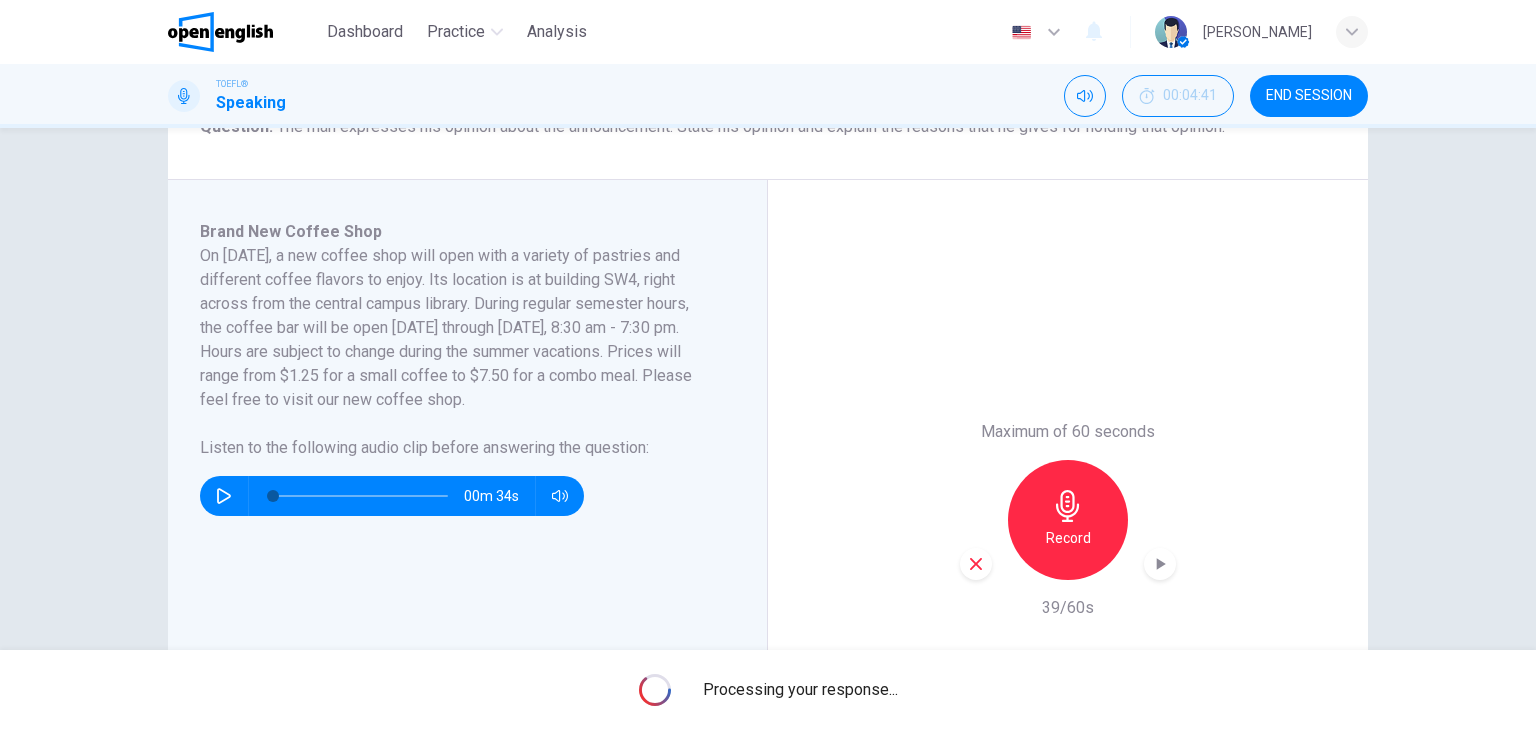 scroll, scrollTop: 400, scrollLeft: 0, axis: vertical 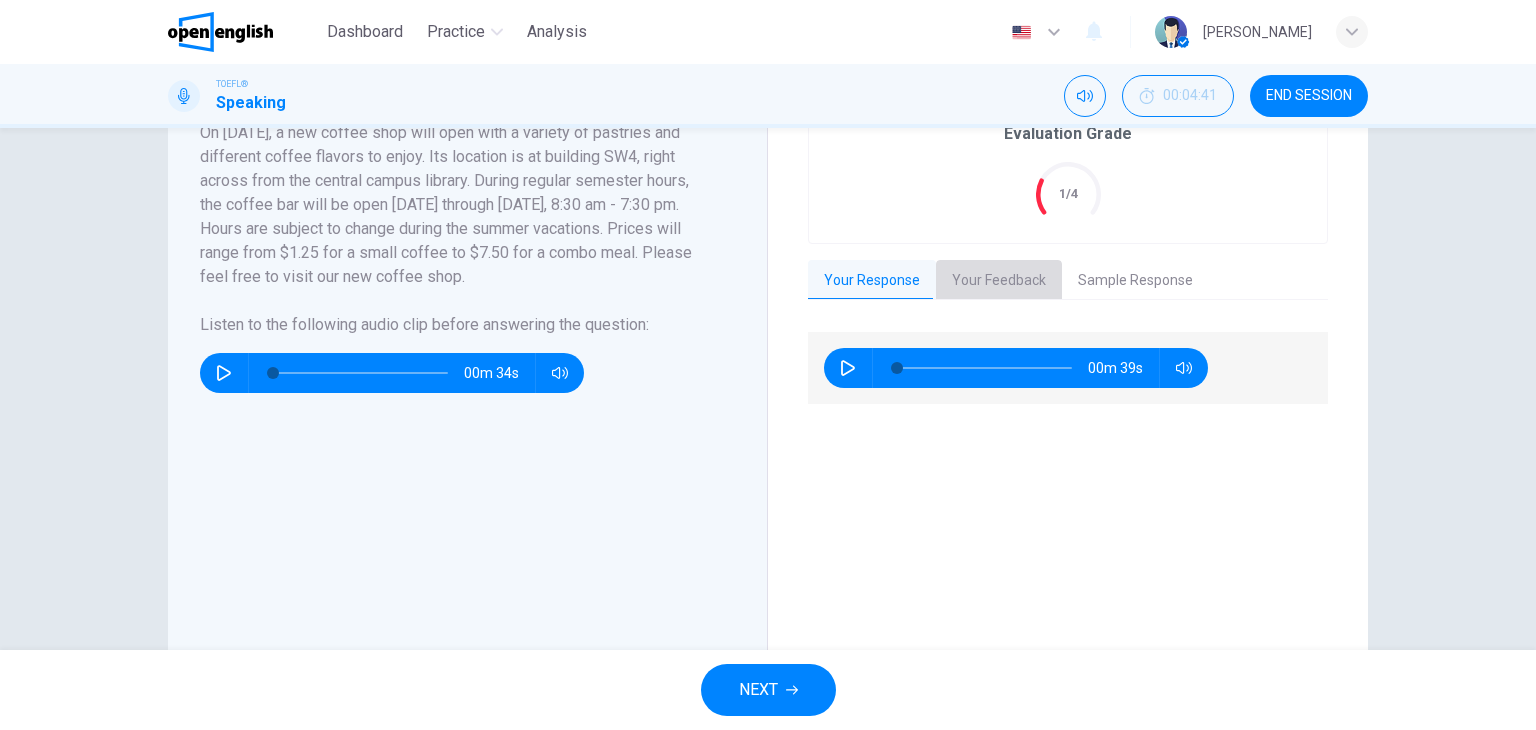 click on "Your Feedback" at bounding box center [999, 281] 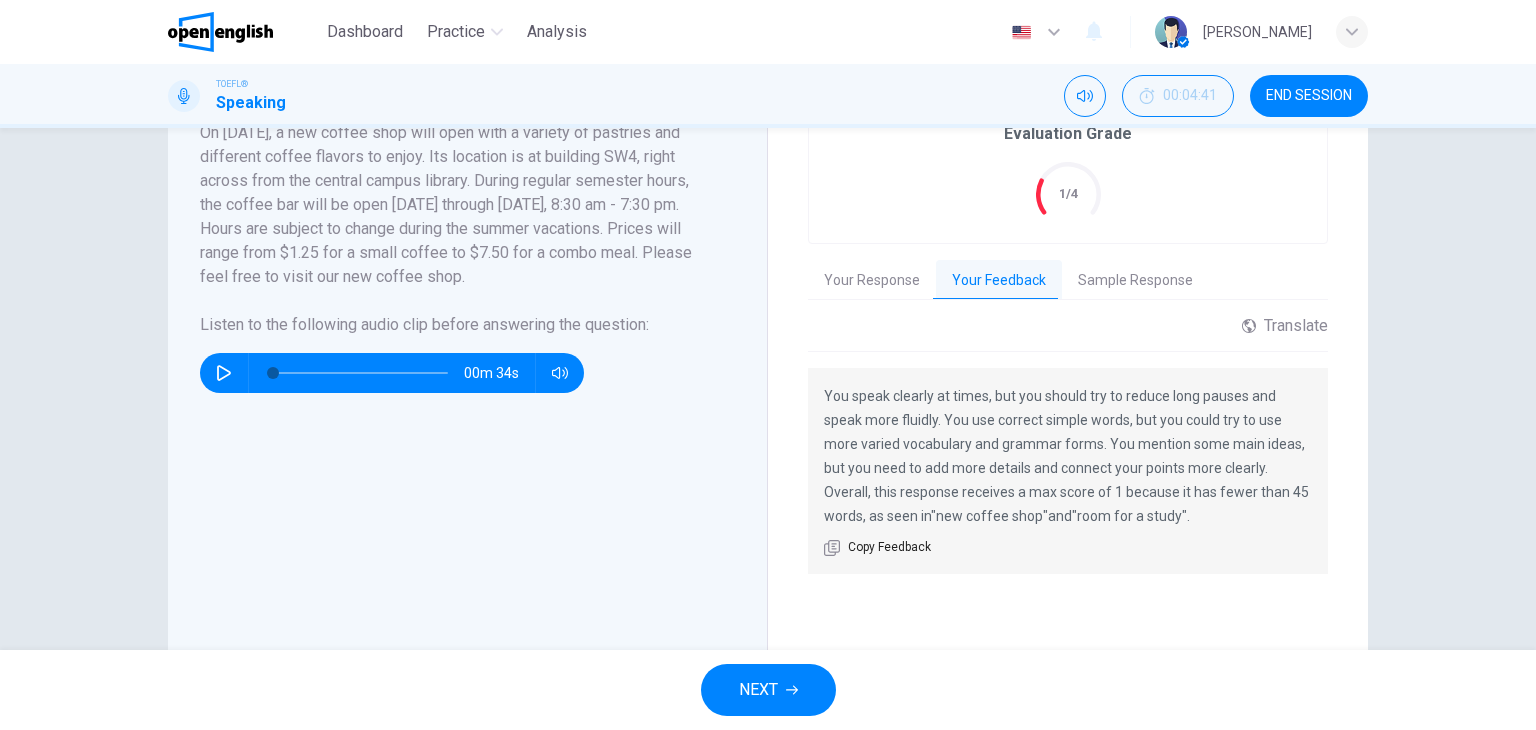 click on "NEXT" at bounding box center [768, 690] 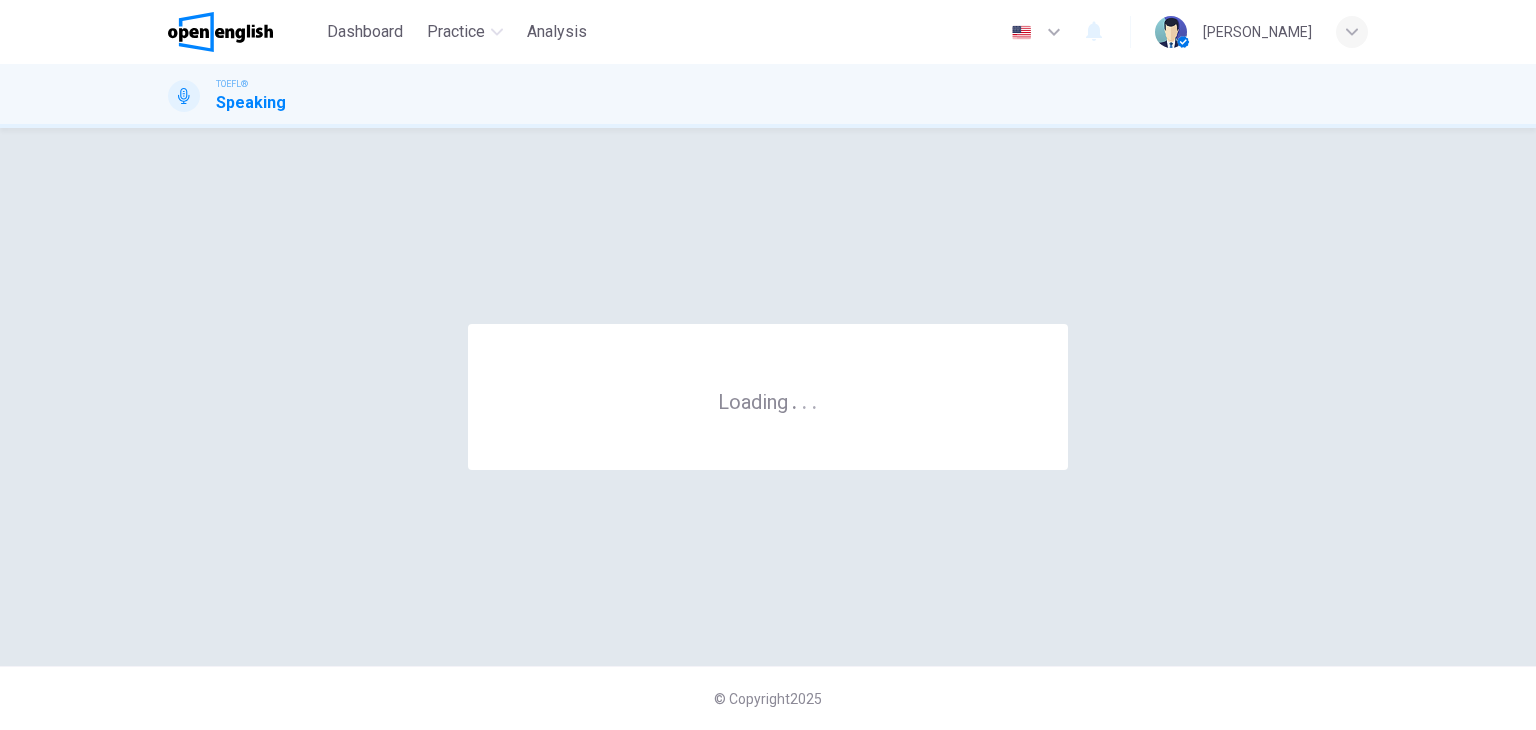scroll, scrollTop: 0, scrollLeft: 0, axis: both 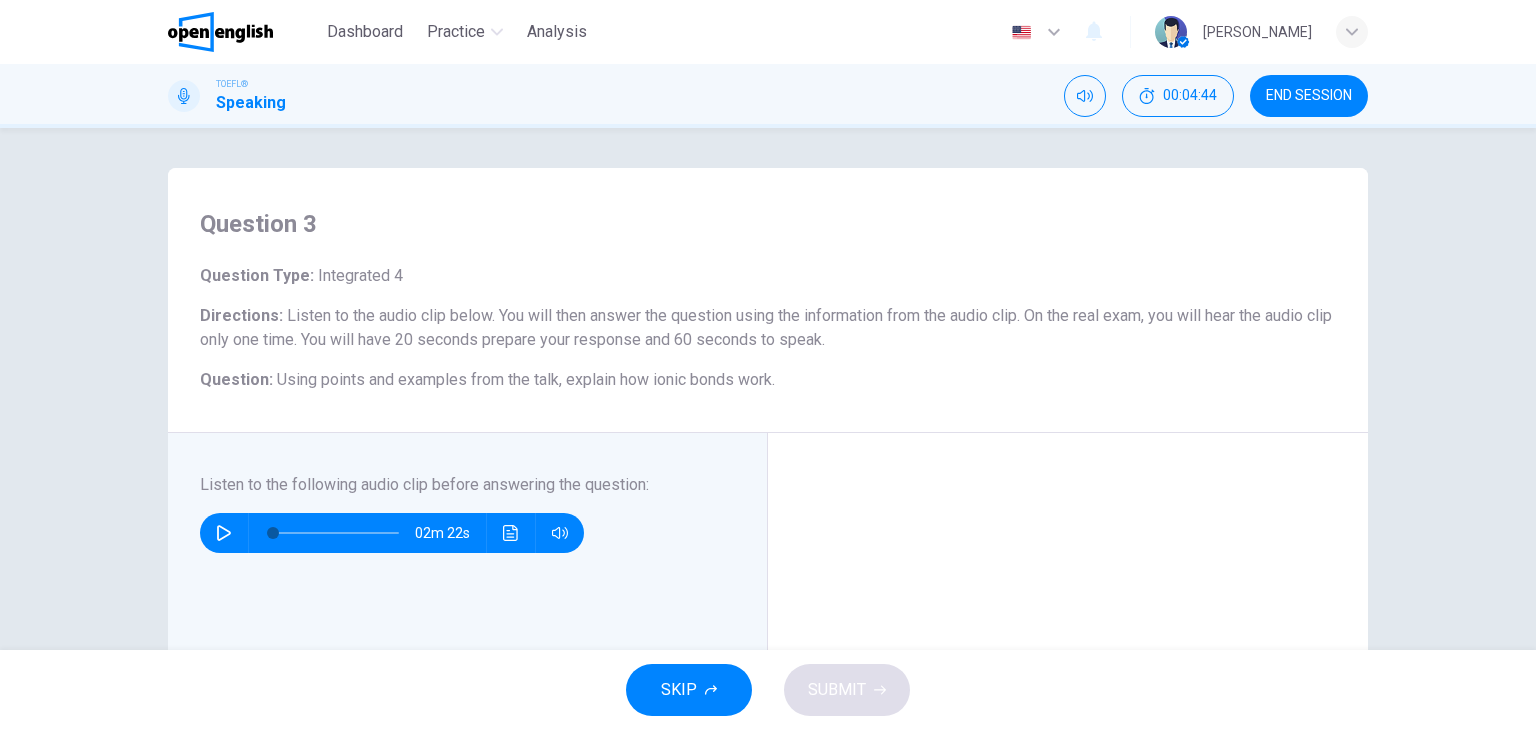 drag, startPoint x: 279, startPoint y: 382, endPoint x: 487, endPoint y: 385, distance: 208.02164 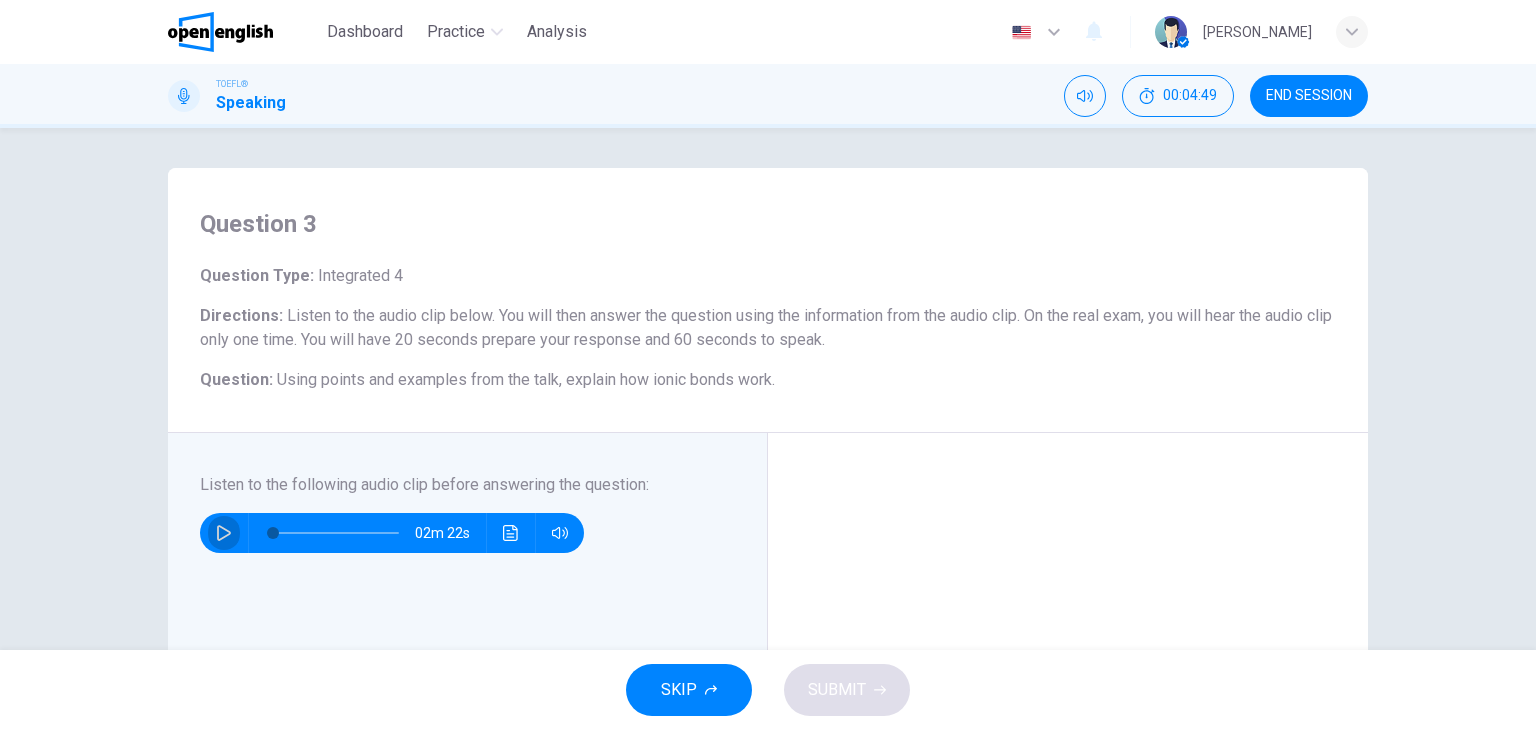 click 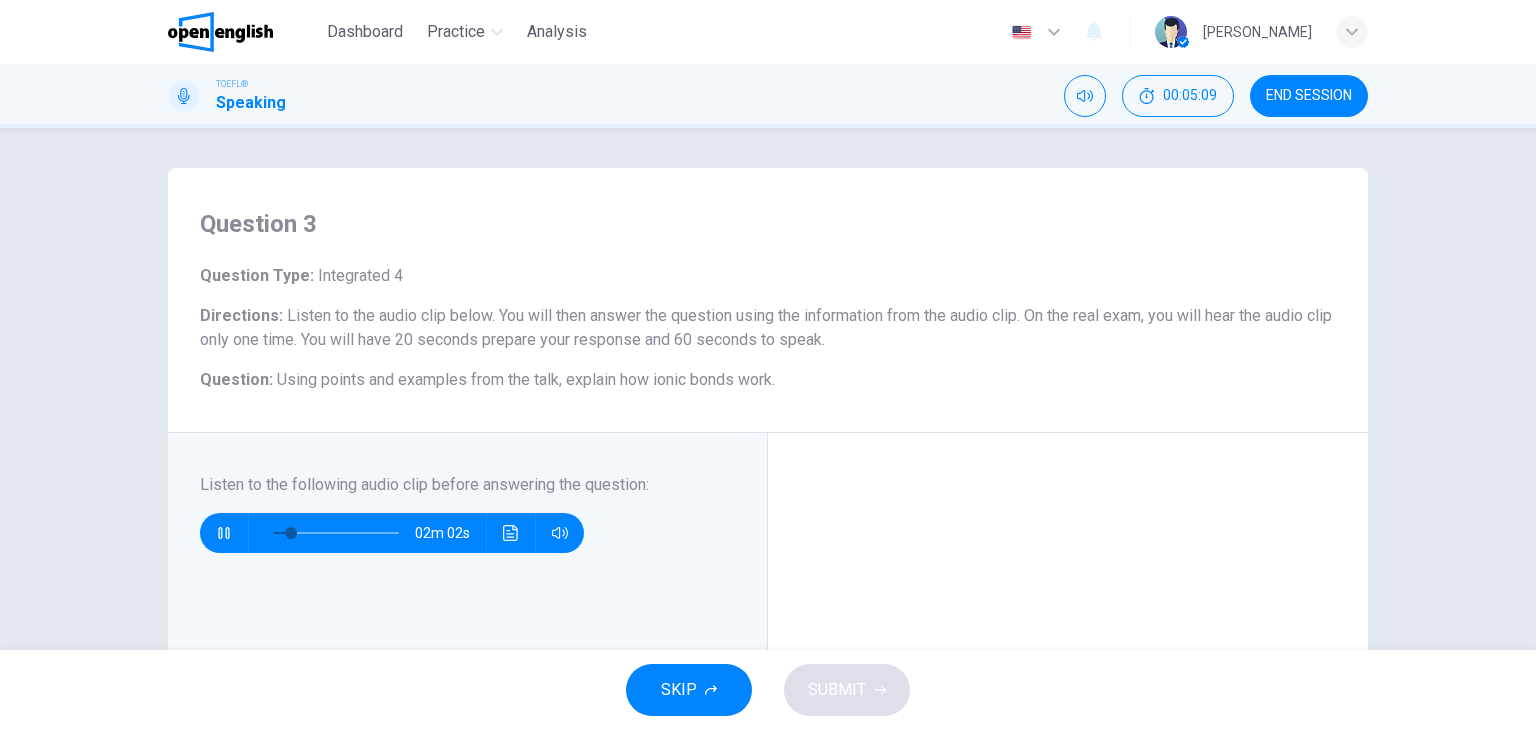 click at bounding box center (220, 32) 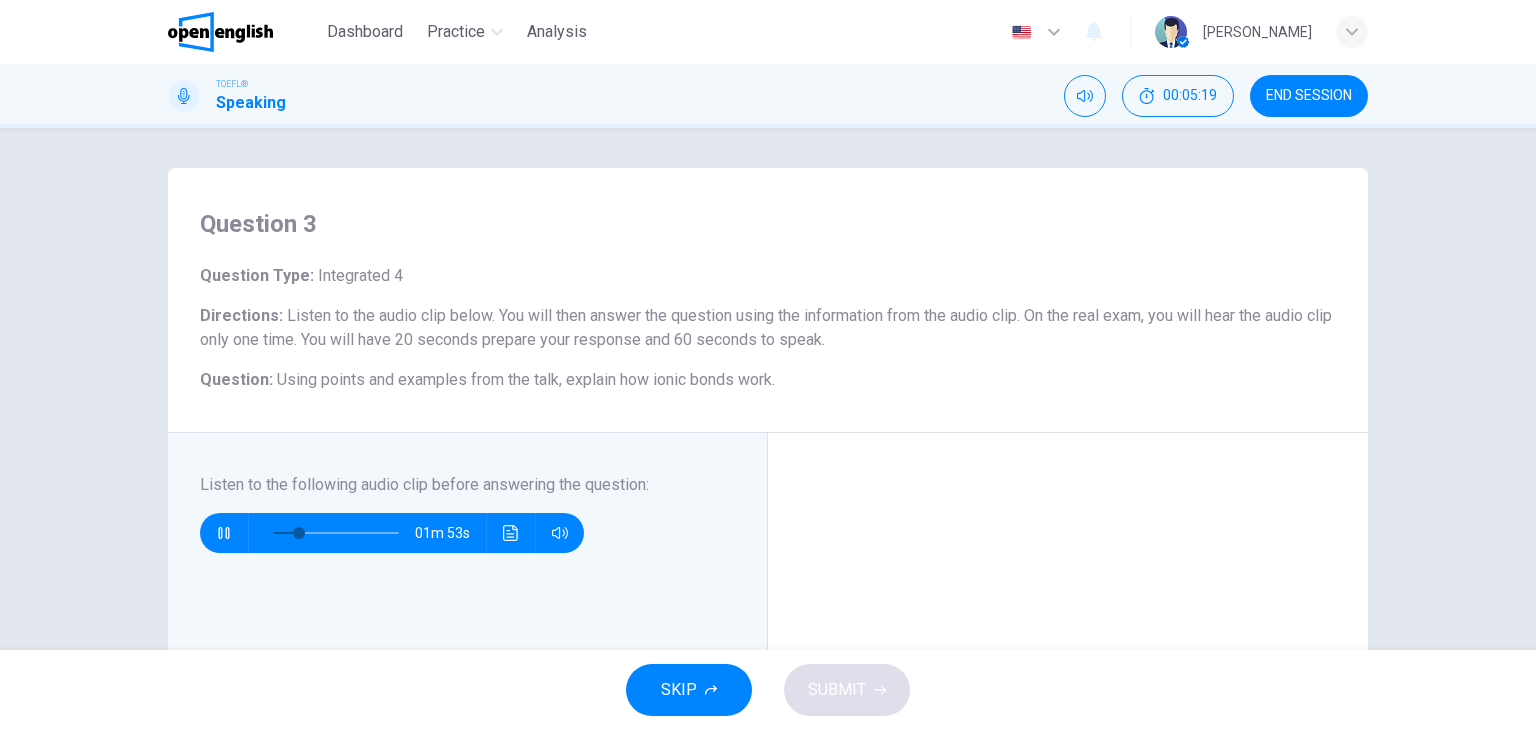 type on "**" 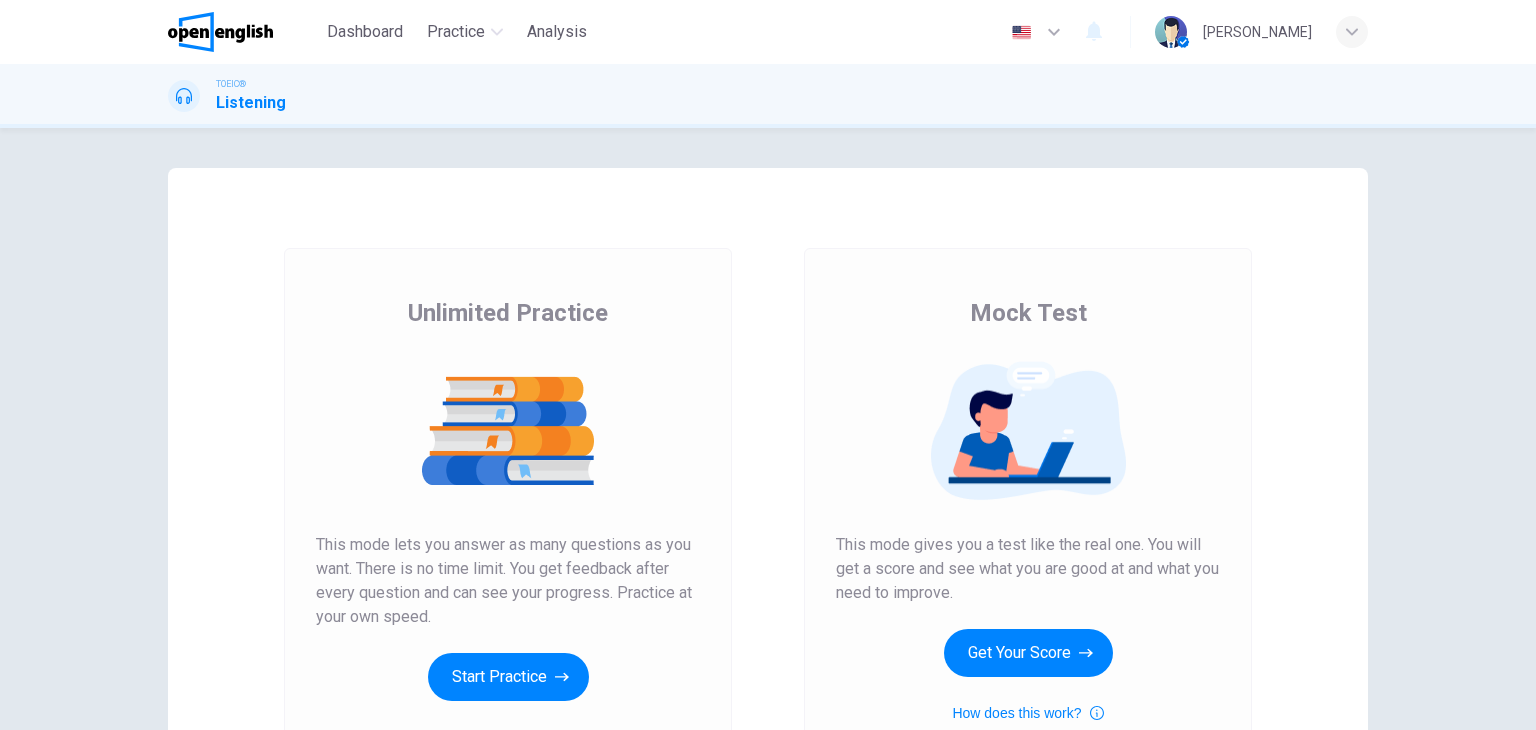scroll, scrollTop: 0, scrollLeft: 0, axis: both 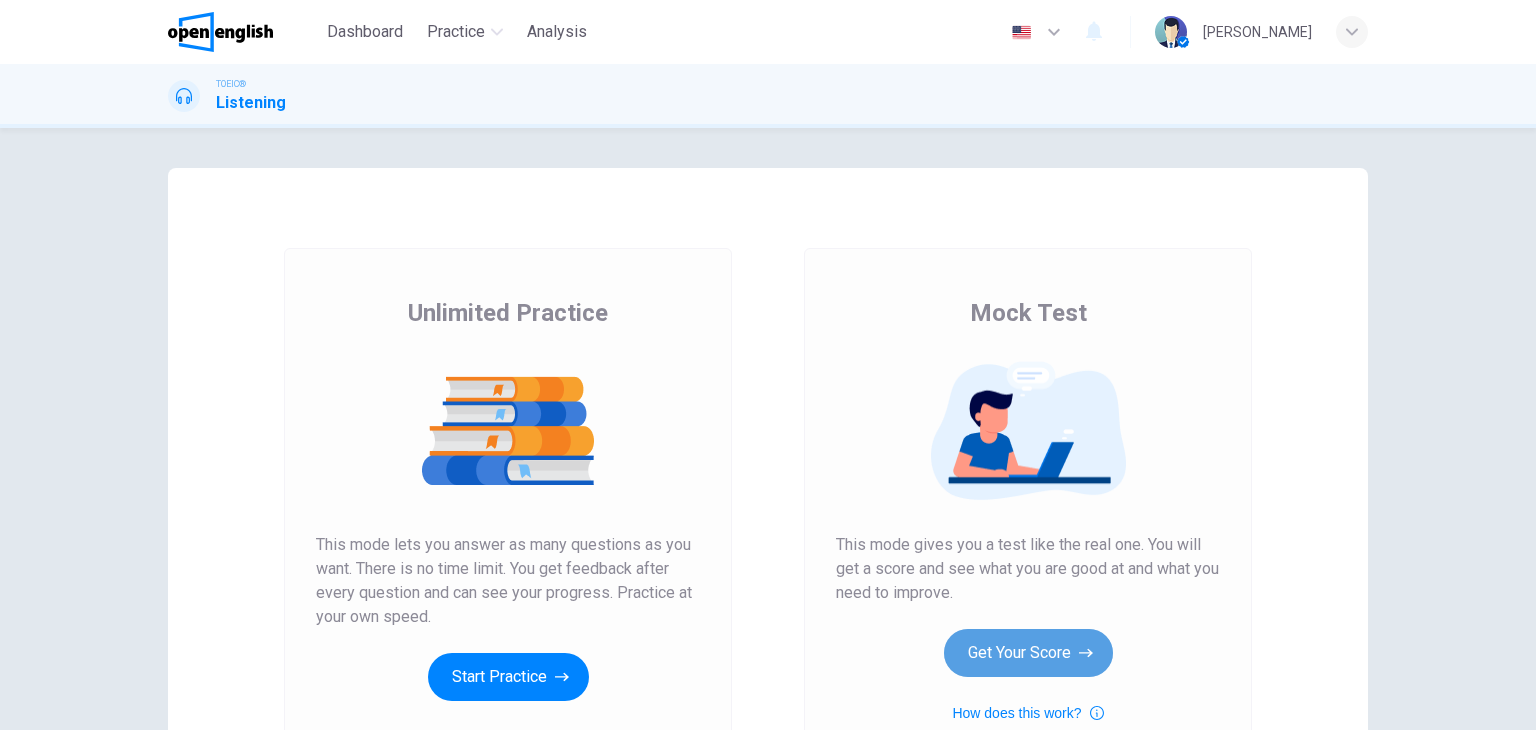 click on "Get Your Score" at bounding box center (1028, 653) 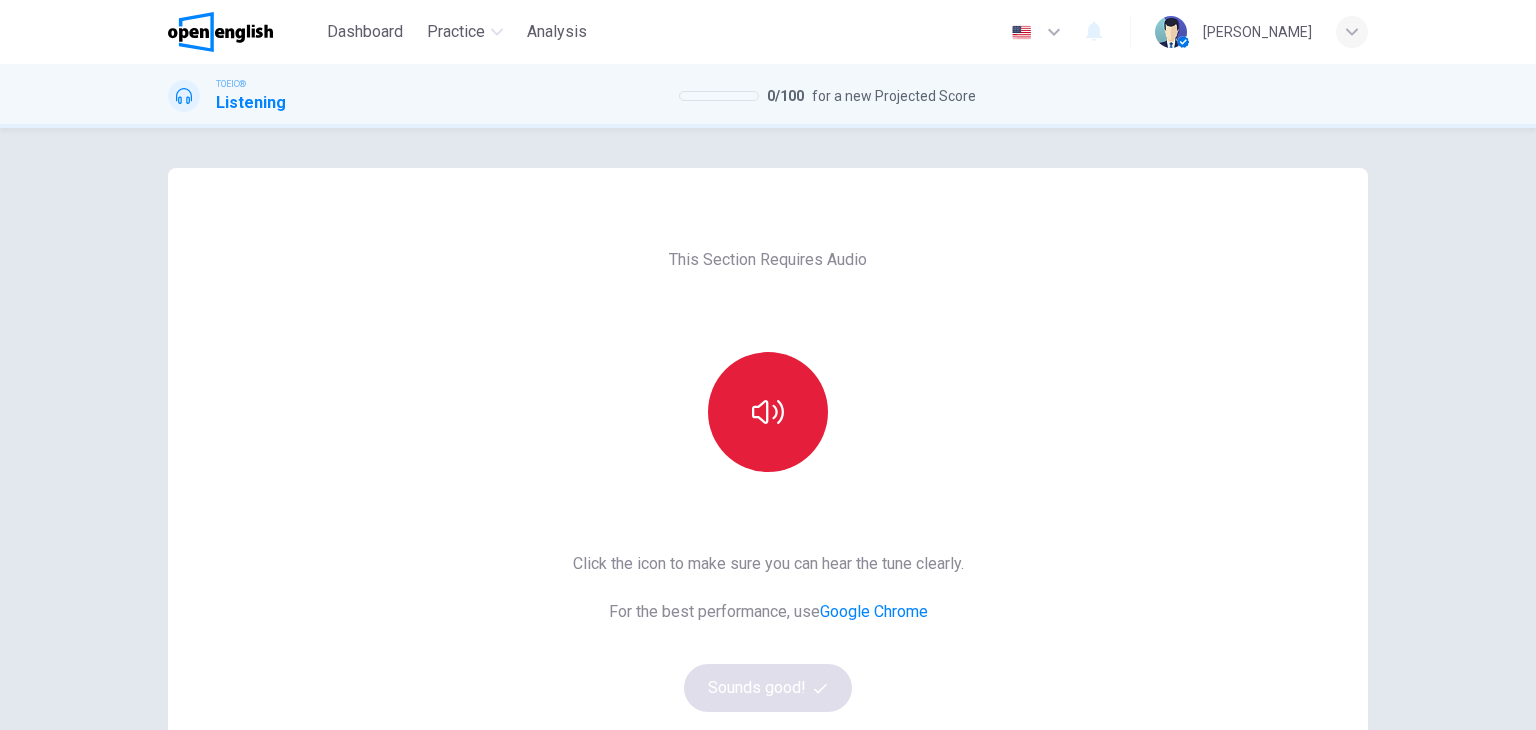 click at bounding box center [768, 412] 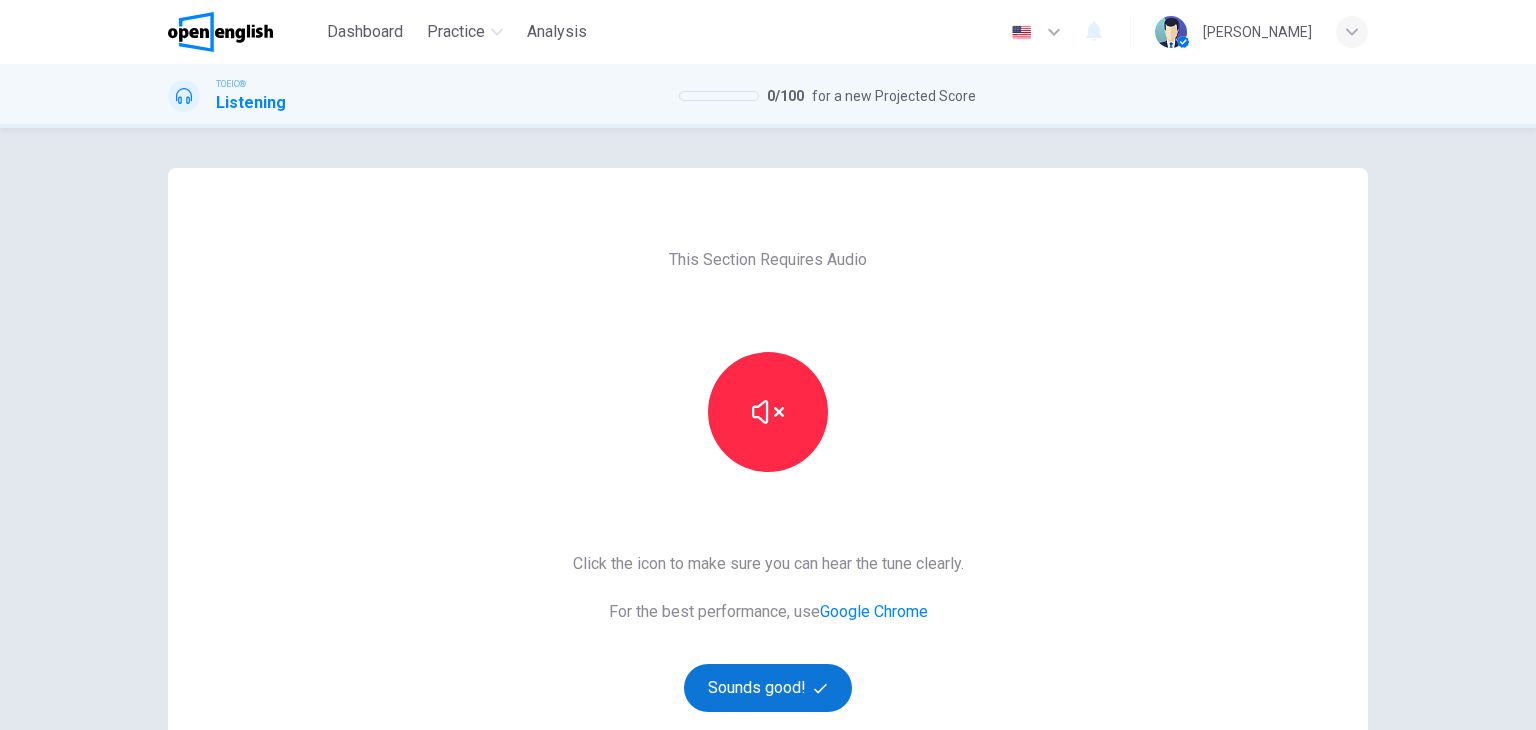 click on "Sounds good!" at bounding box center [768, 688] 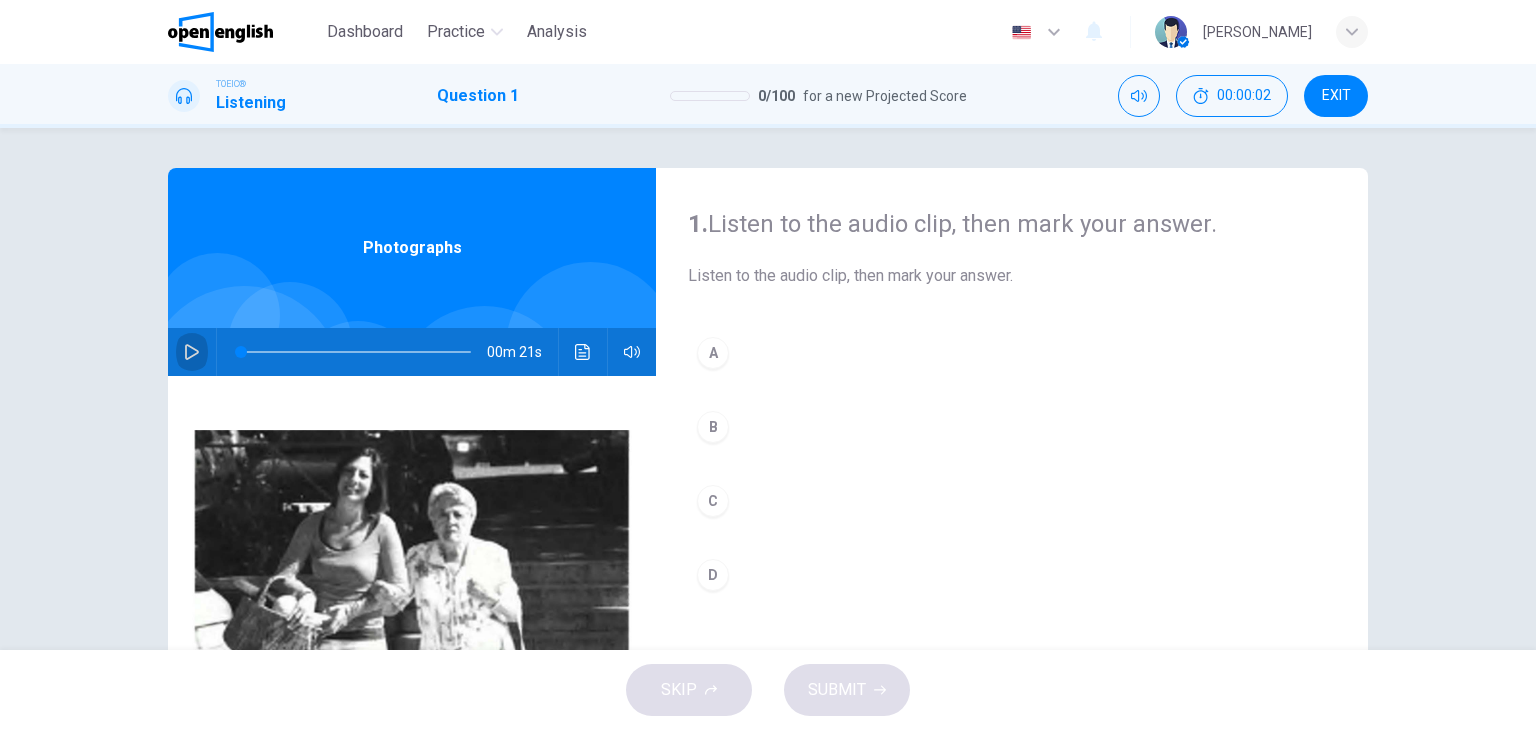 click 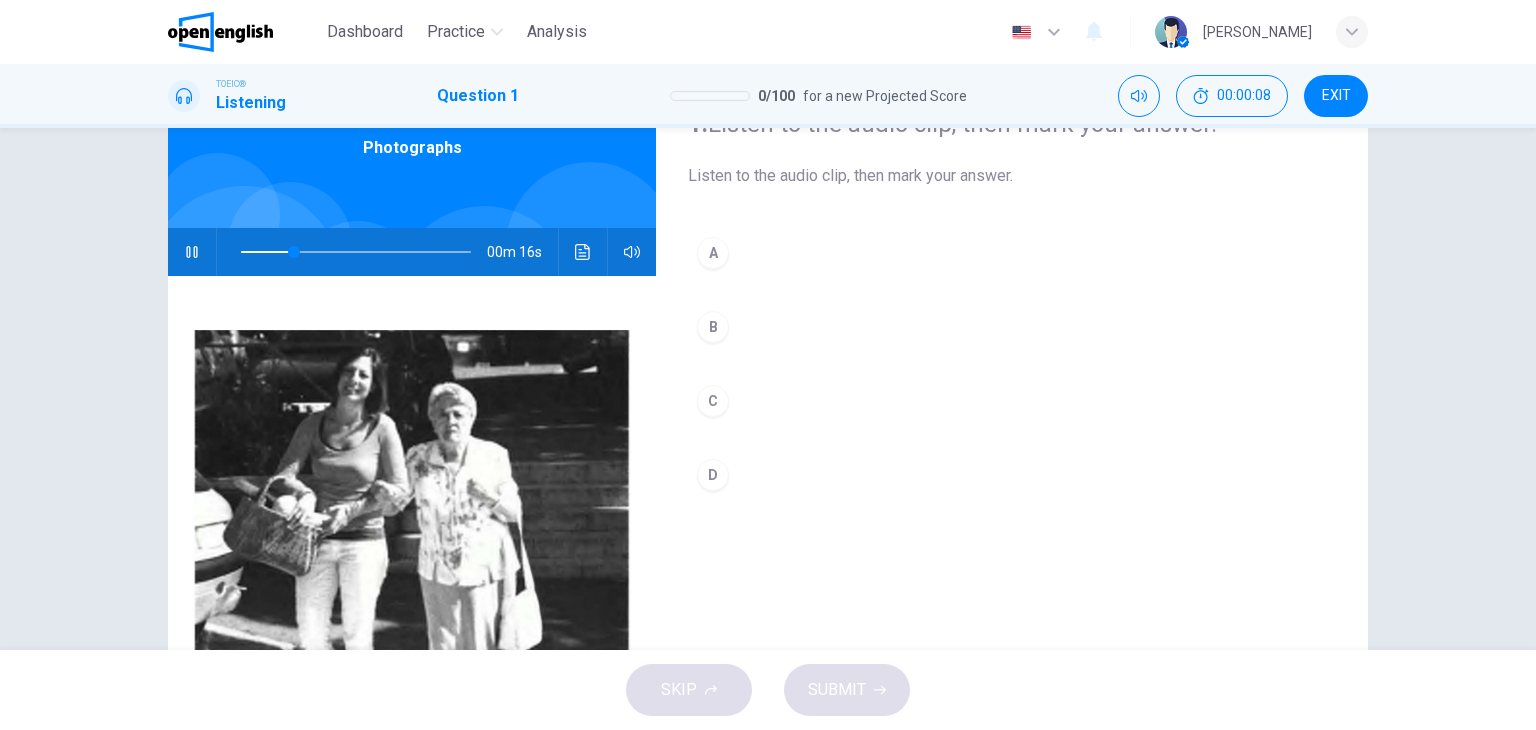 scroll, scrollTop: 200, scrollLeft: 0, axis: vertical 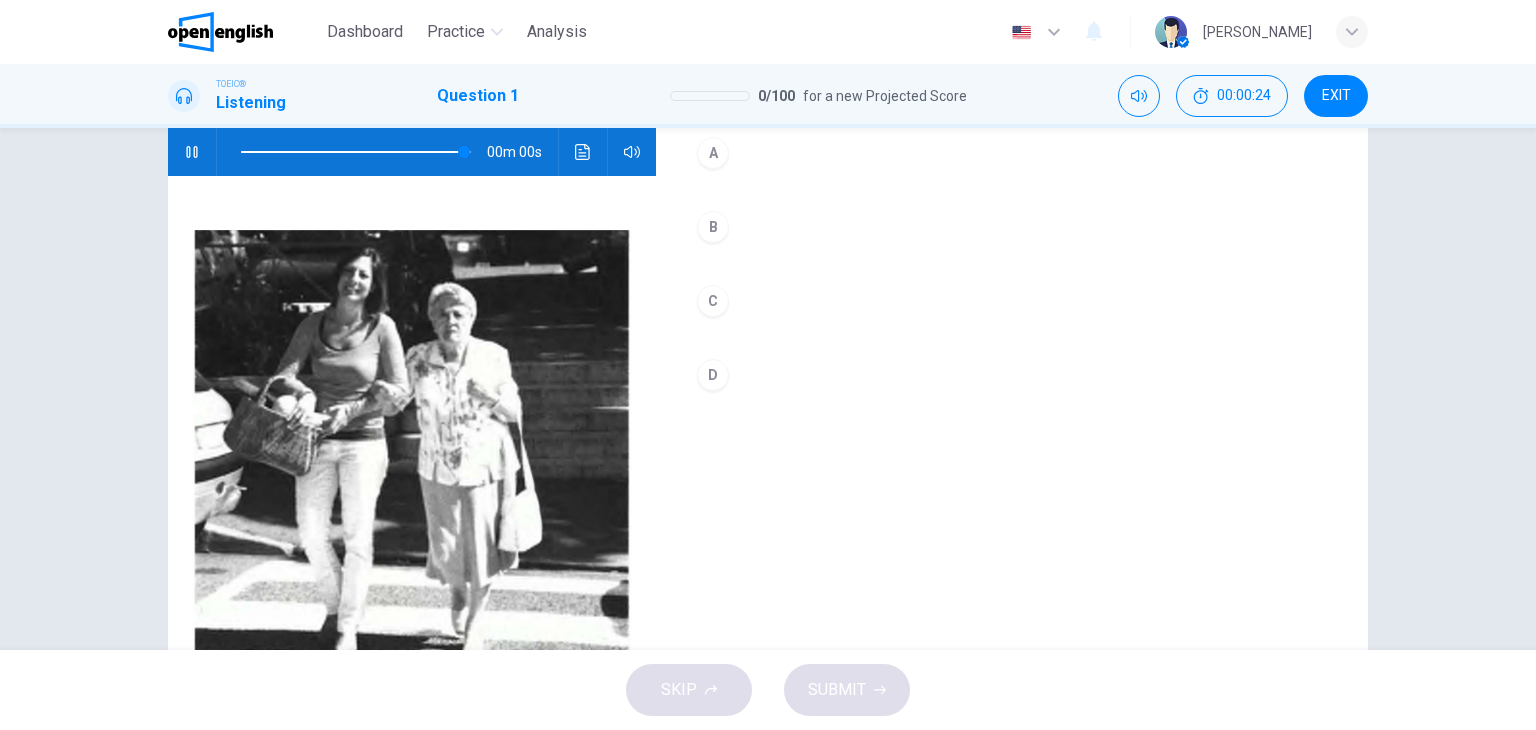 type on "*" 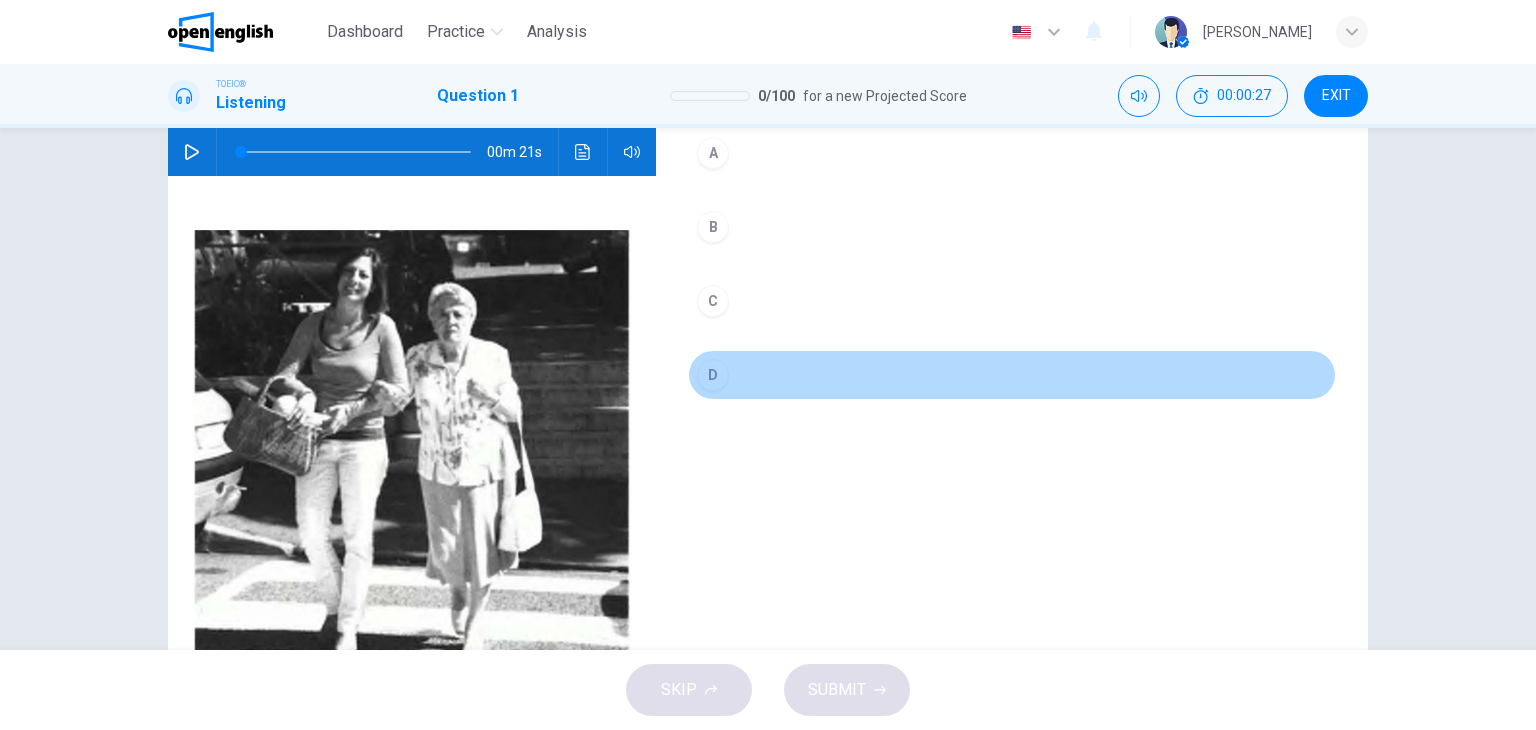 click on "D" at bounding box center (713, 375) 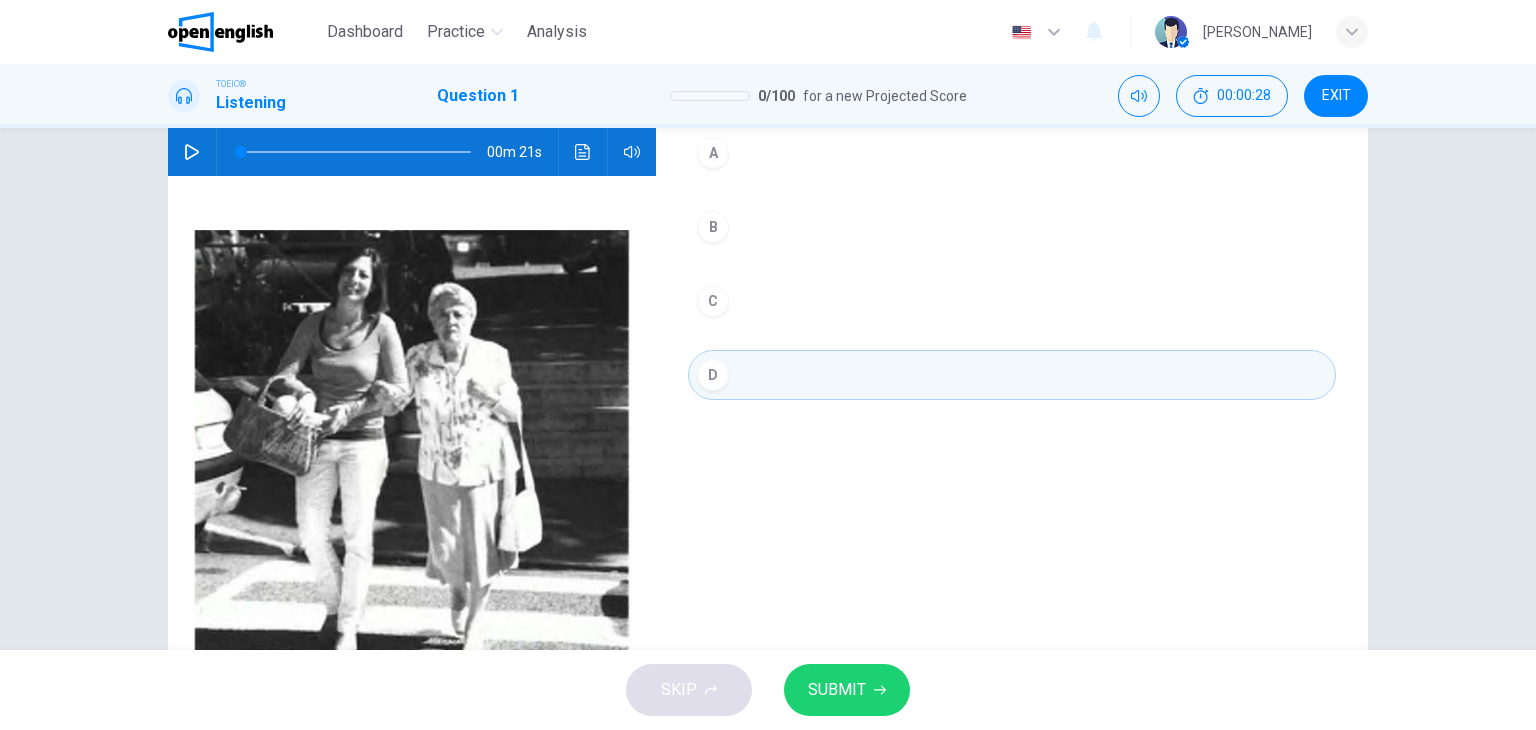 click on "SUBMIT" at bounding box center [837, 690] 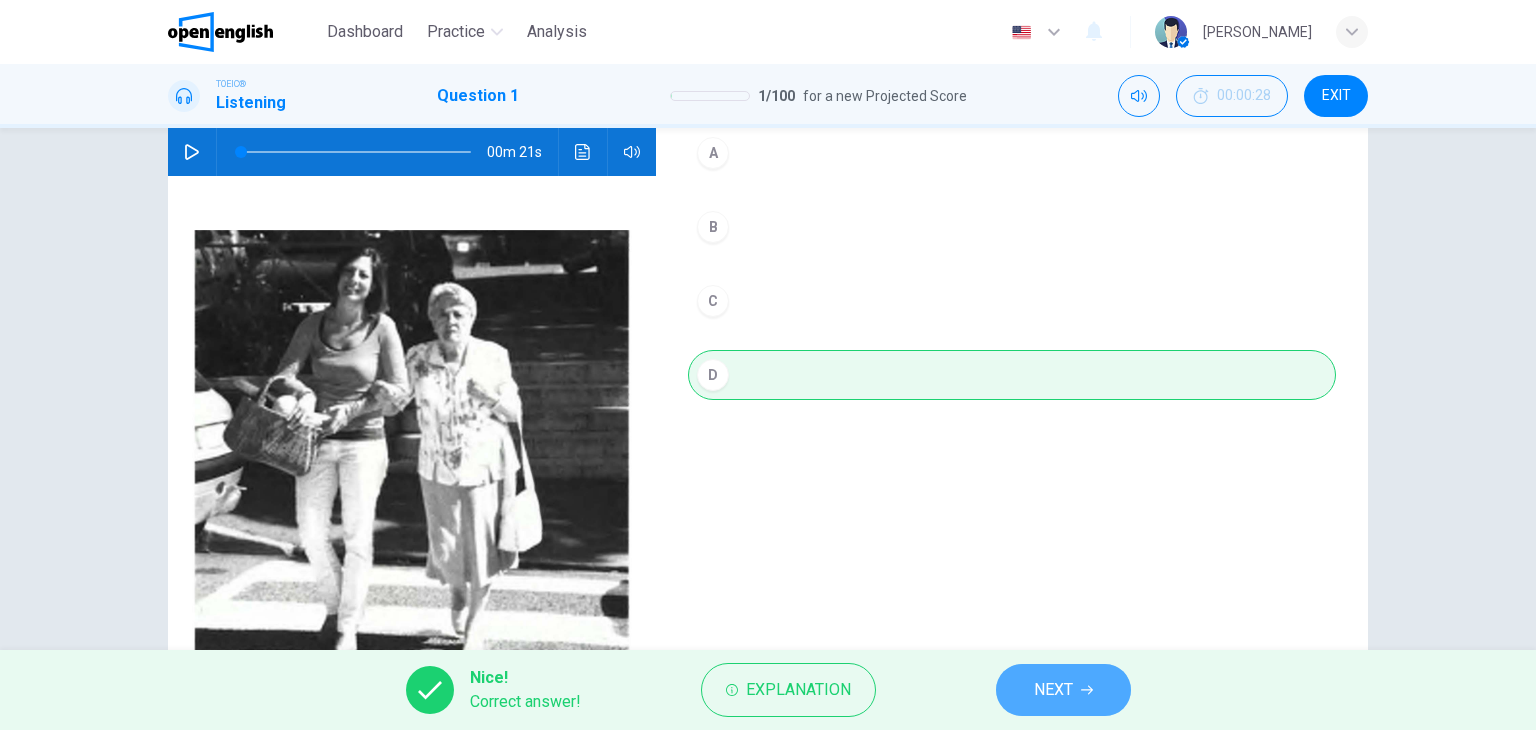 click on "NEXT" at bounding box center (1053, 690) 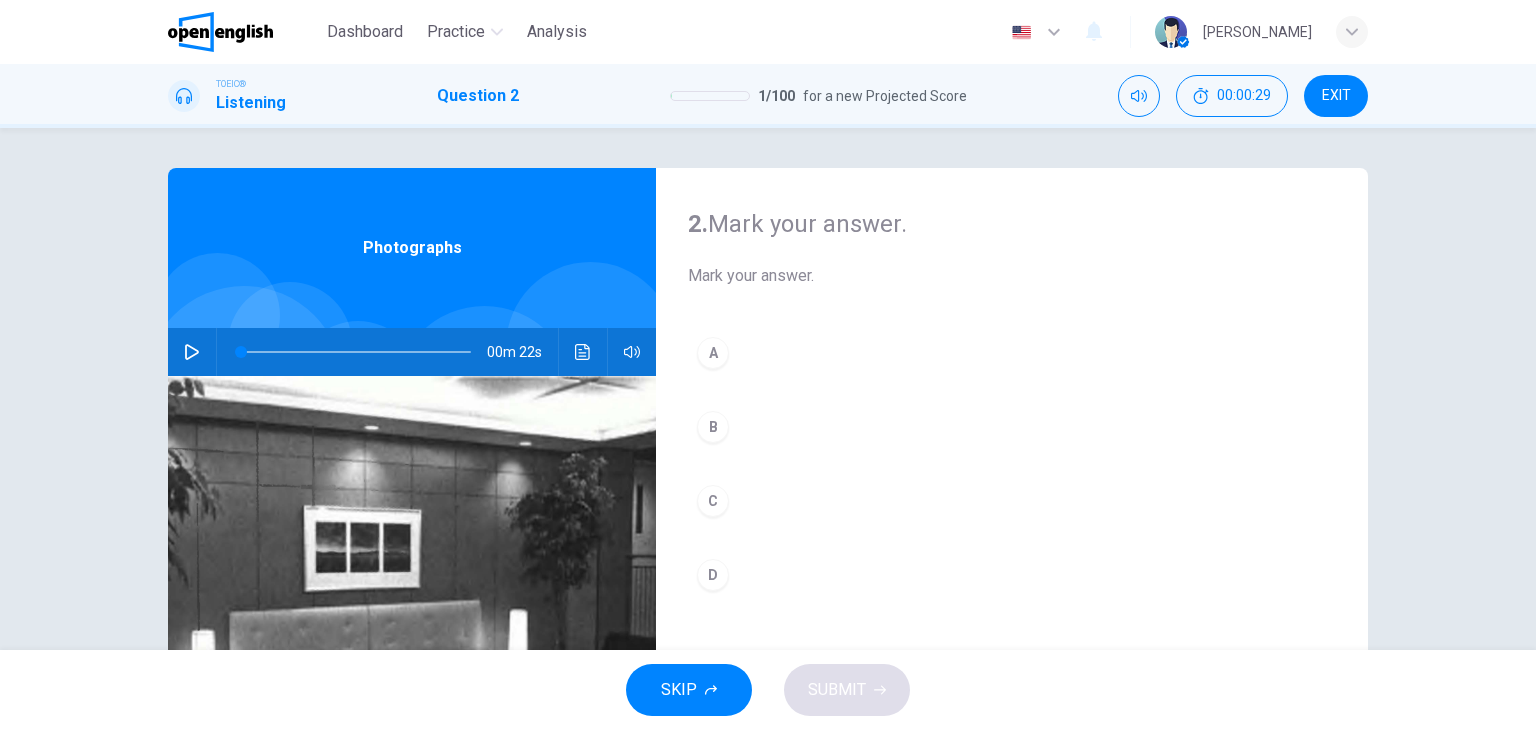 click 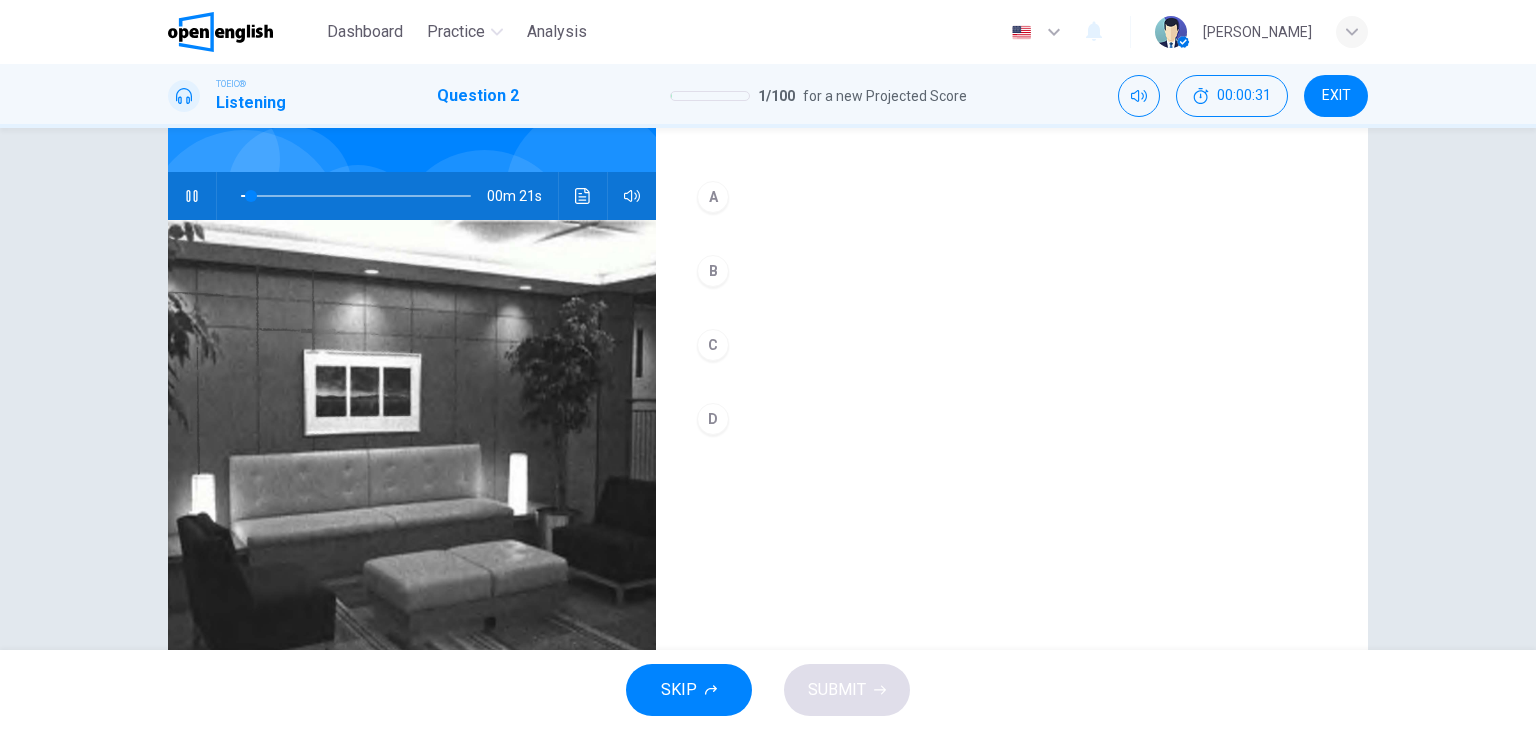 scroll, scrollTop: 200, scrollLeft: 0, axis: vertical 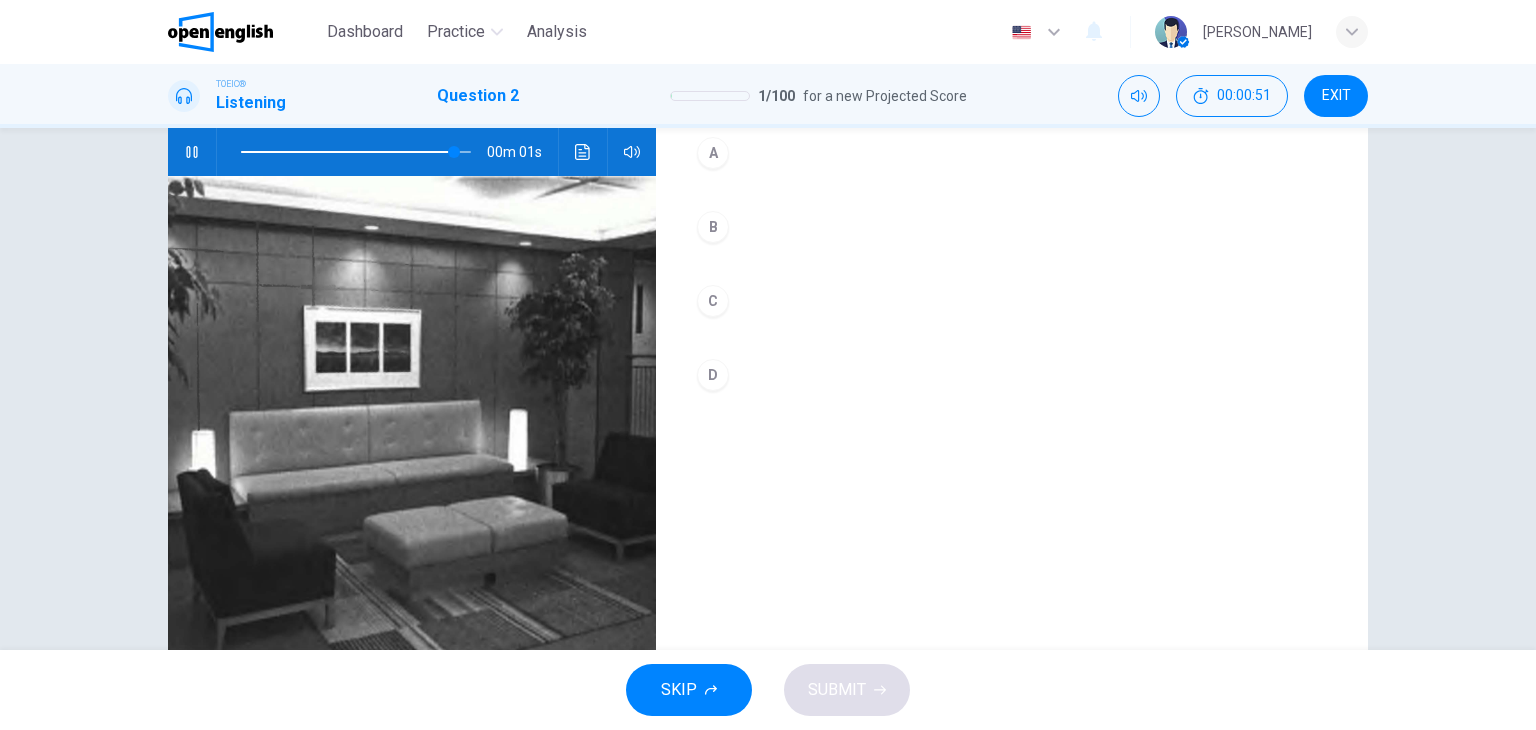 click on "C" at bounding box center (713, 301) 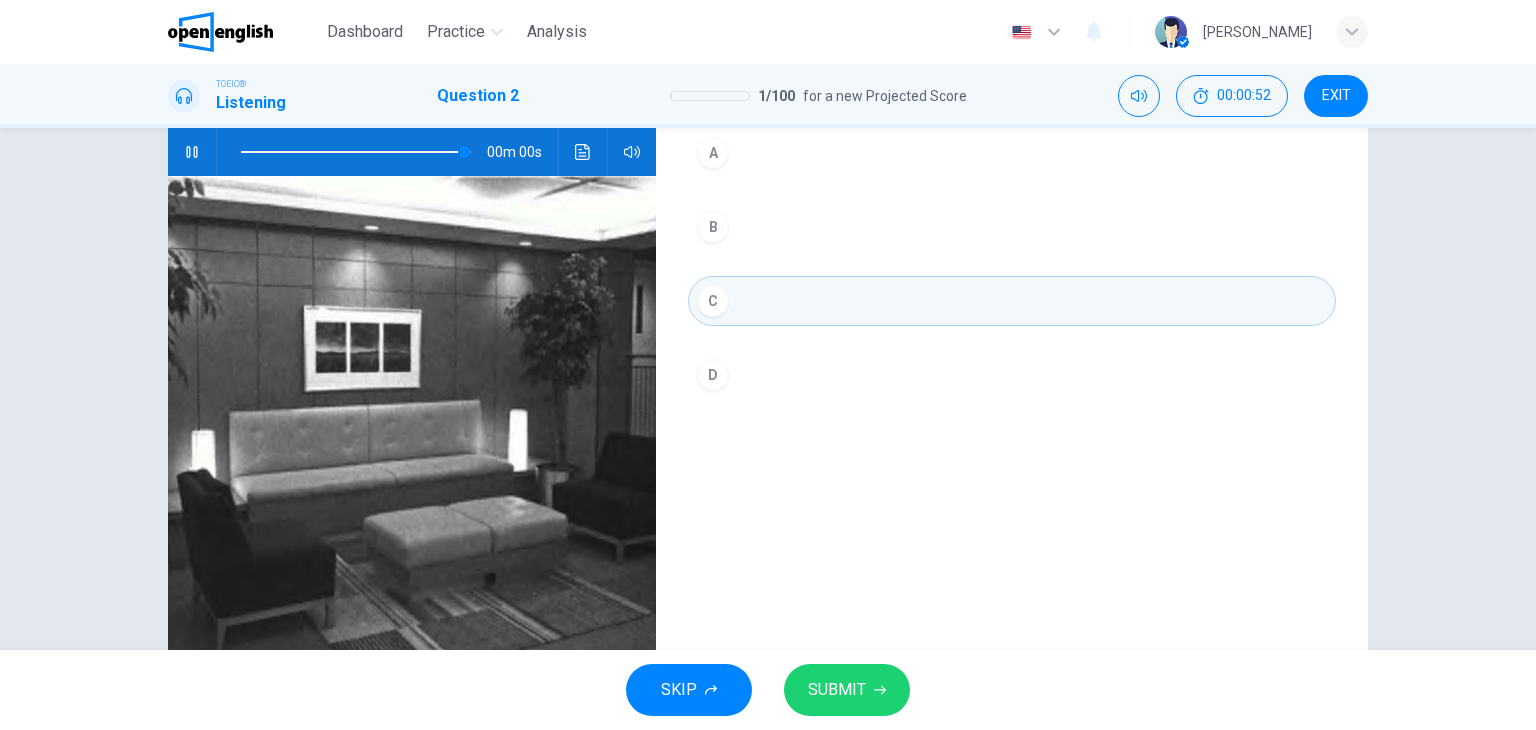 type on "*" 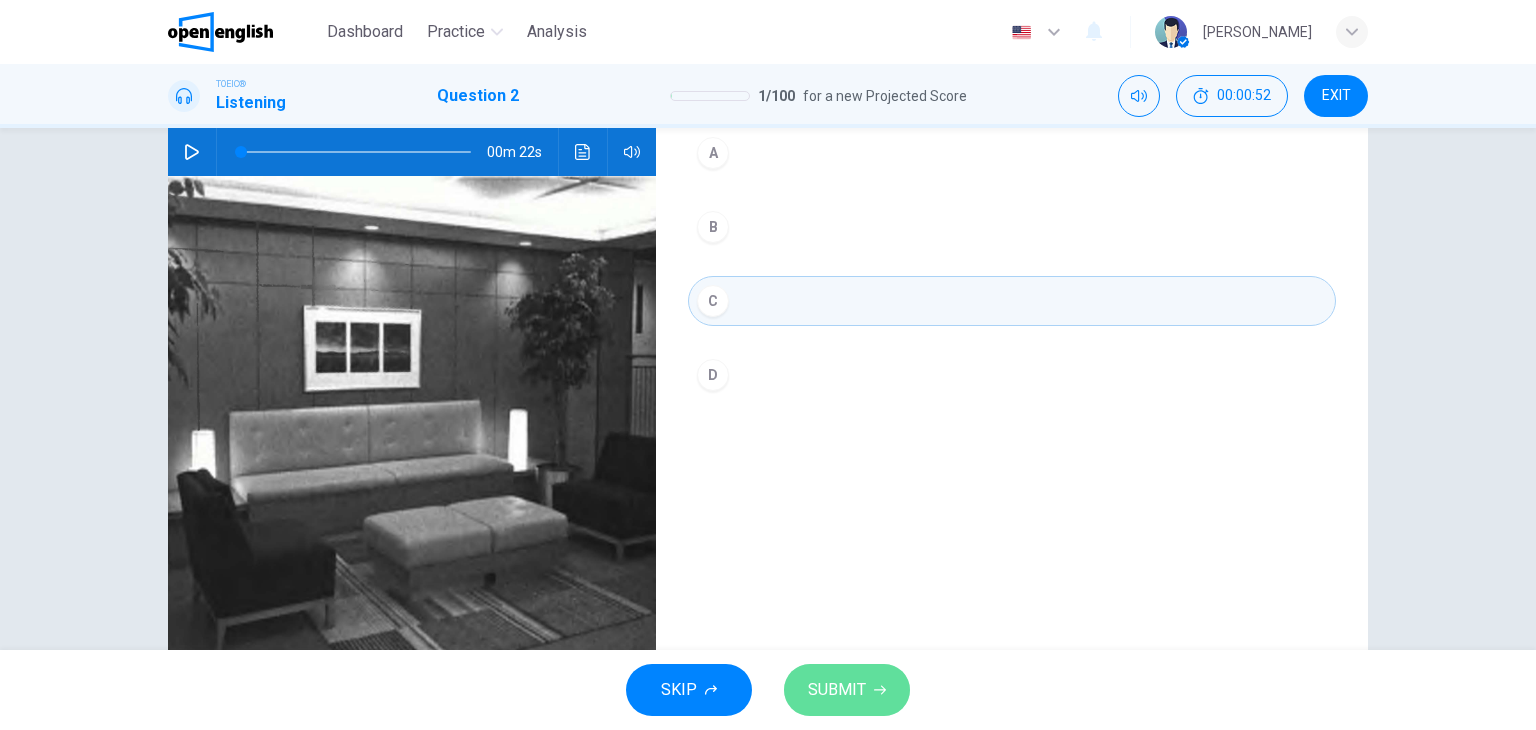 click on "SUBMIT" at bounding box center [837, 690] 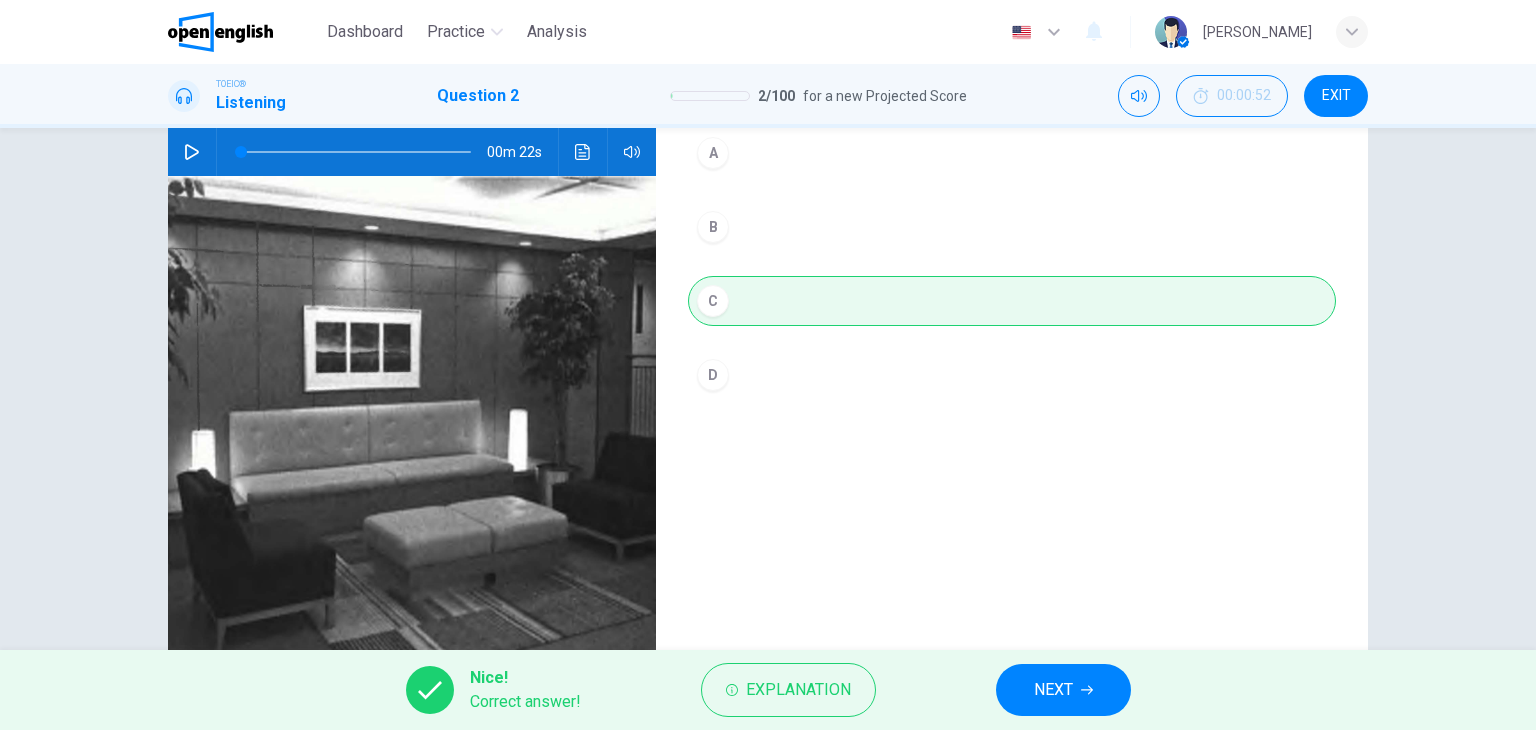 click on "NEXT" at bounding box center (1053, 690) 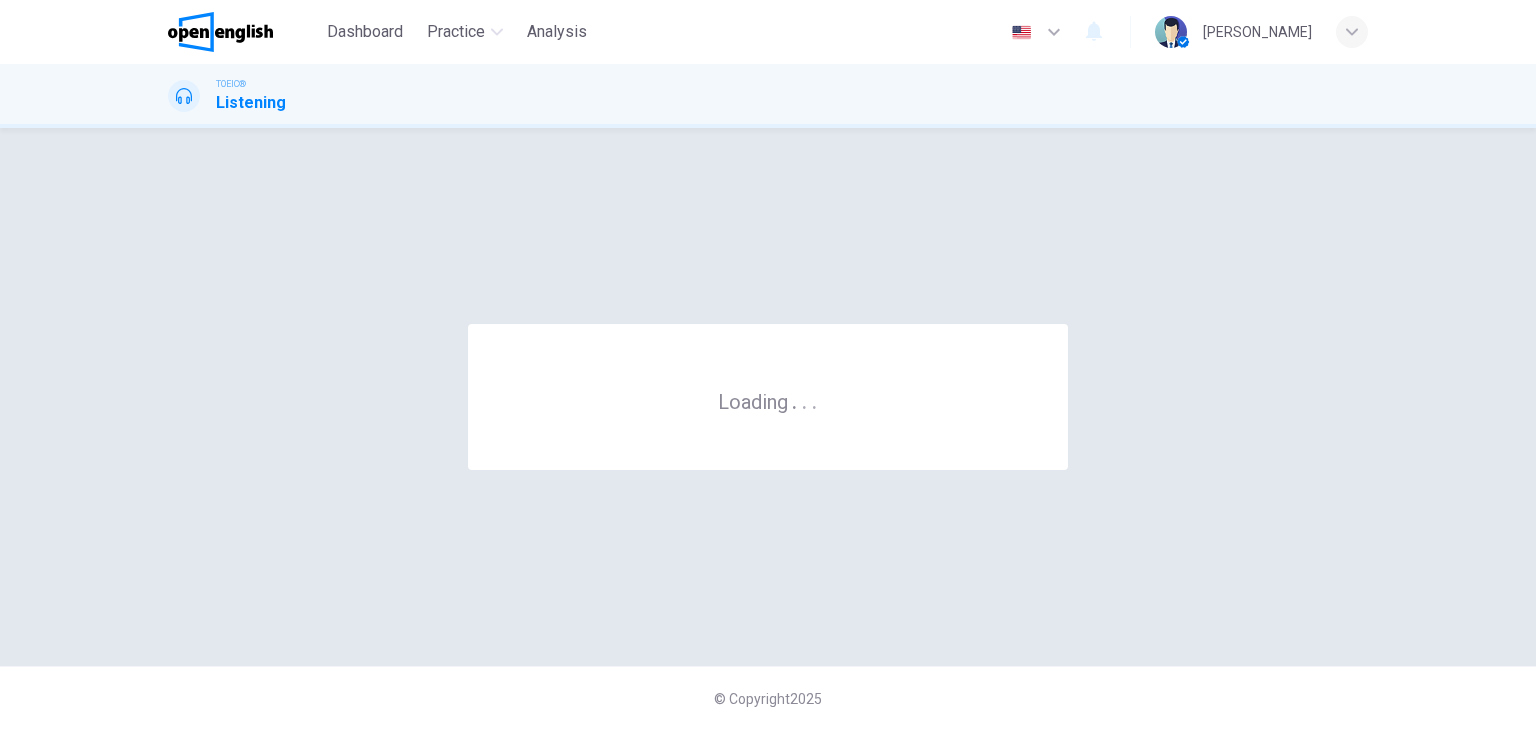 scroll, scrollTop: 0, scrollLeft: 0, axis: both 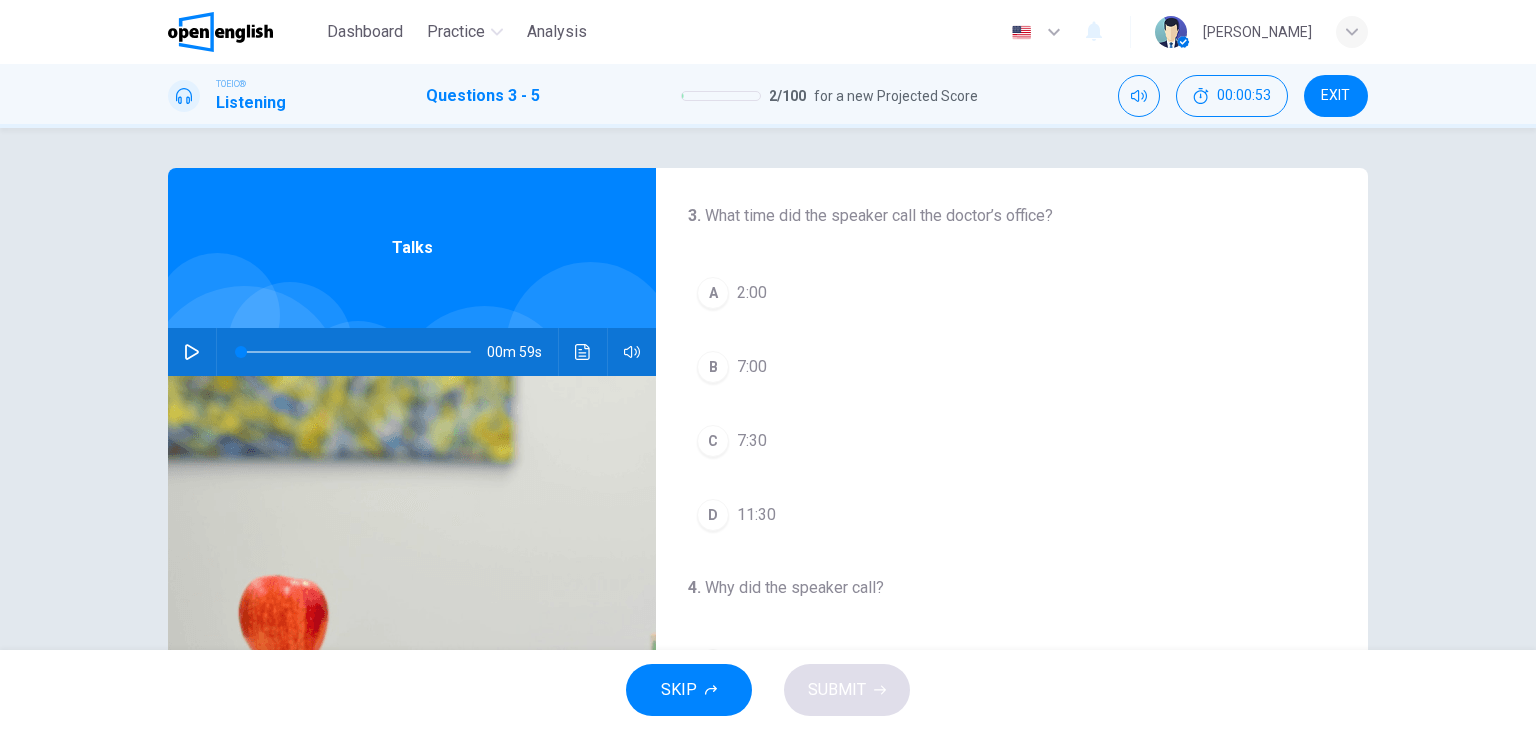 click 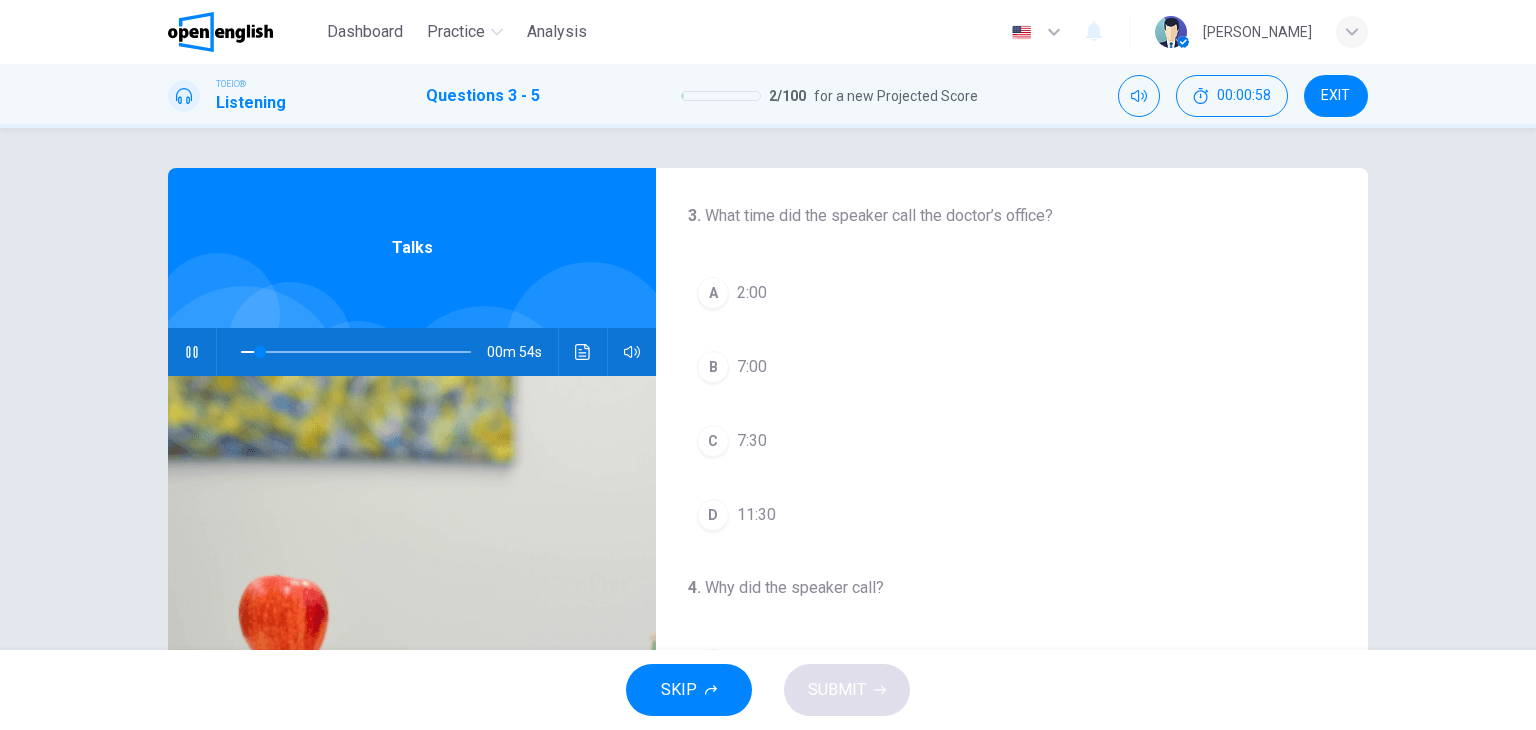 scroll, scrollTop: 100, scrollLeft: 0, axis: vertical 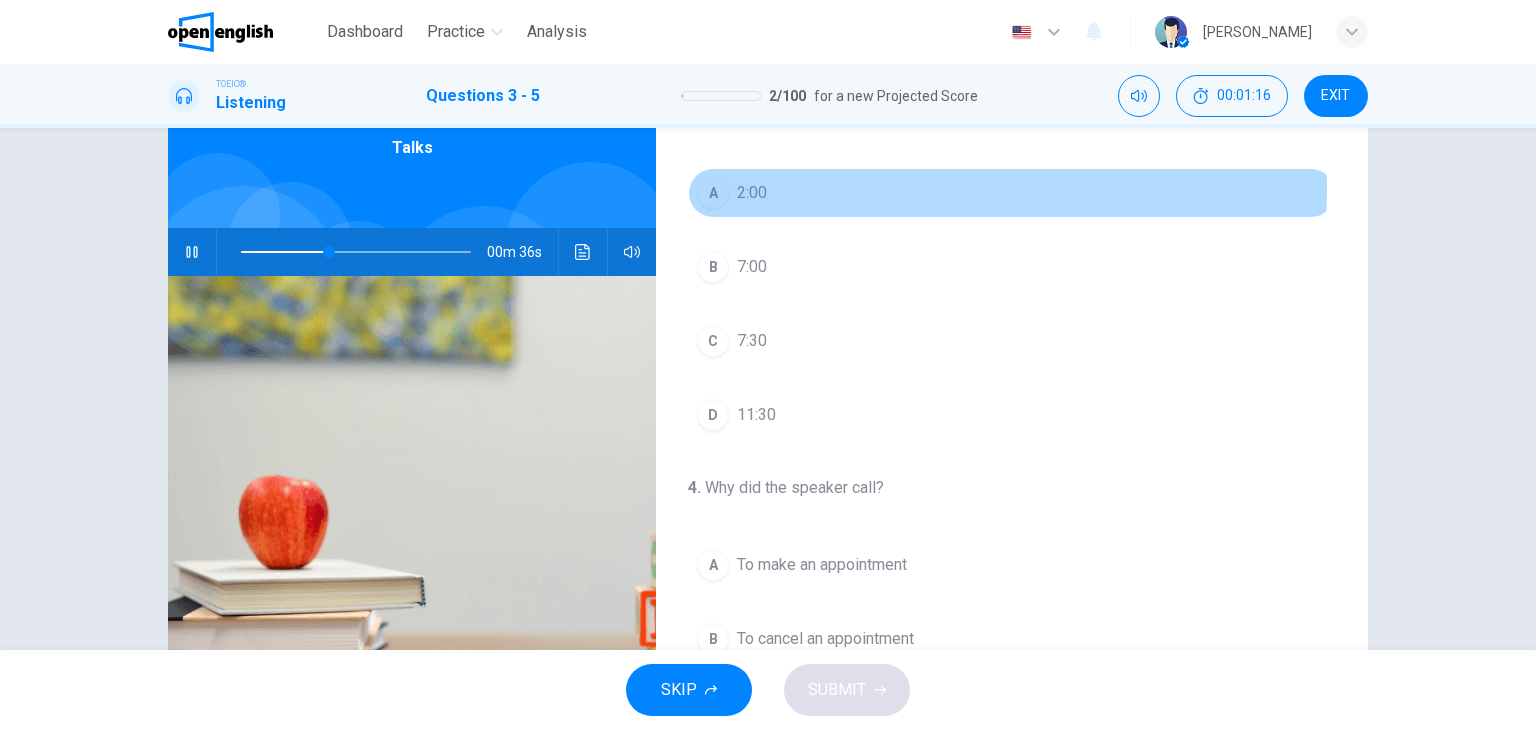 click on "2:00" at bounding box center [752, 193] 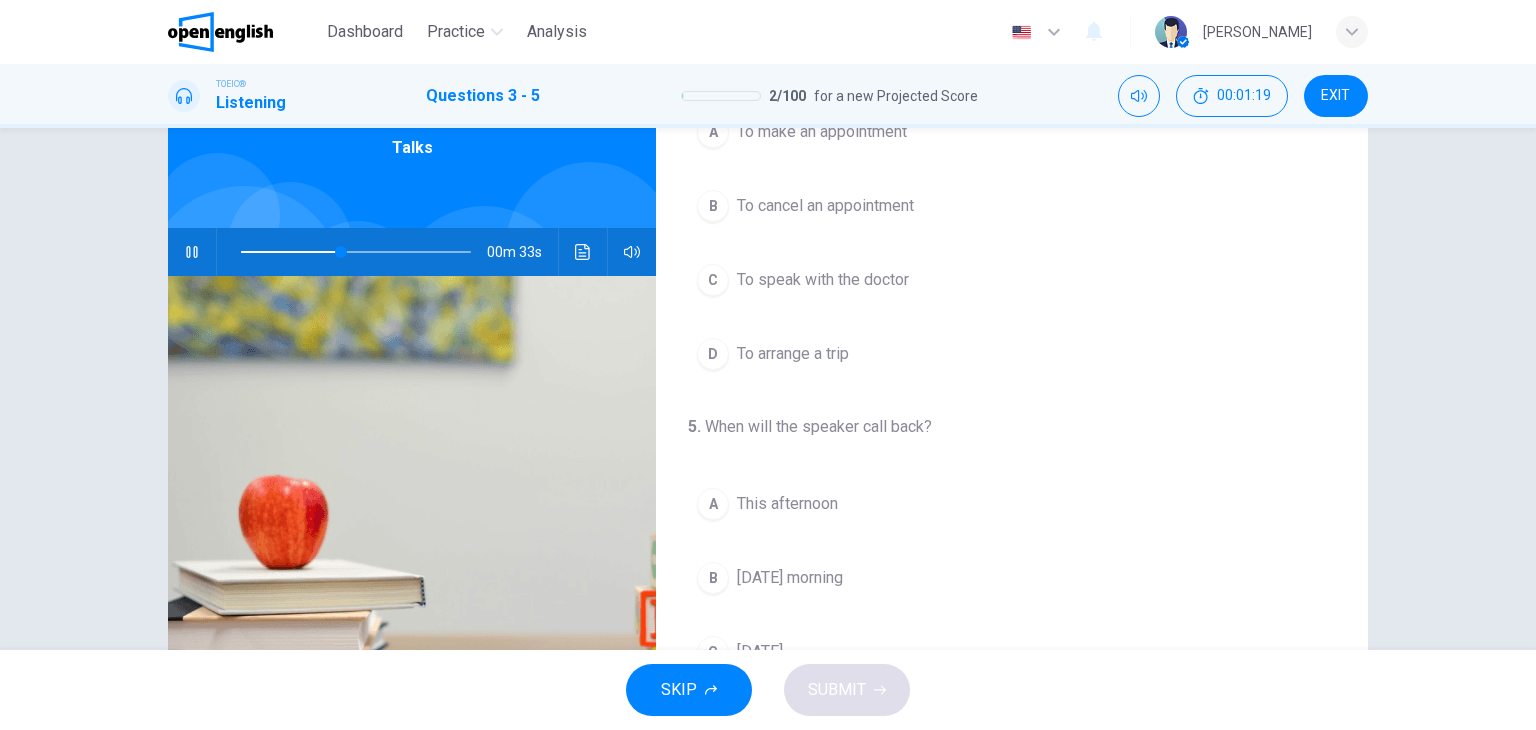 scroll, scrollTop: 452, scrollLeft: 0, axis: vertical 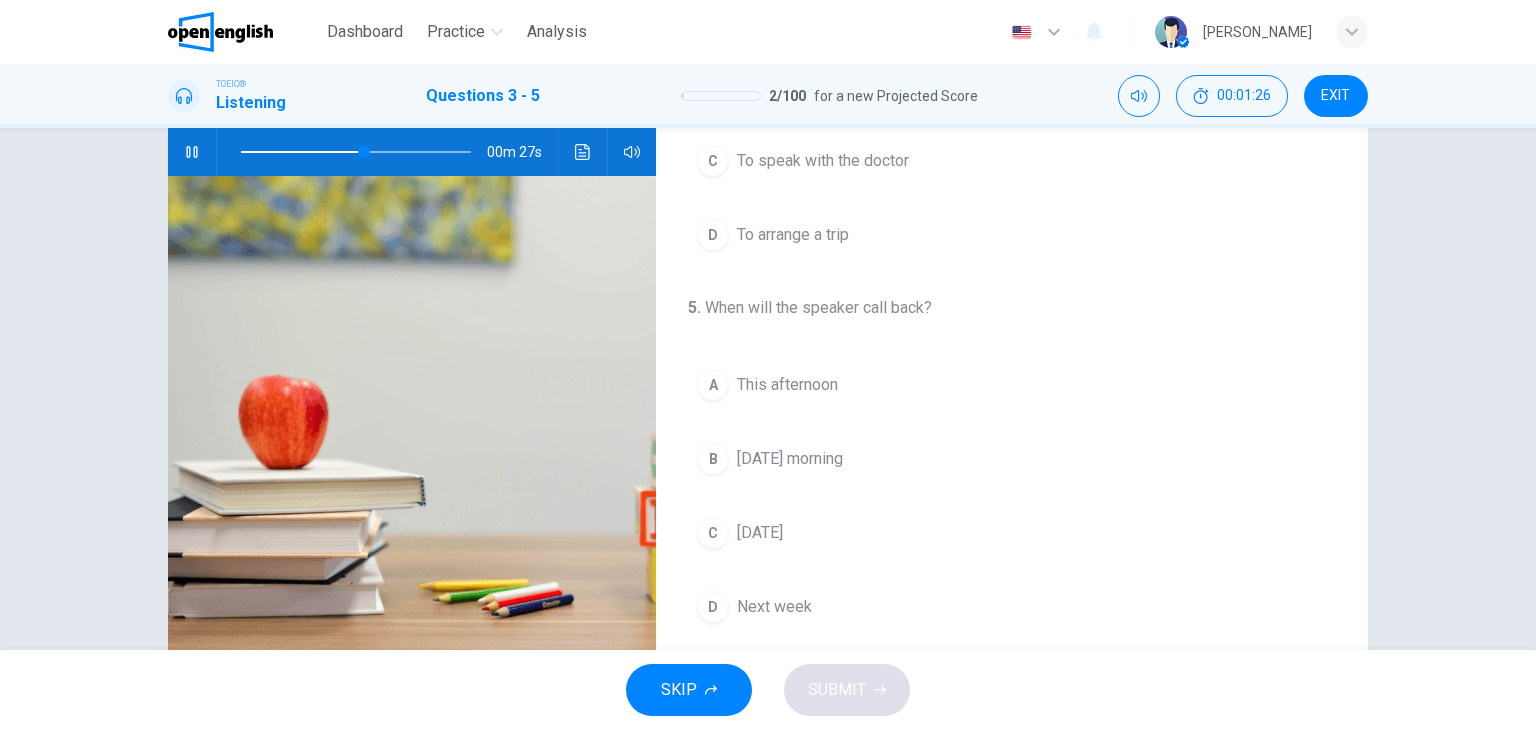 click on "On Saturday" at bounding box center (760, 533) 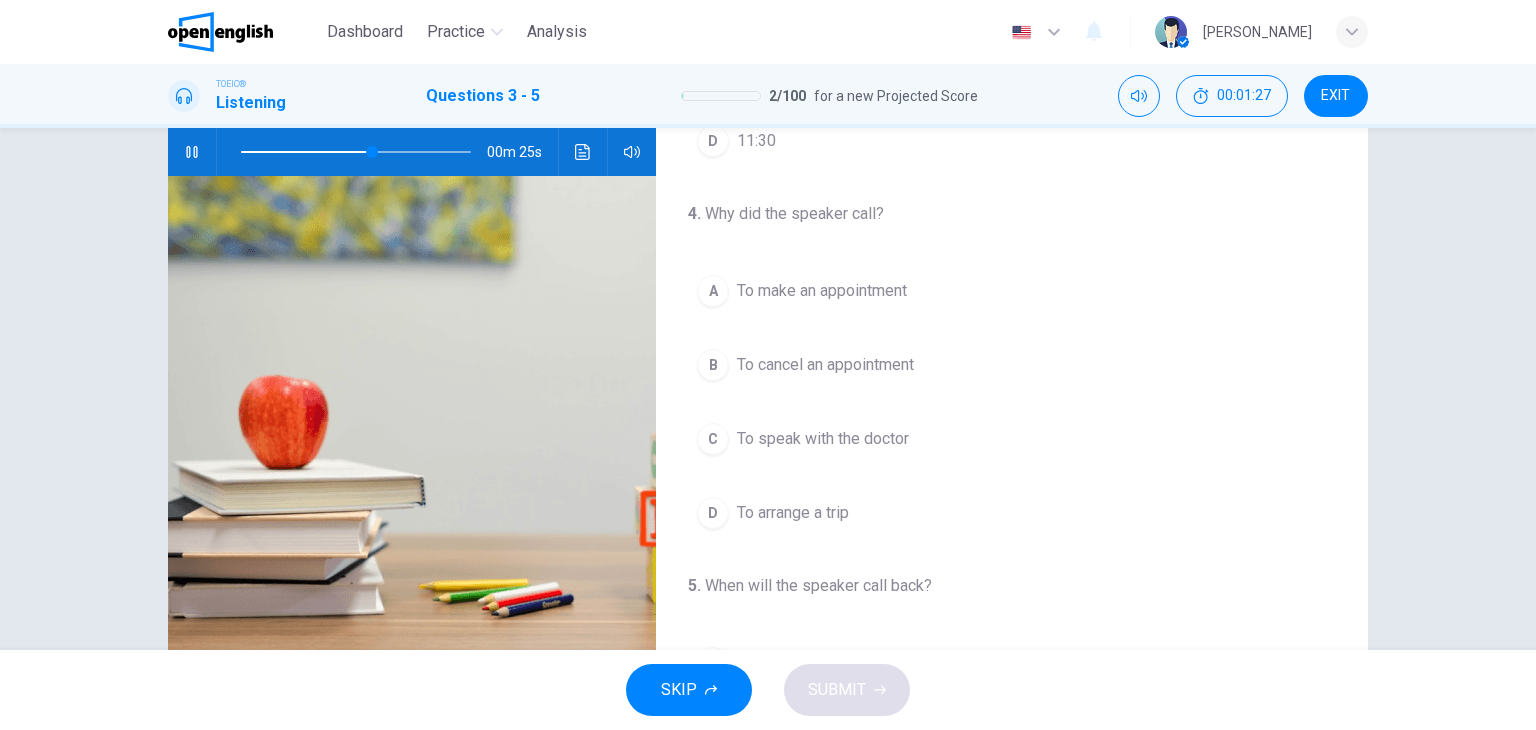 scroll, scrollTop: 152, scrollLeft: 0, axis: vertical 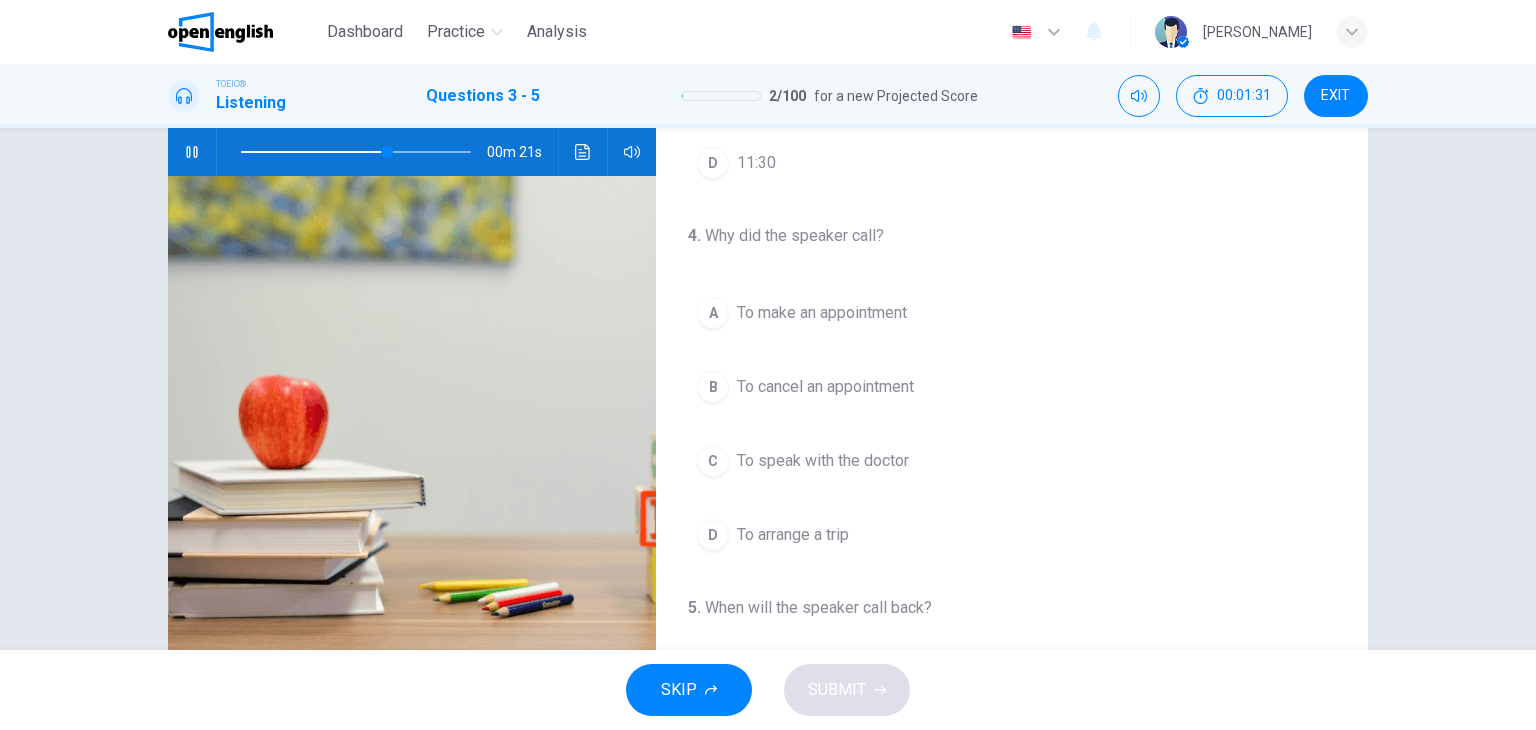 click at bounding box center [356, 152] 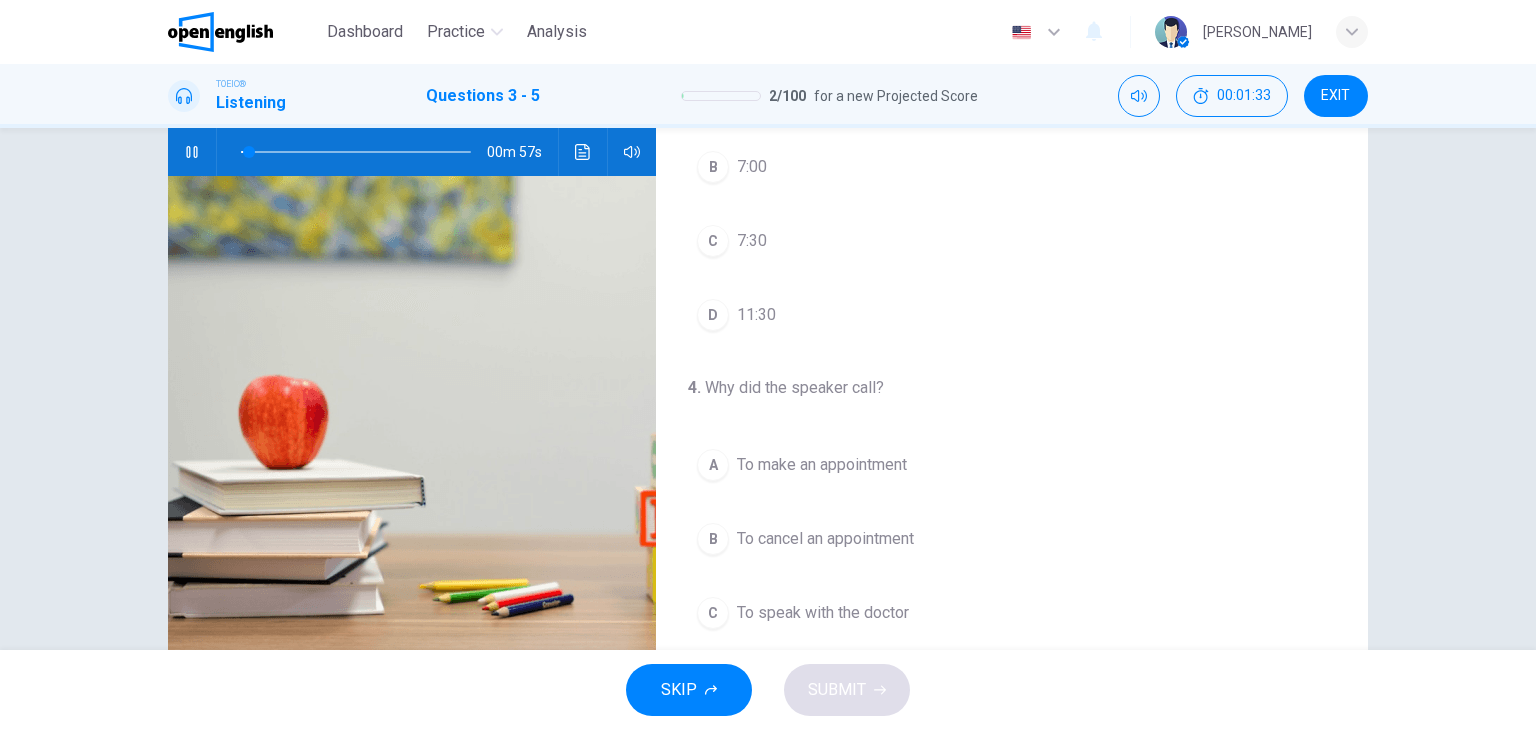 scroll, scrollTop: 0, scrollLeft: 0, axis: both 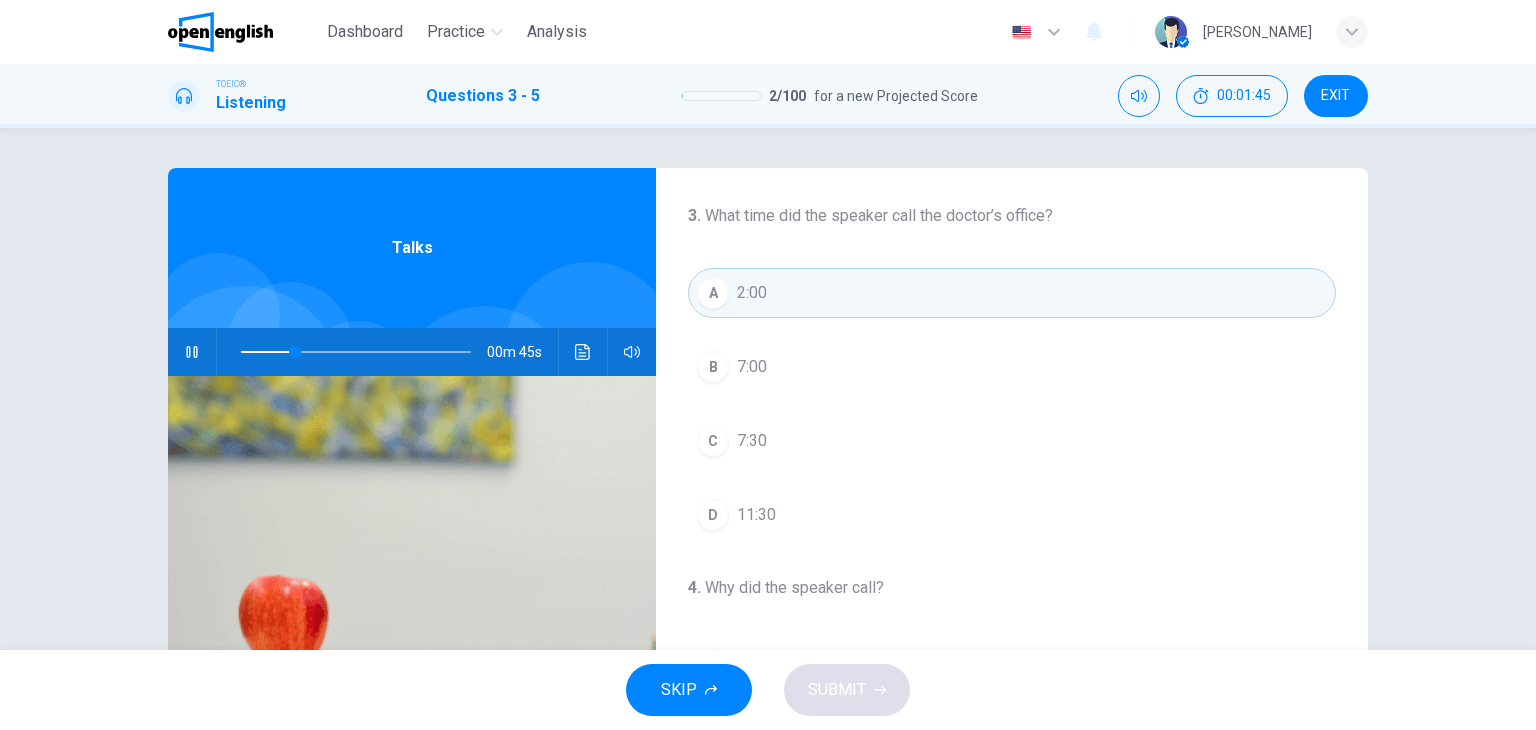 click 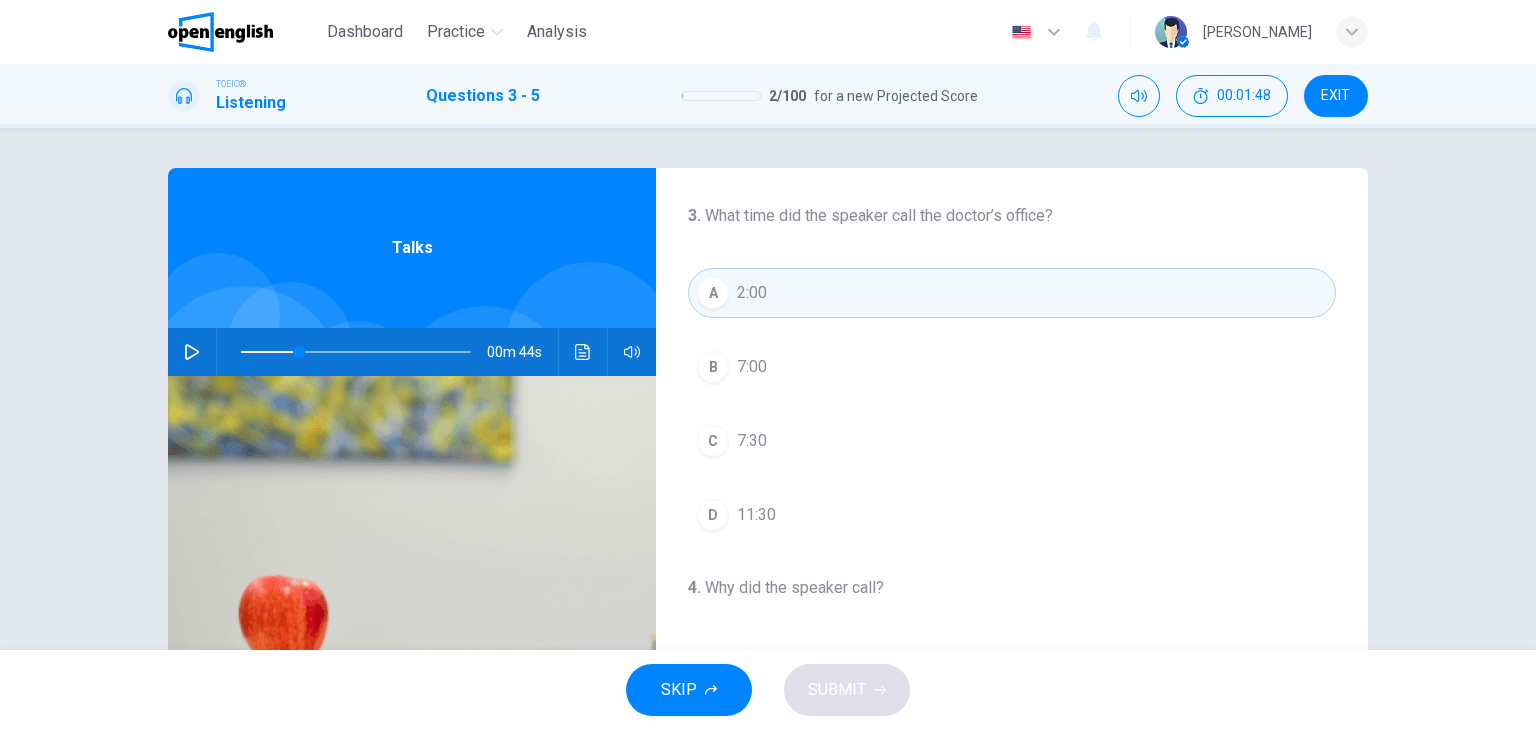 click on "3 .   What time did the speaker call the doctor’s office?" at bounding box center (1012, 216) 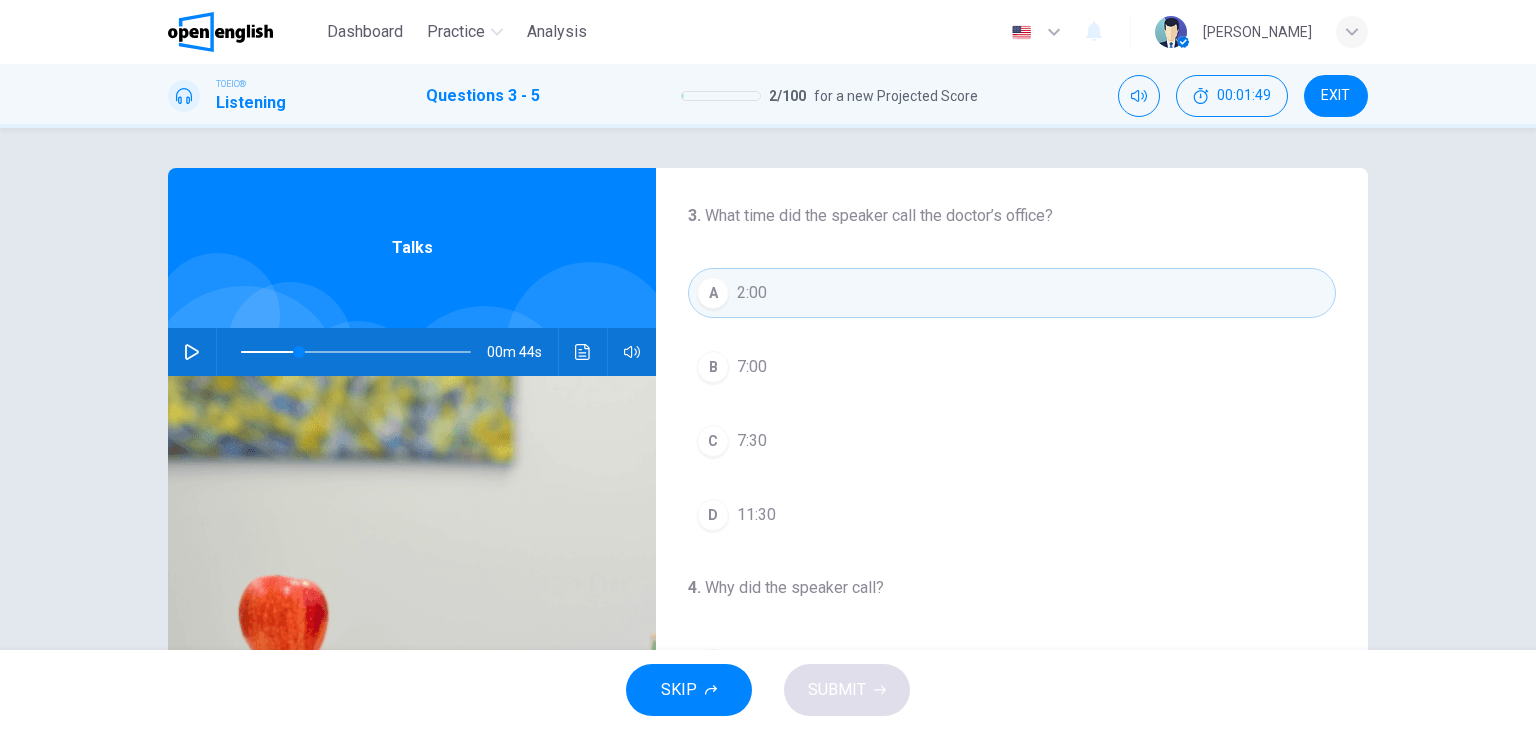 click at bounding box center [356, 352] 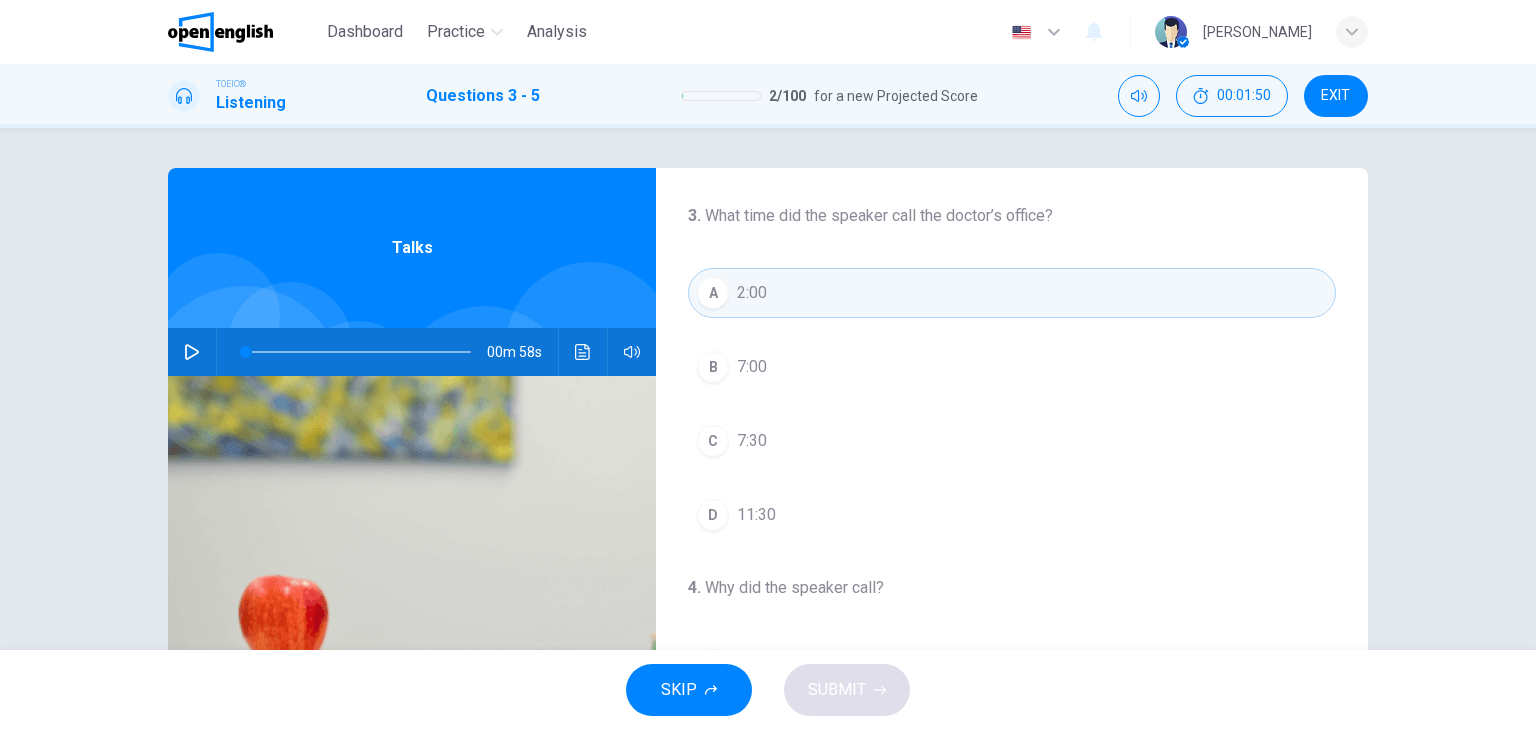 click 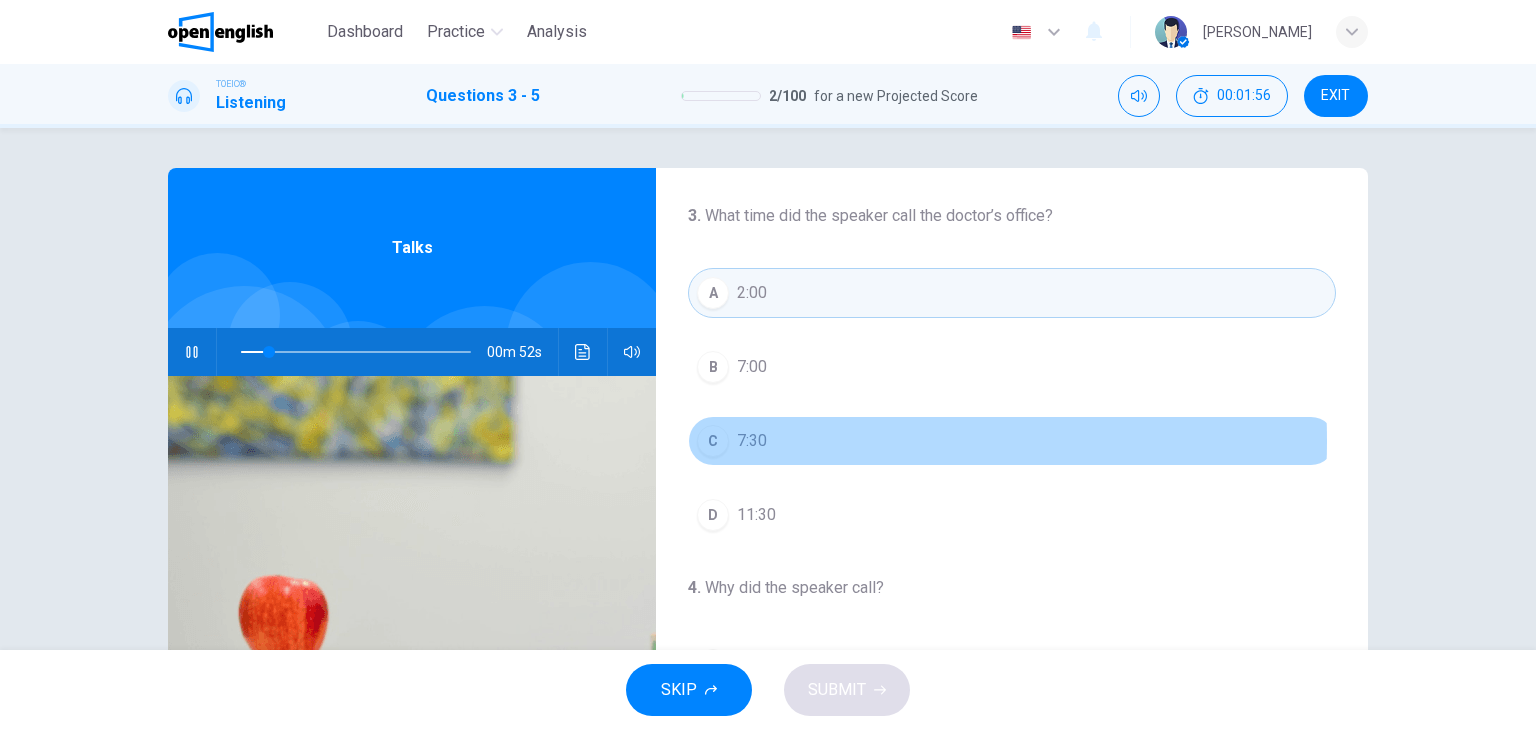 click on "C 7:30" at bounding box center [1012, 441] 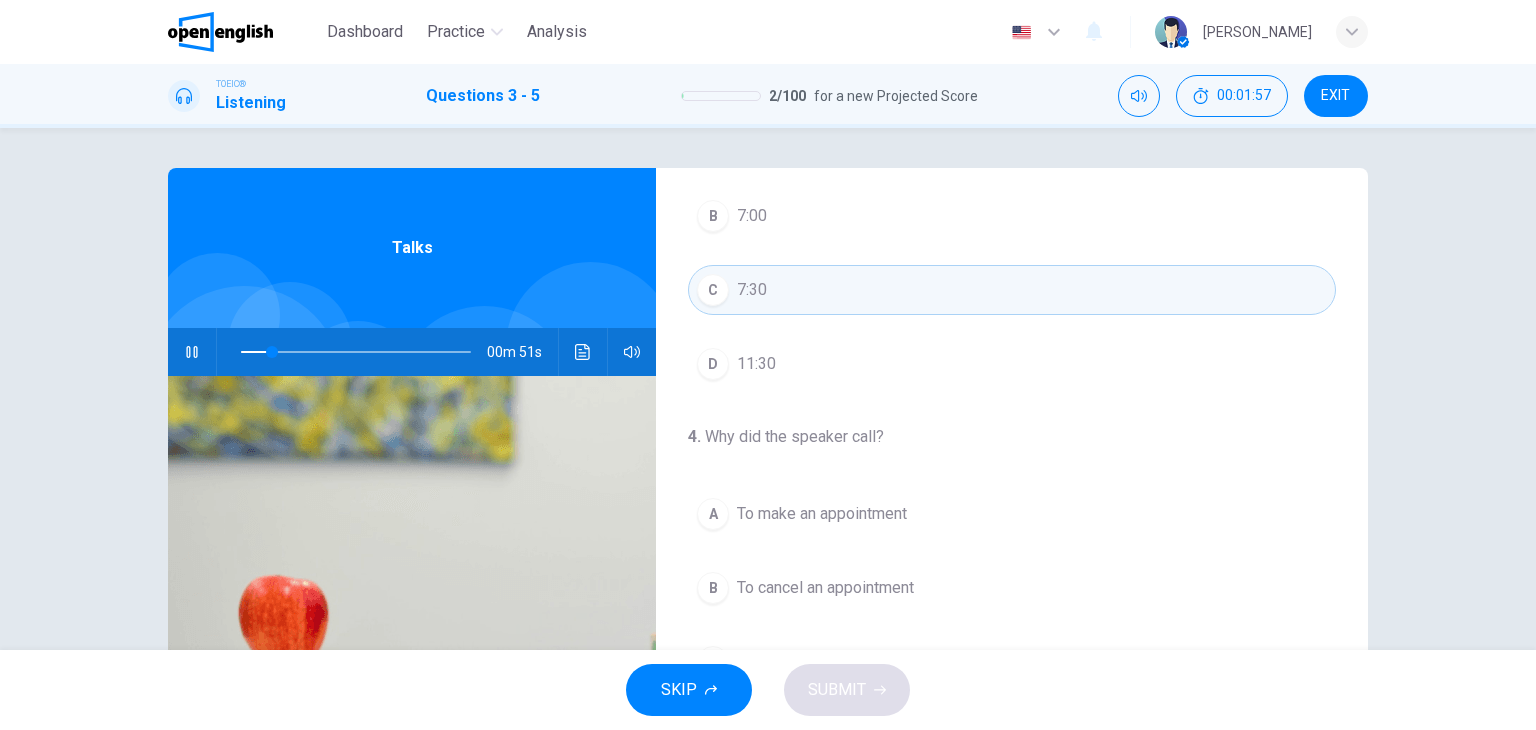 scroll, scrollTop: 200, scrollLeft: 0, axis: vertical 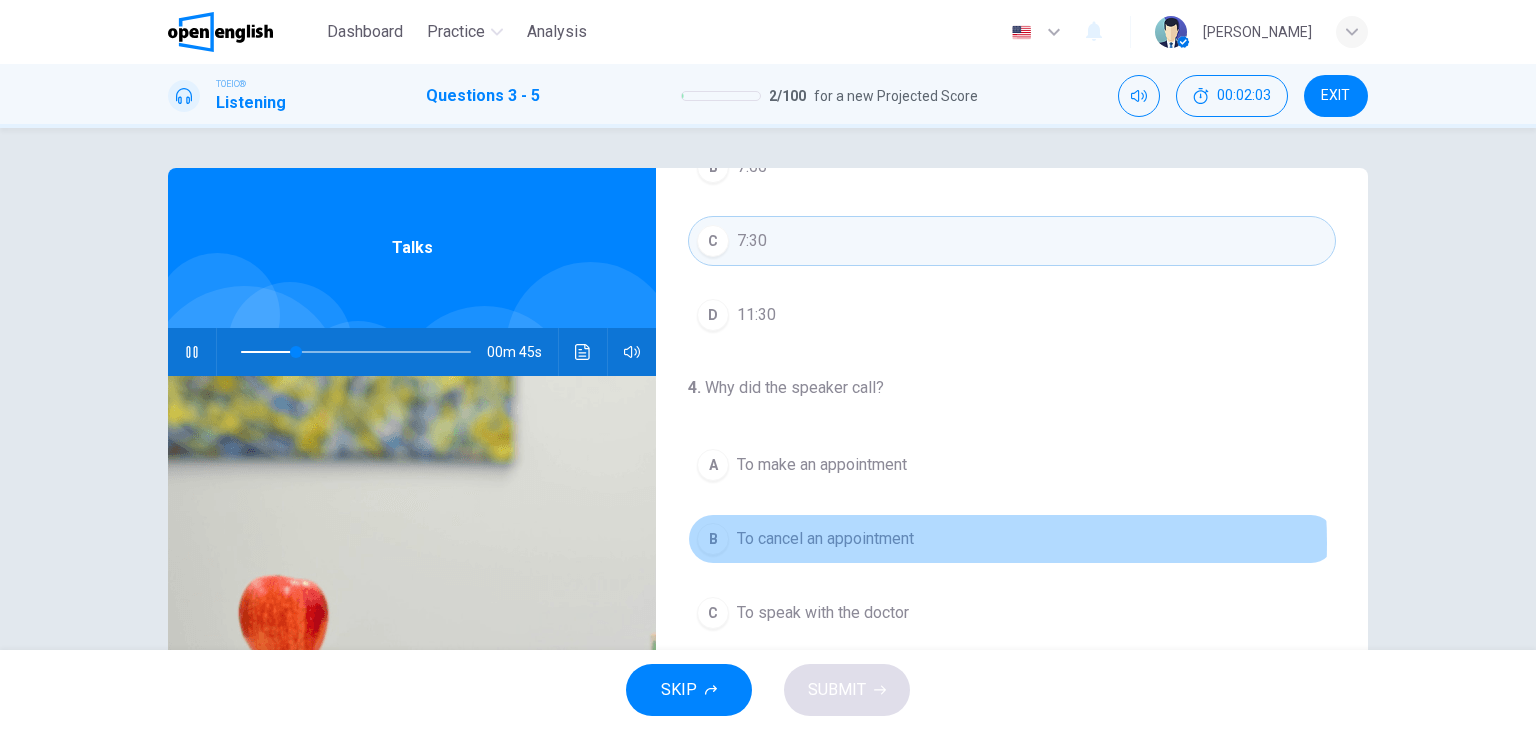 click on "To cancel an appointment" at bounding box center [825, 539] 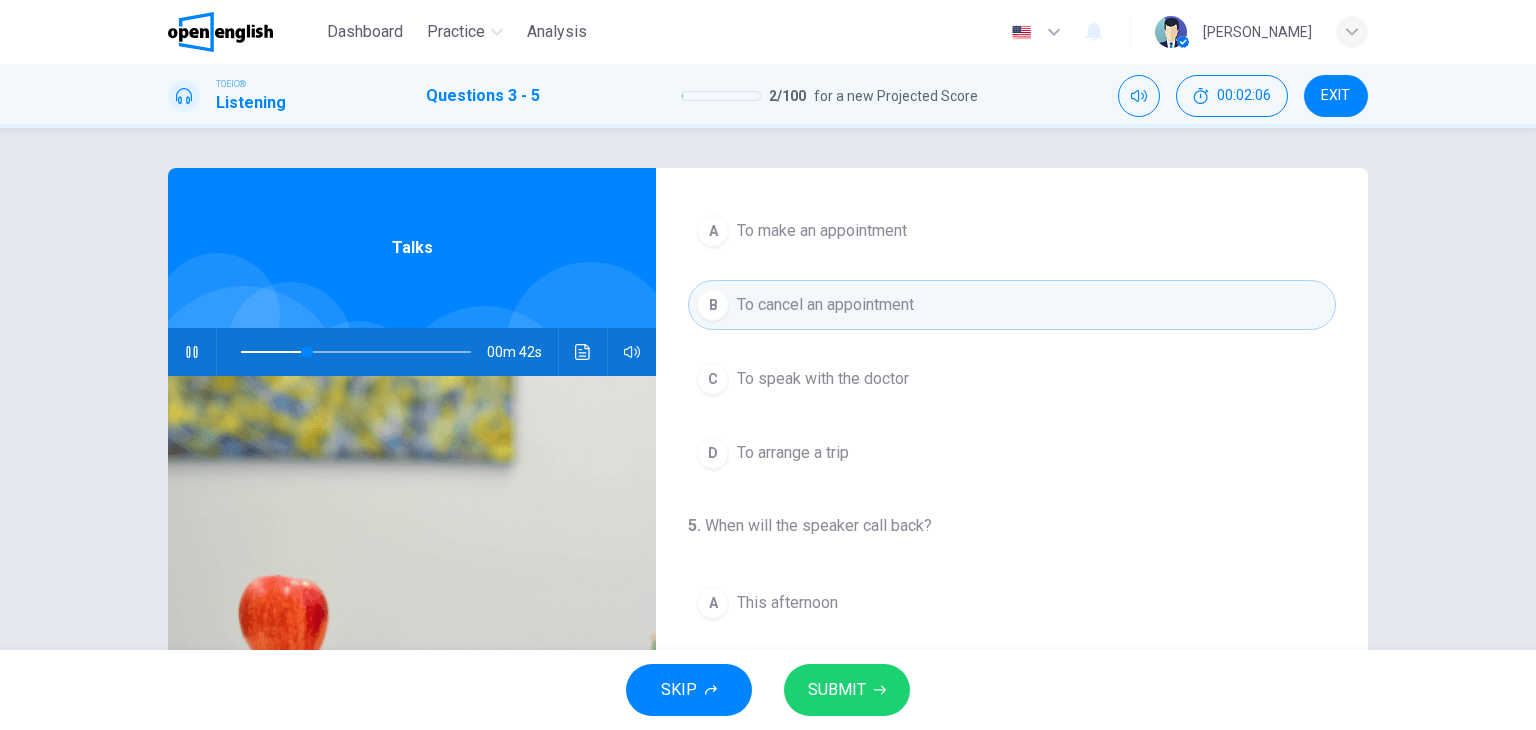 scroll, scrollTop: 452, scrollLeft: 0, axis: vertical 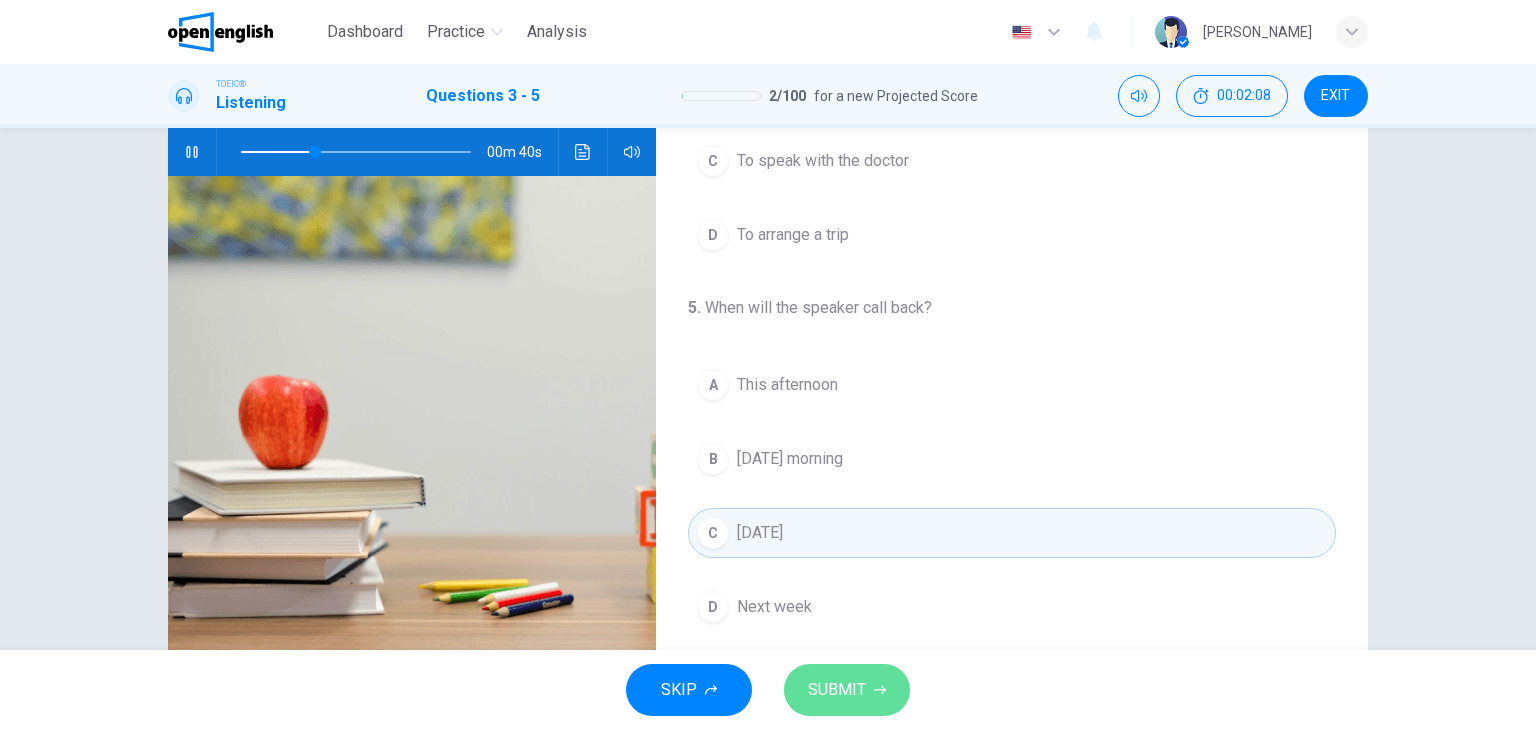 click on "SUBMIT" at bounding box center [847, 690] 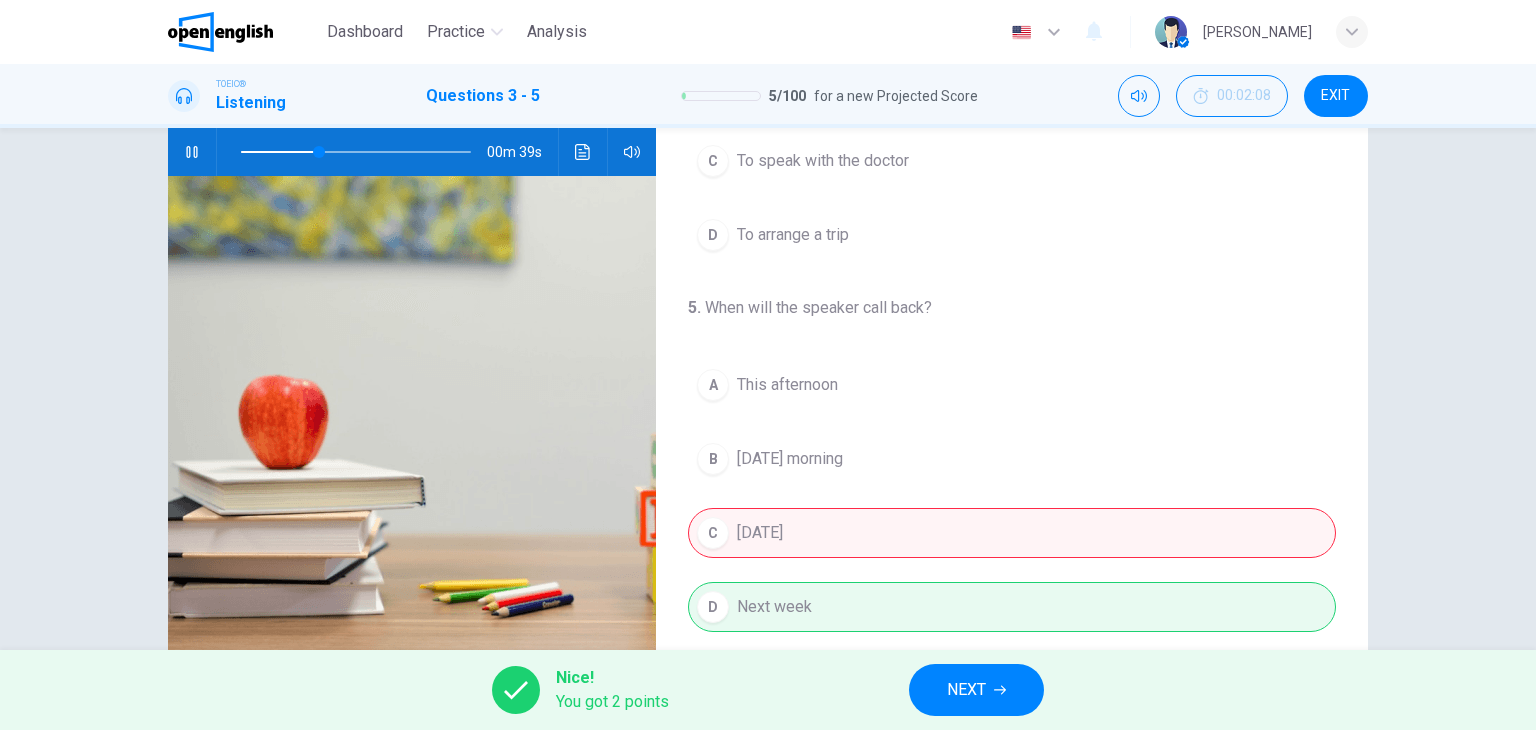 type on "**" 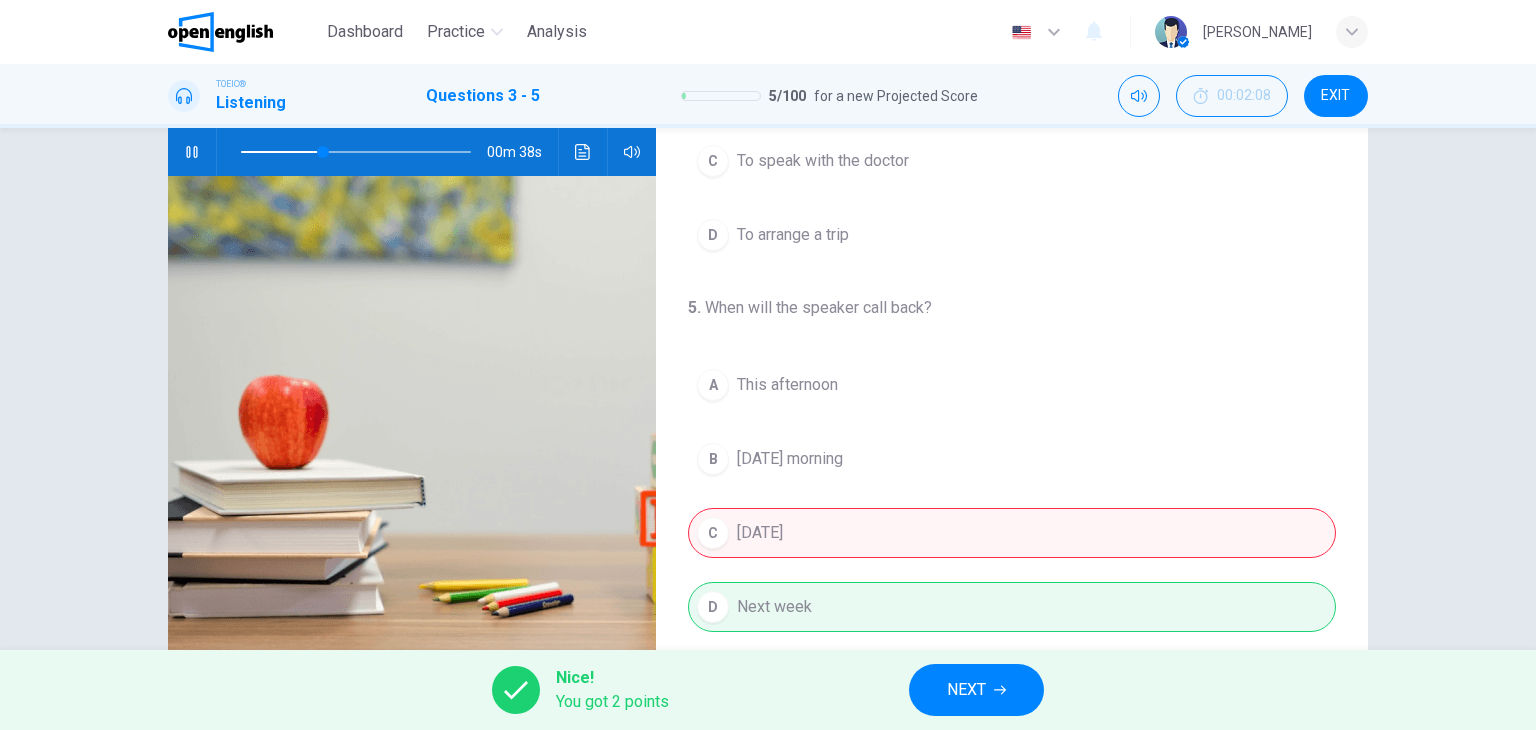 click 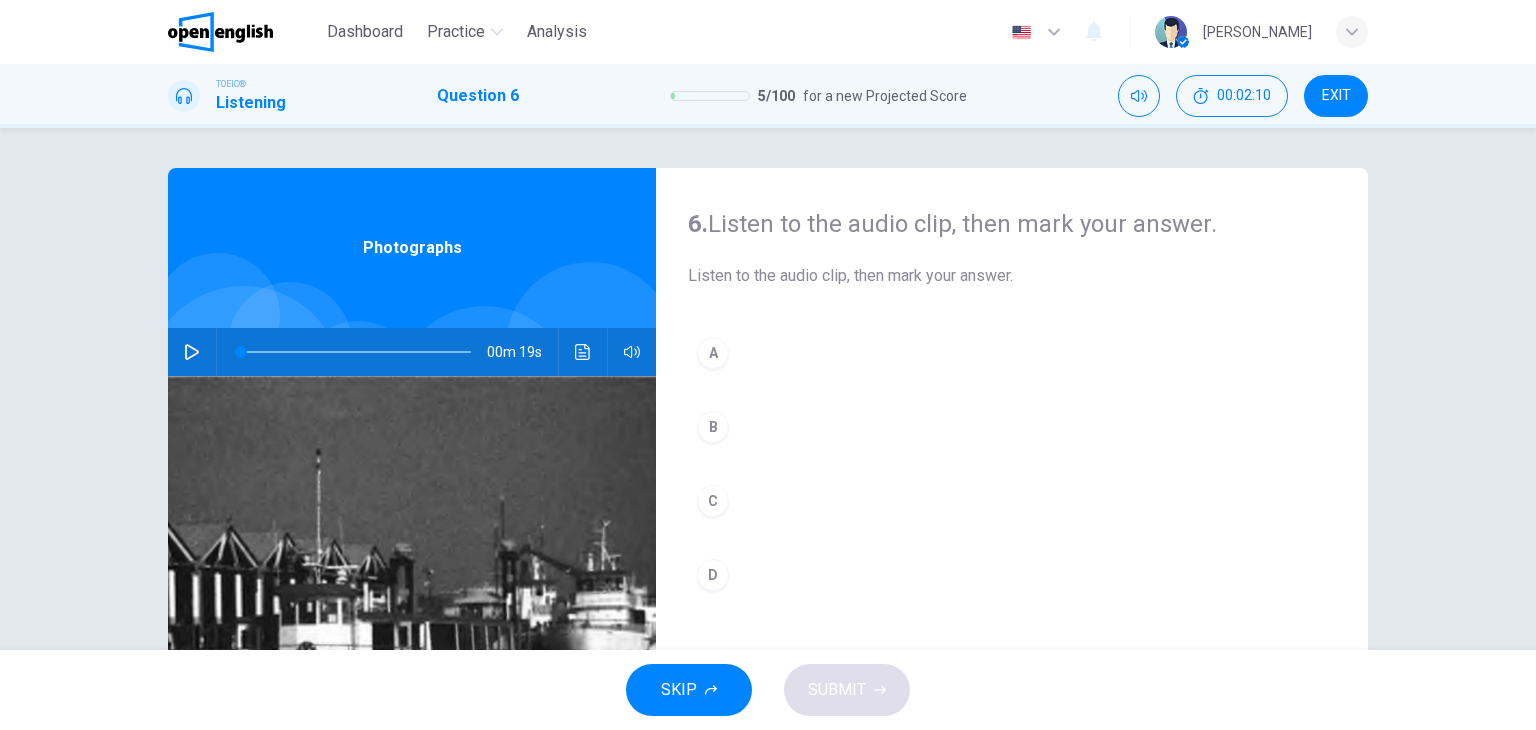 click 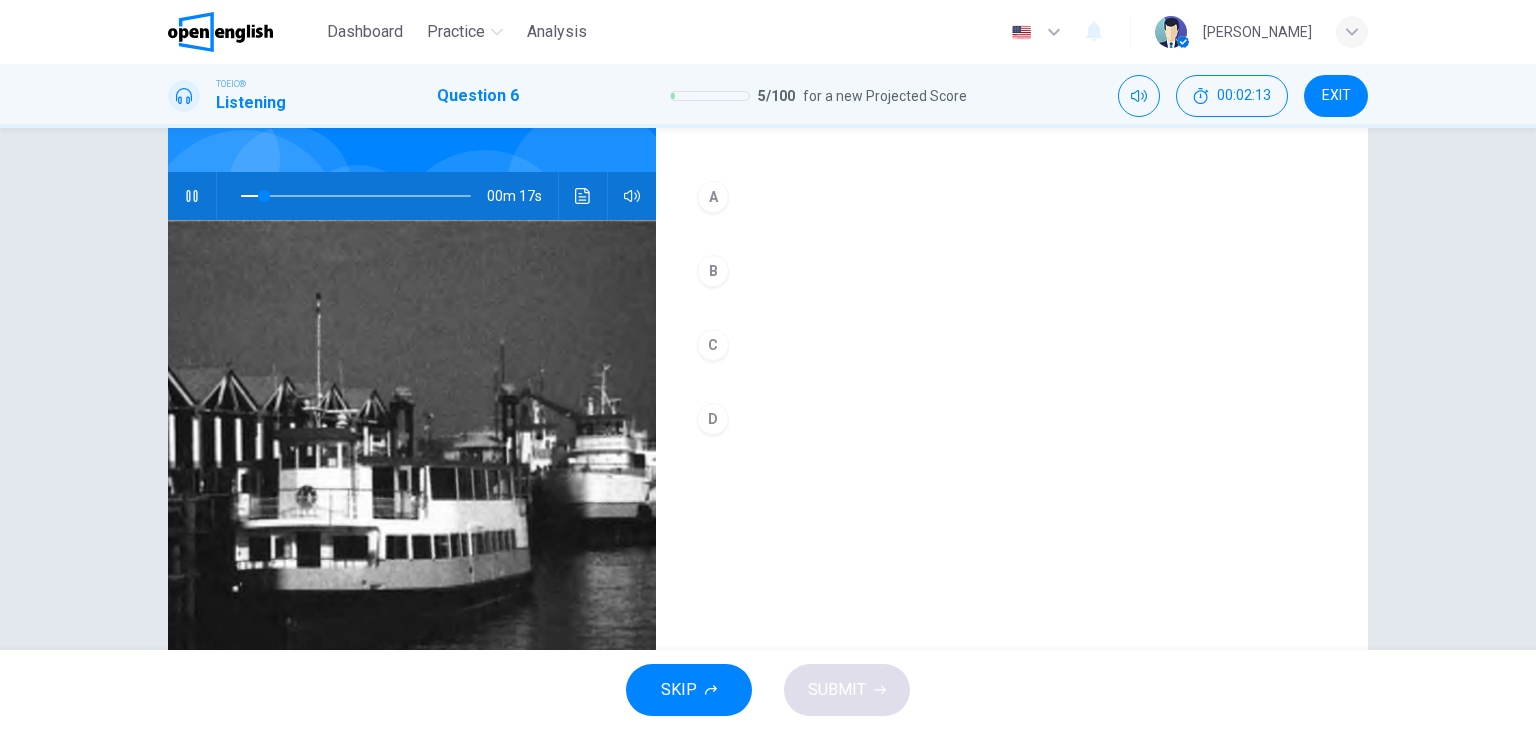 scroll, scrollTop: 200, scrollLeft: 0, axis: vertical 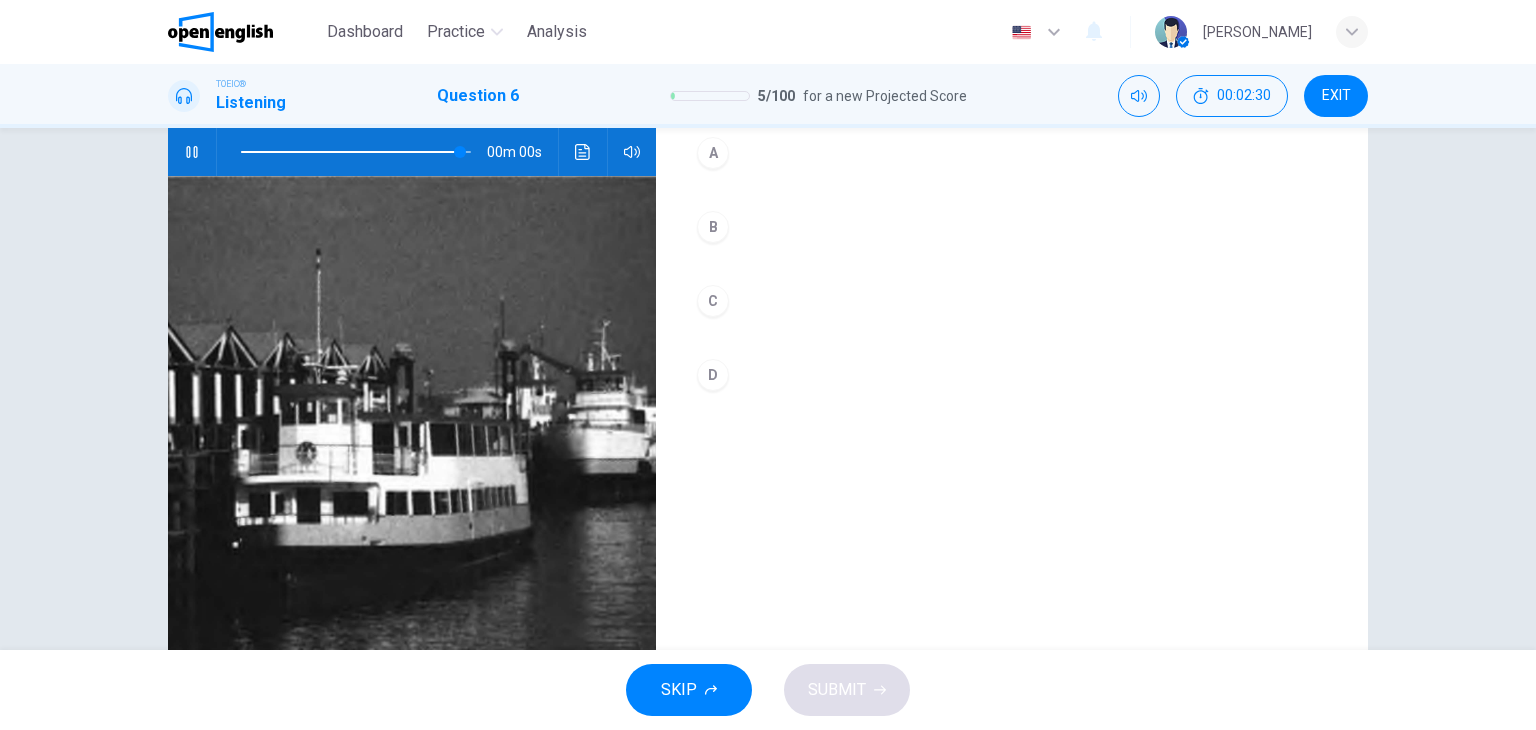 type on "*" 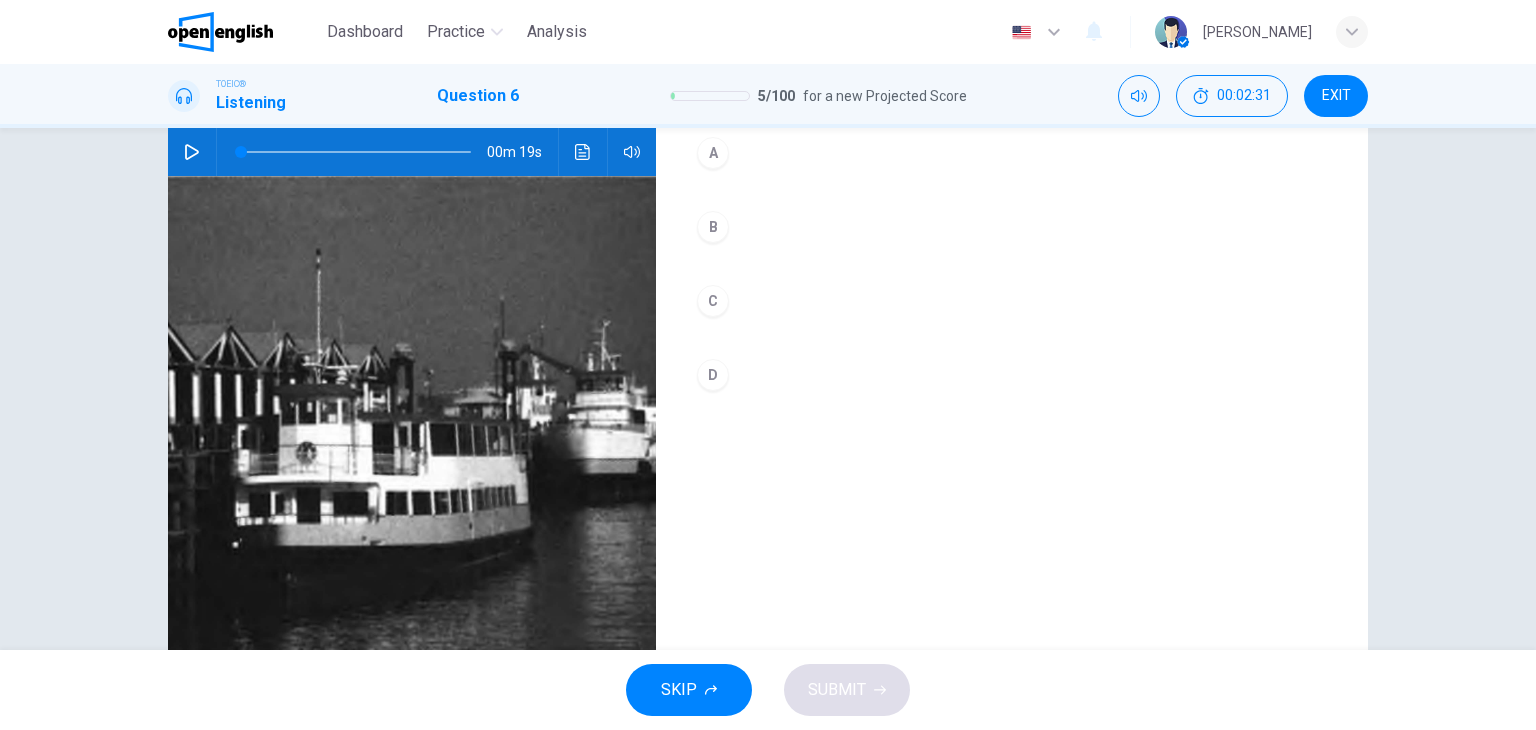click on "D" at bounding box center [713, 375] 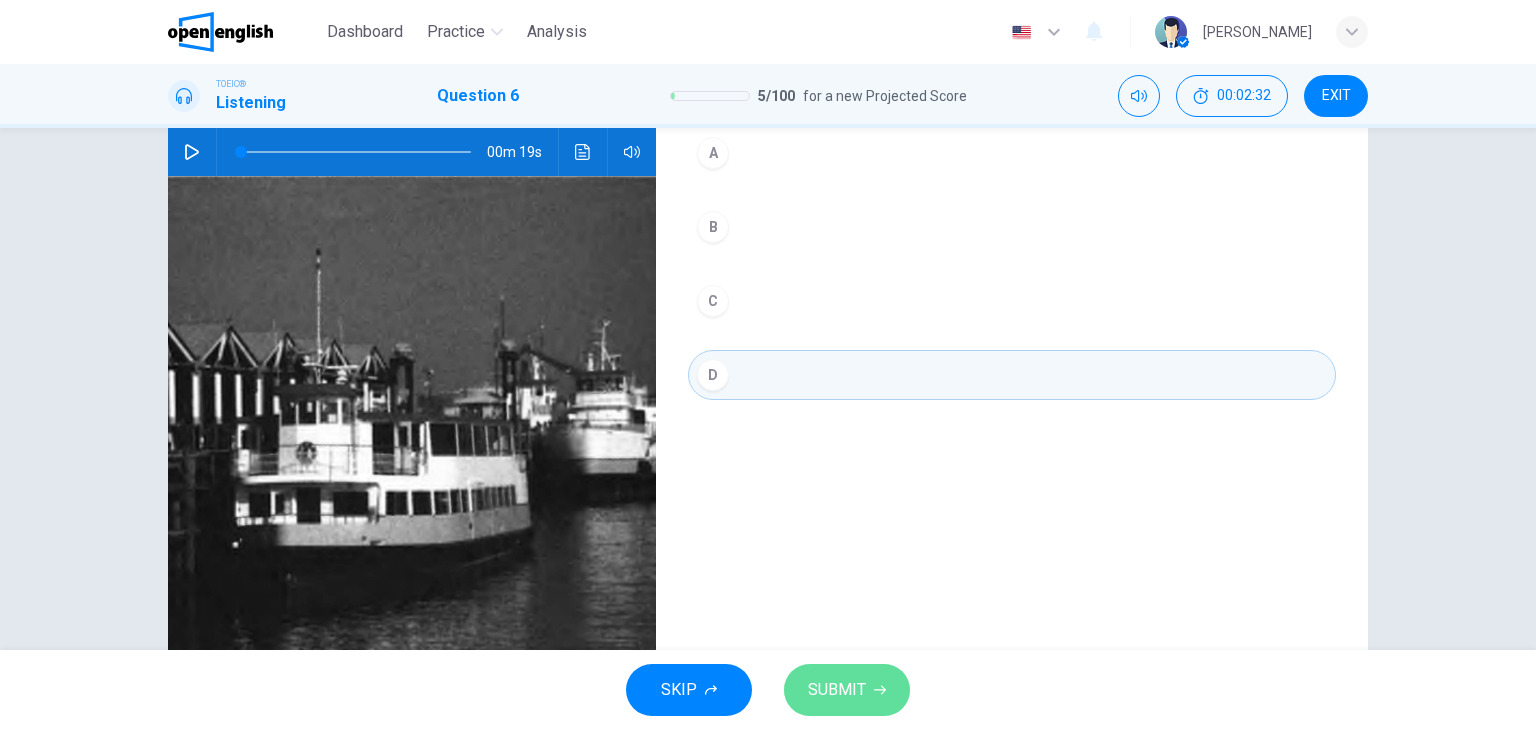 click on "SUBMIT" at bounding box center [837, 690] 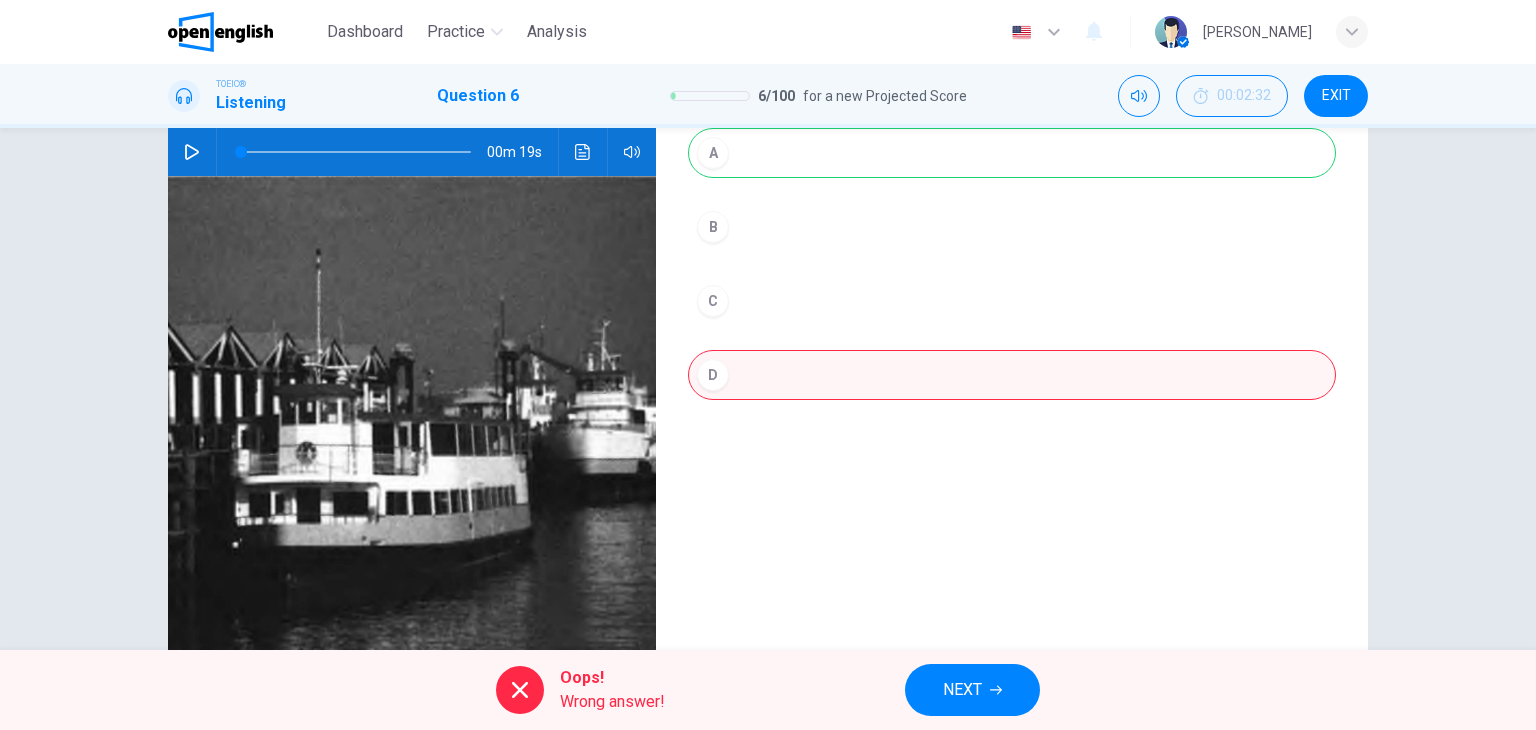 click on "NEXT" at bounding box center (972, 690) 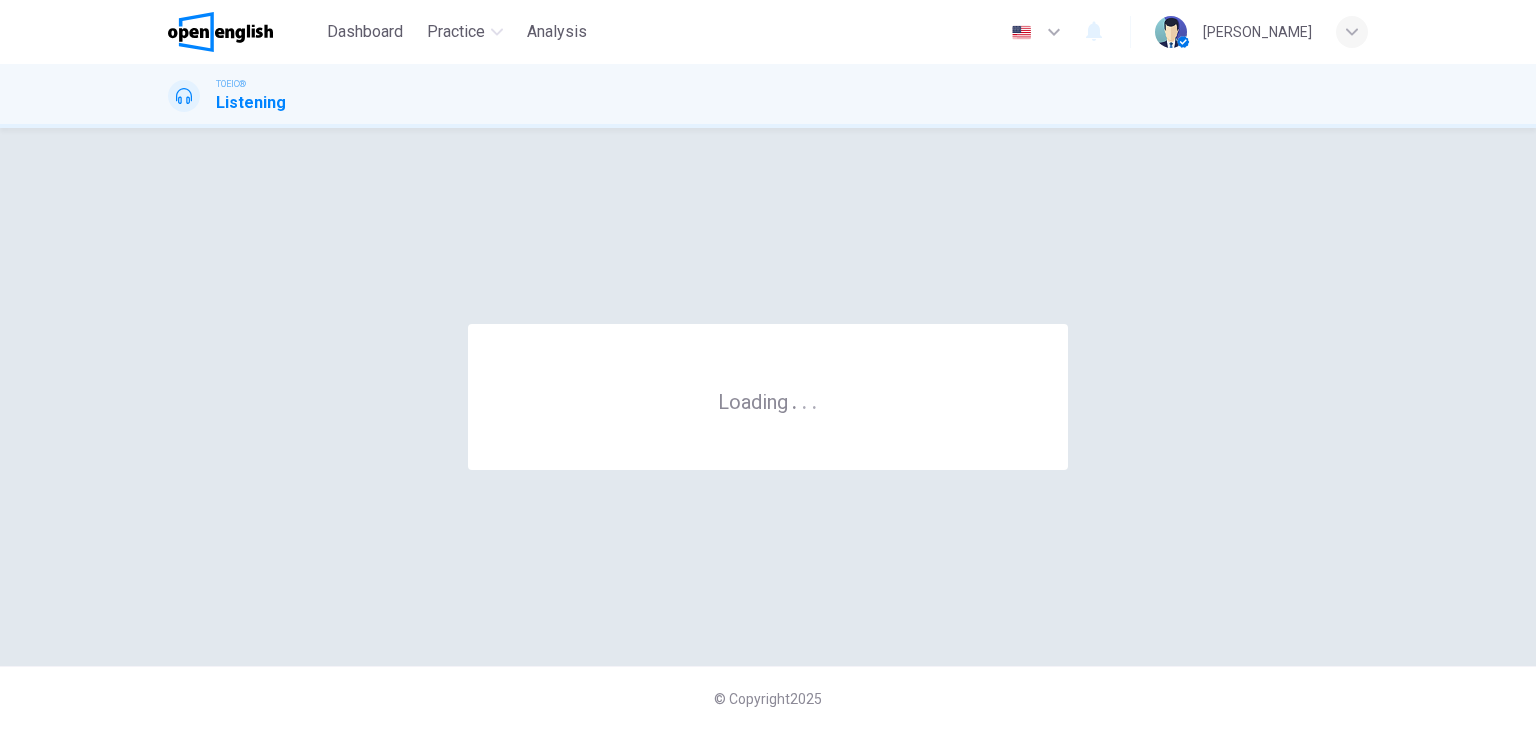 scroll, scrollTop: 0, scrollLeft: 0, axis: both 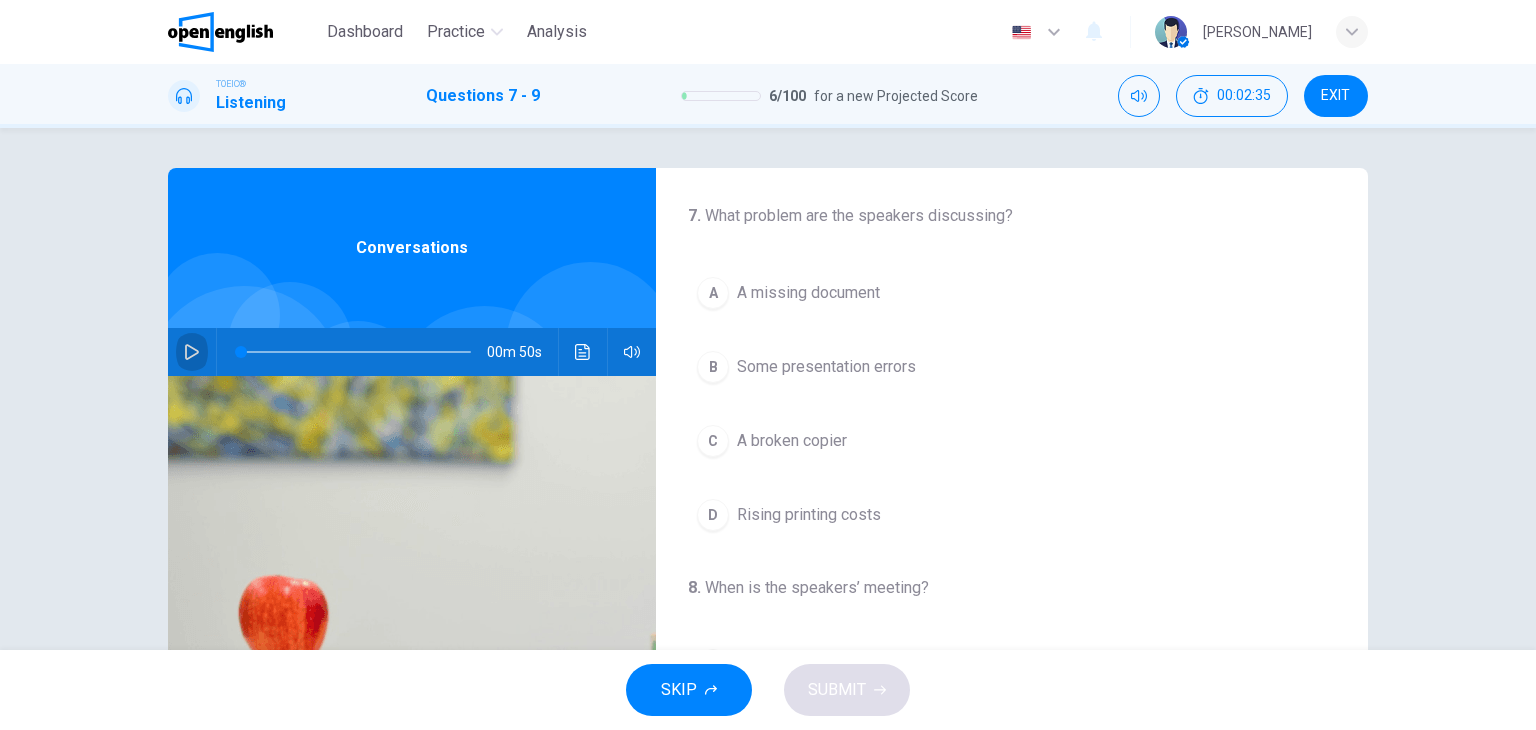 click 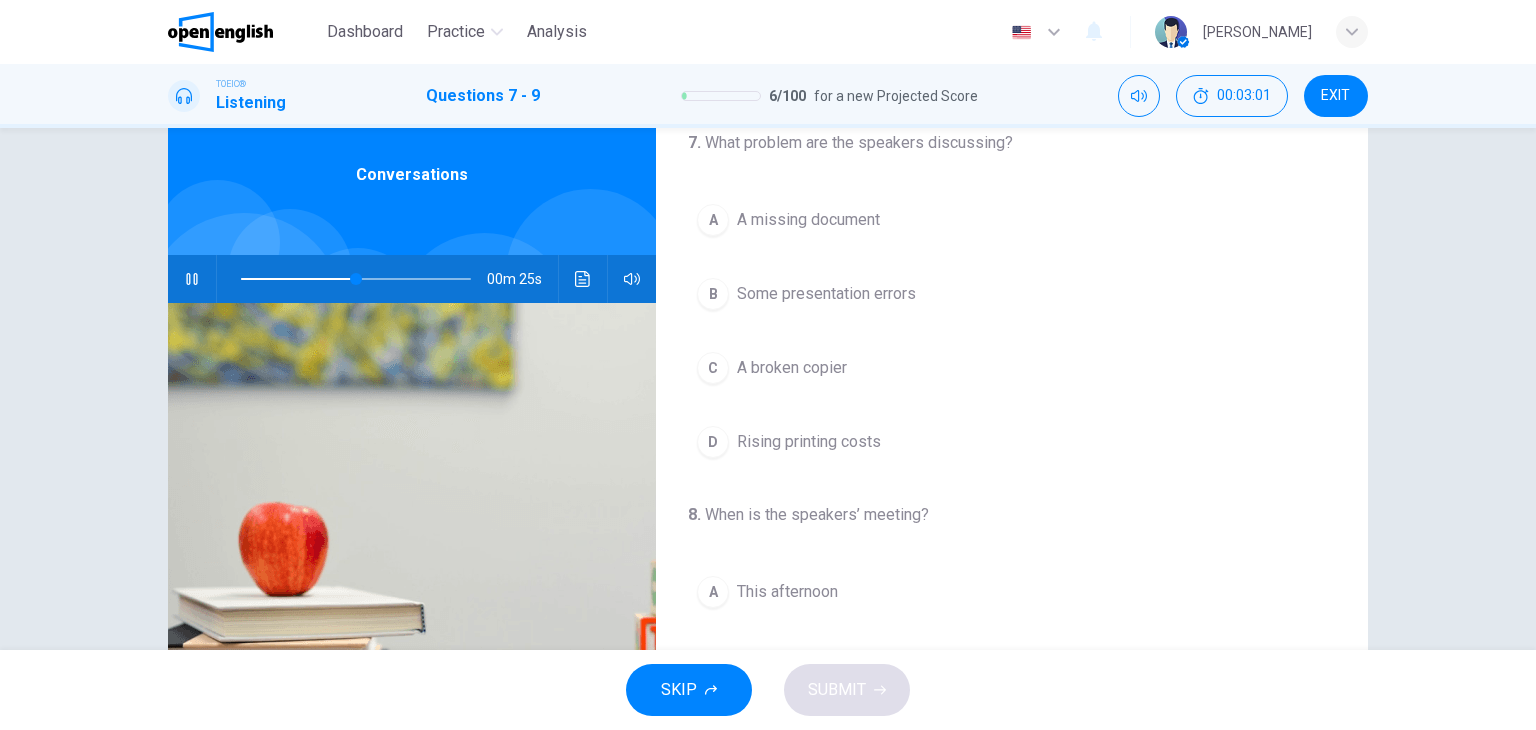 scroll, scrollTop: 0, scrollLeft: 0, axis: both 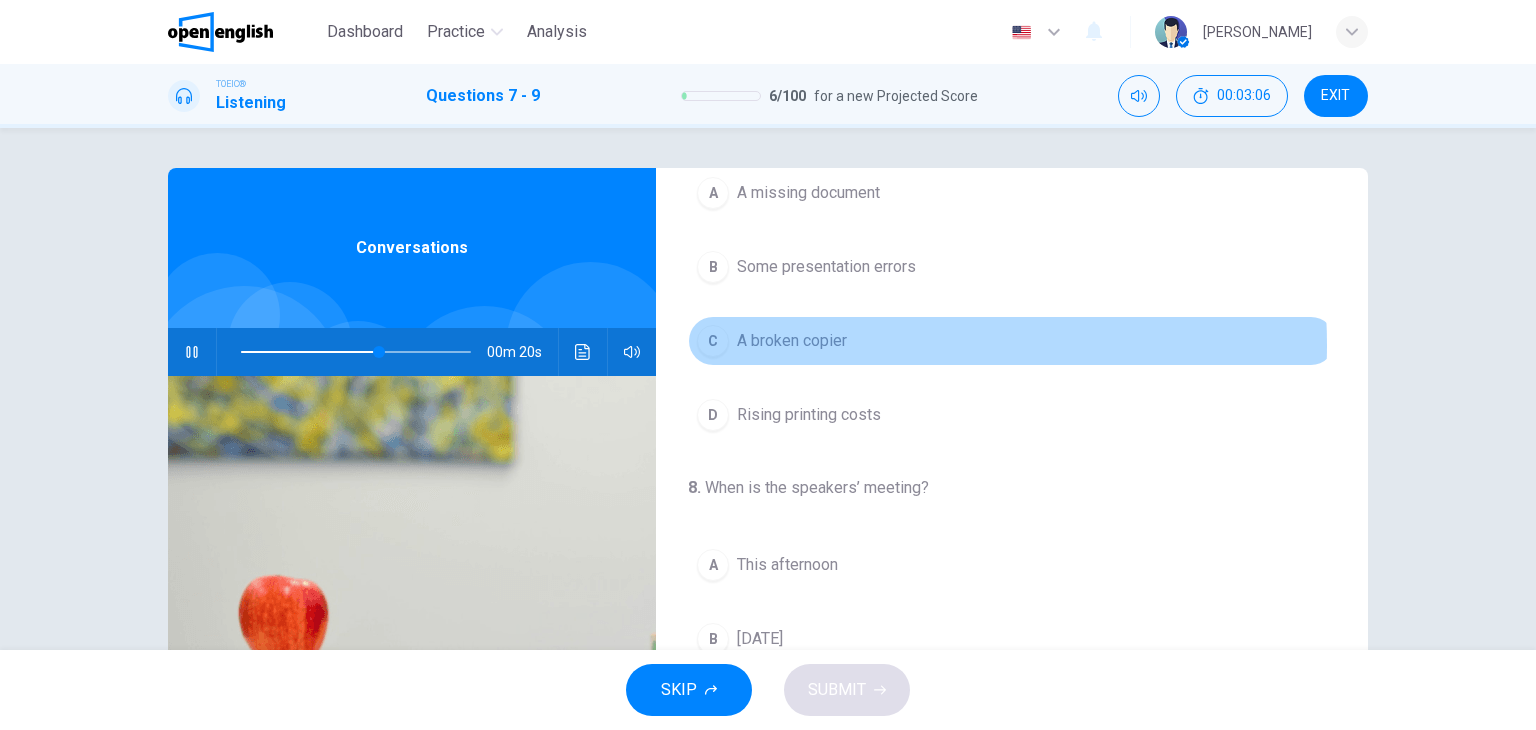click on "A broken copier" at bounding box center (792, 341) 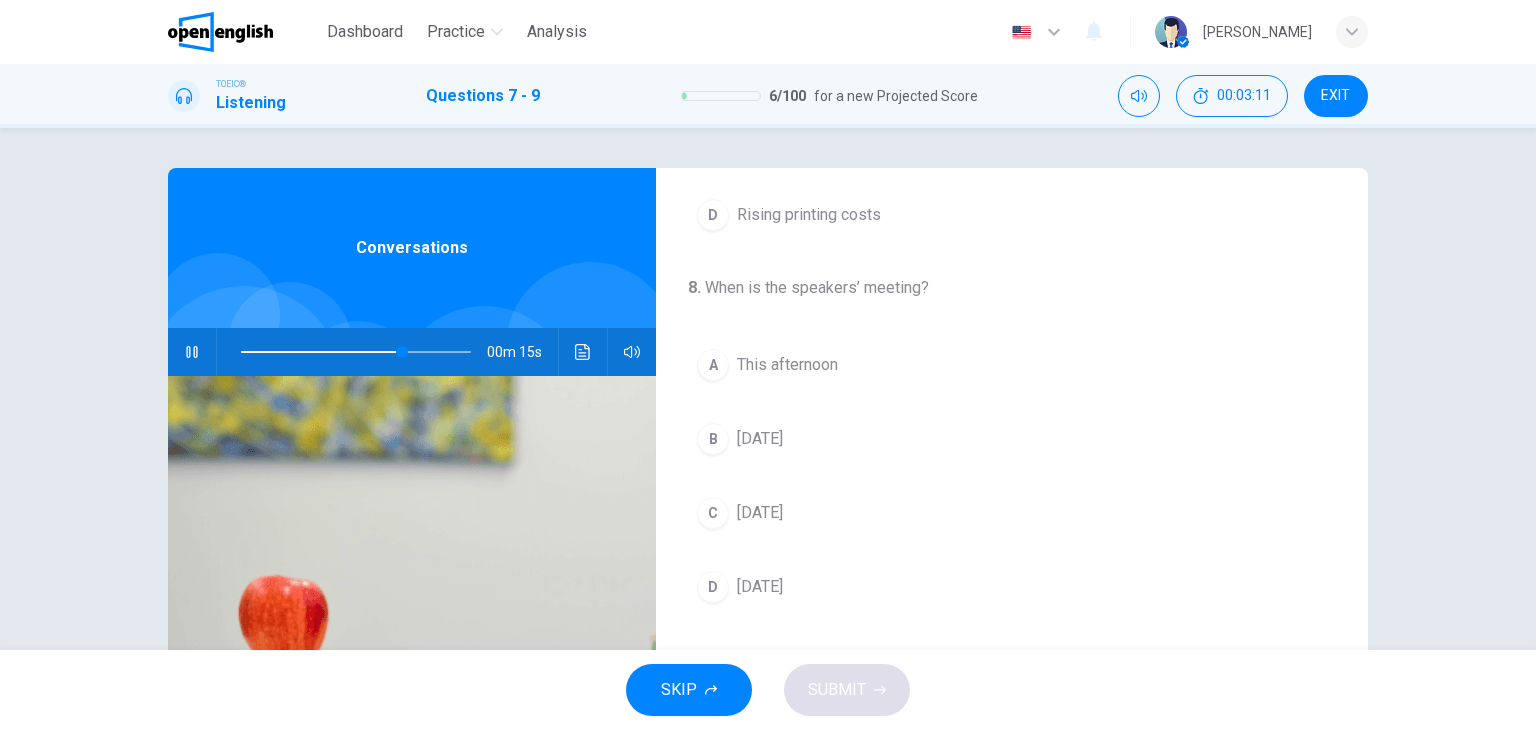 scroll, scrollTop: 400, scrollLeft: 0, axis: vertical 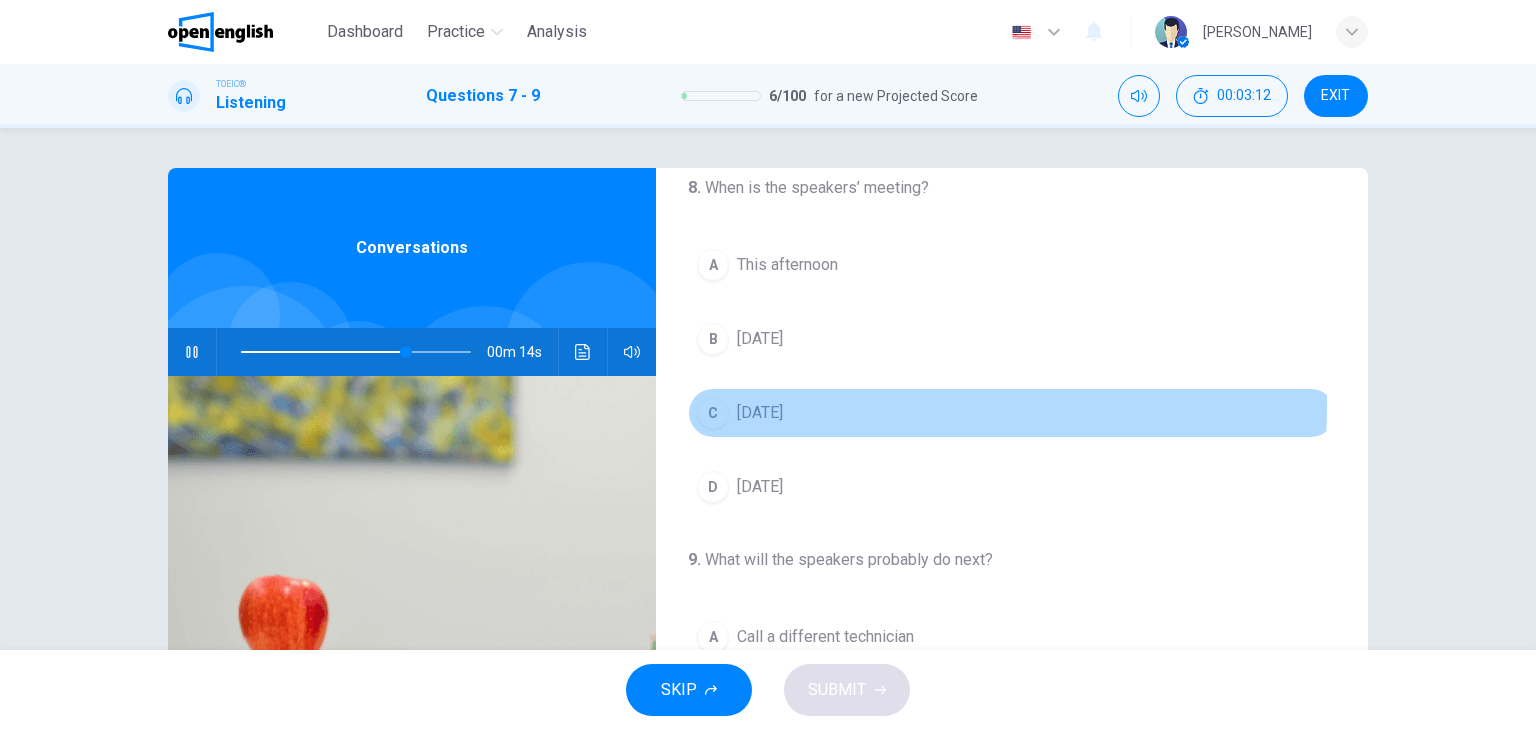 click on "This Friday" at bounding box center [760, 413] 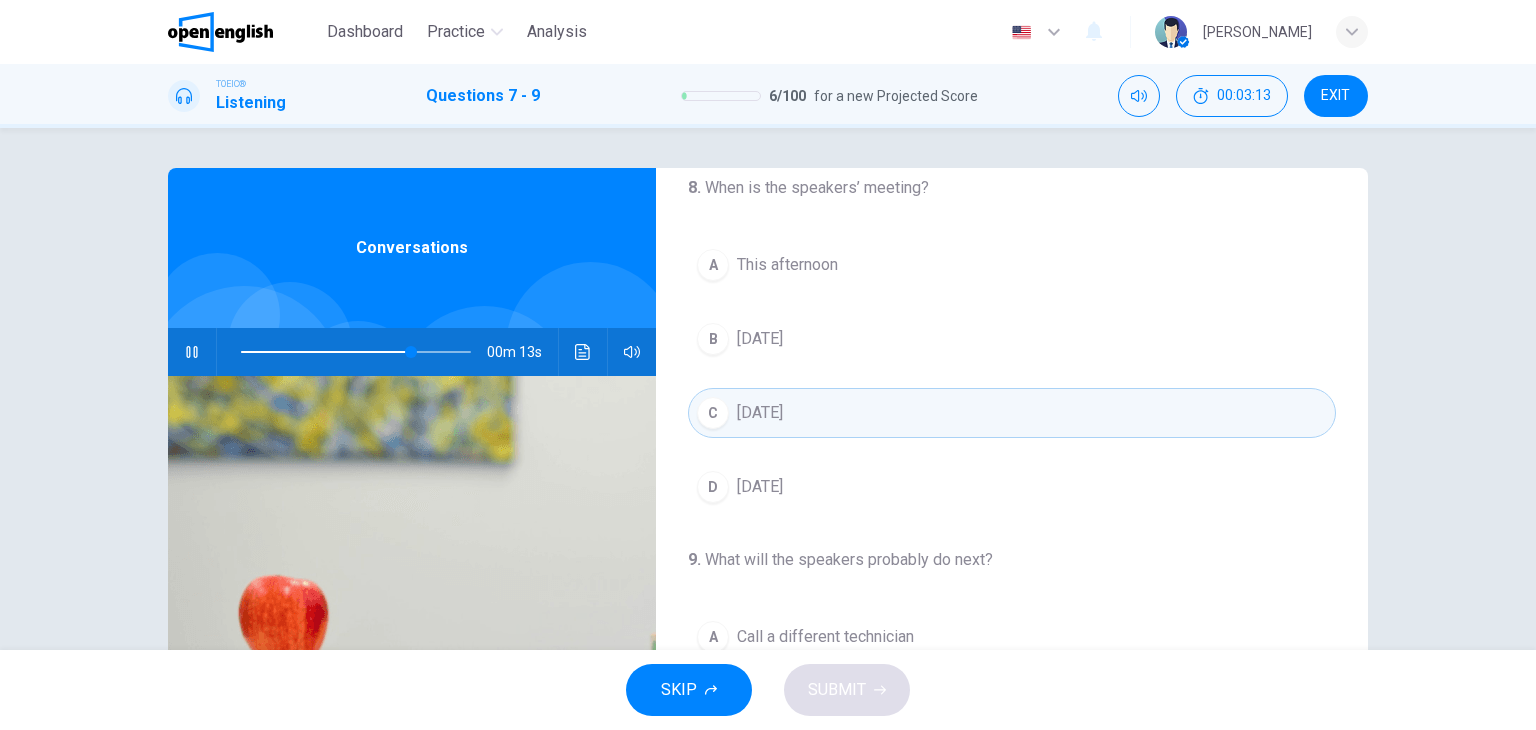 scroll, scrollTop: 452, scrollLeft: 0, axis: vertical 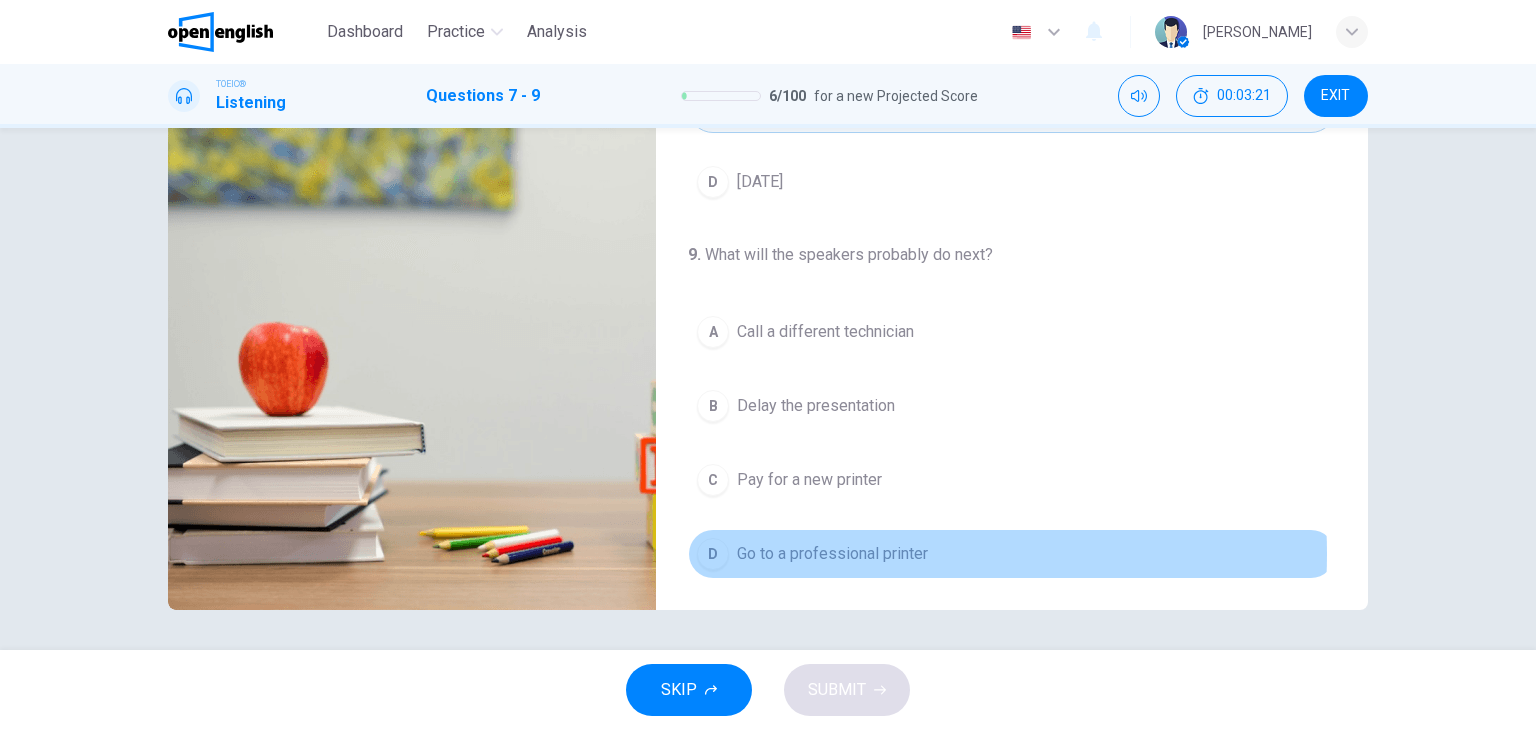 click on "Go to a professional printer" at bounding box center [832, 554] 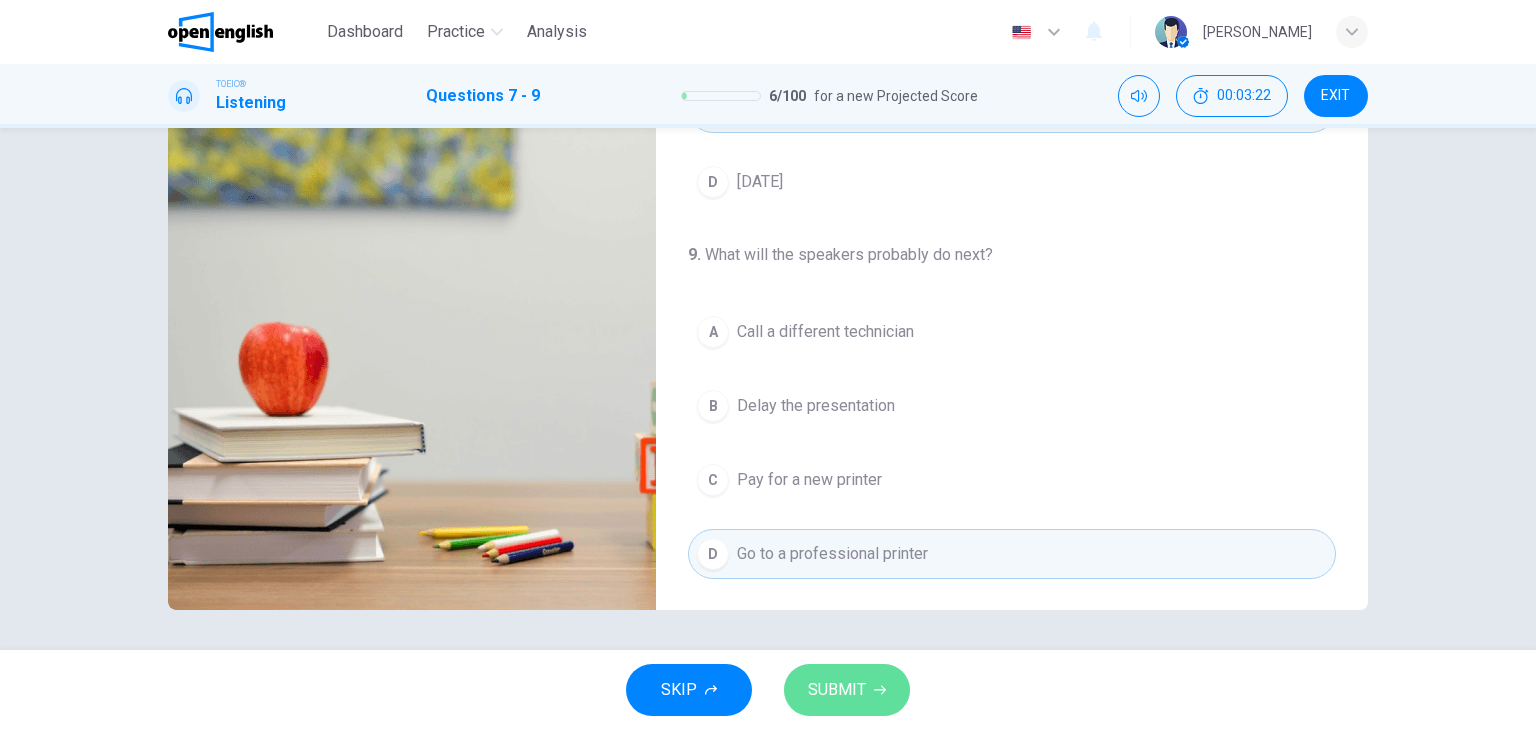 click on "SUBMIT" at bounding box center [837, 690] 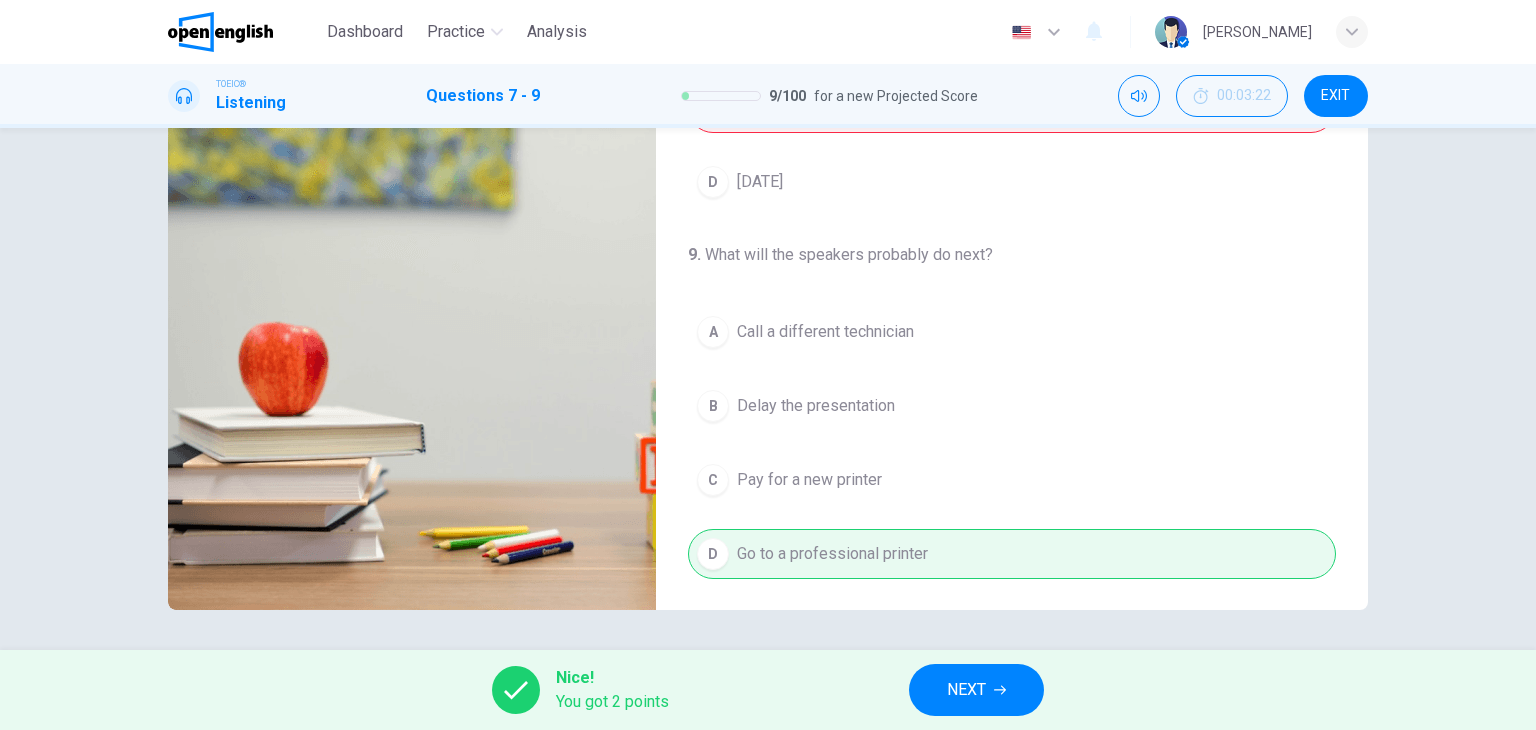 scroll, scrollTop: 152, scrollLeft: 0, axis: vertical 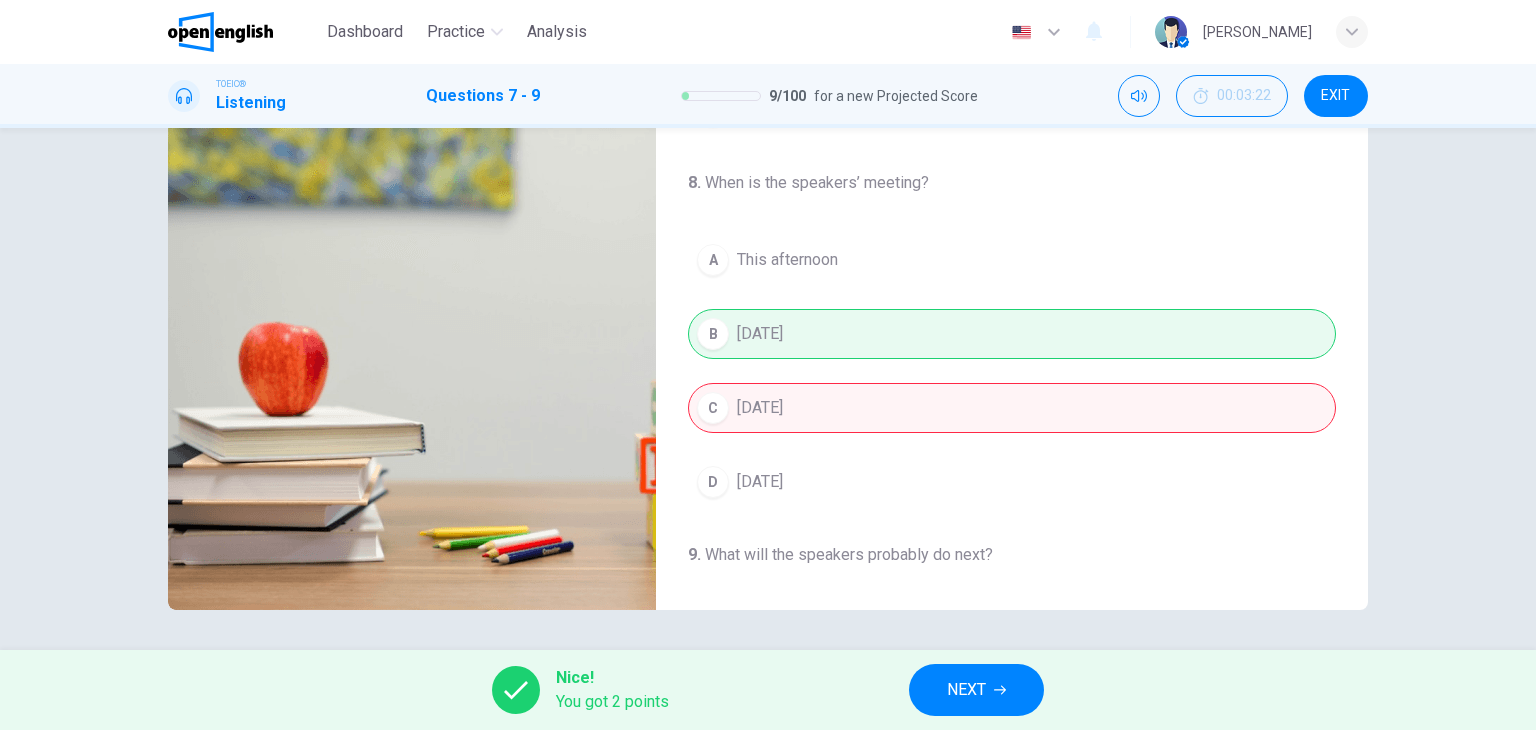 type on "*" 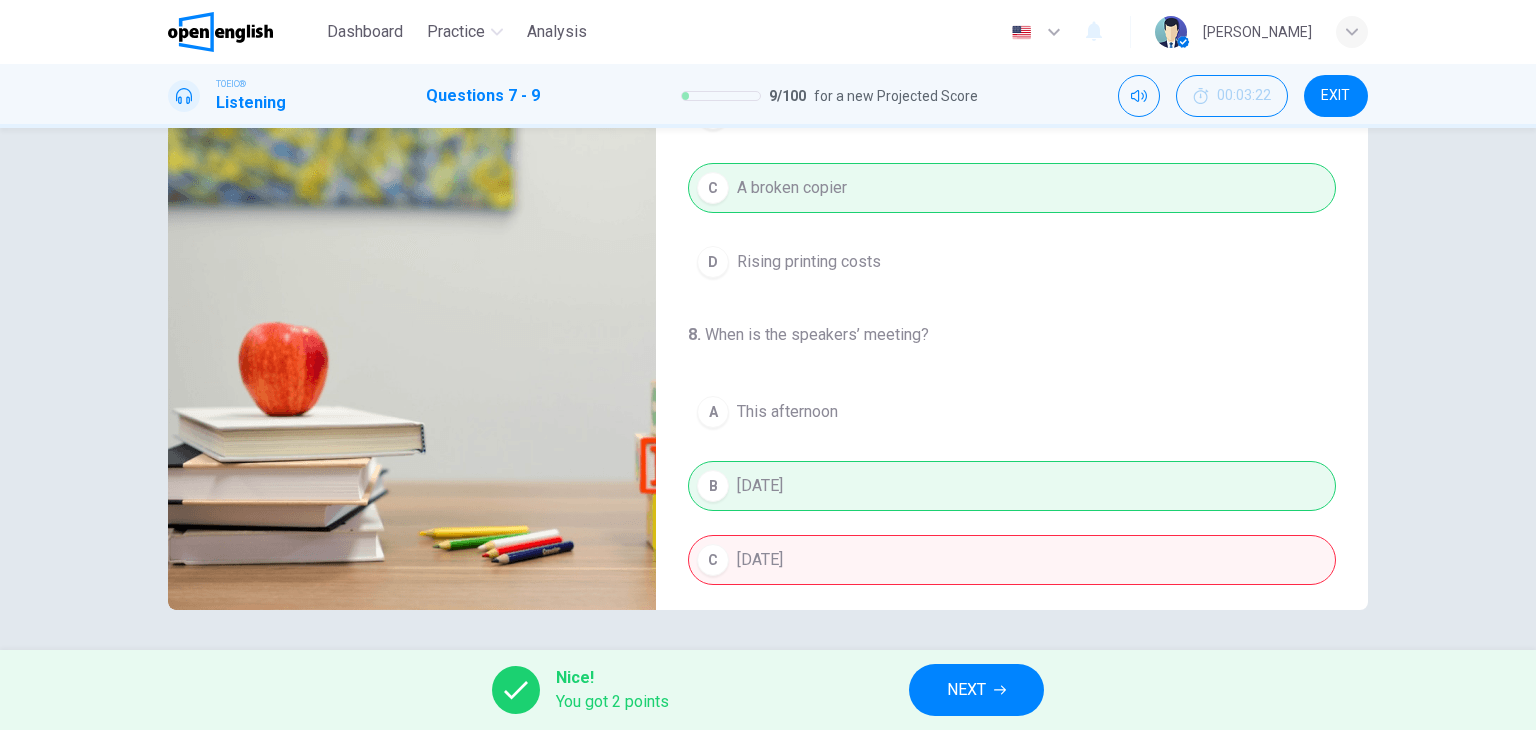 scroll, scrollTop: 0, scrollLeft: 0, axis: both 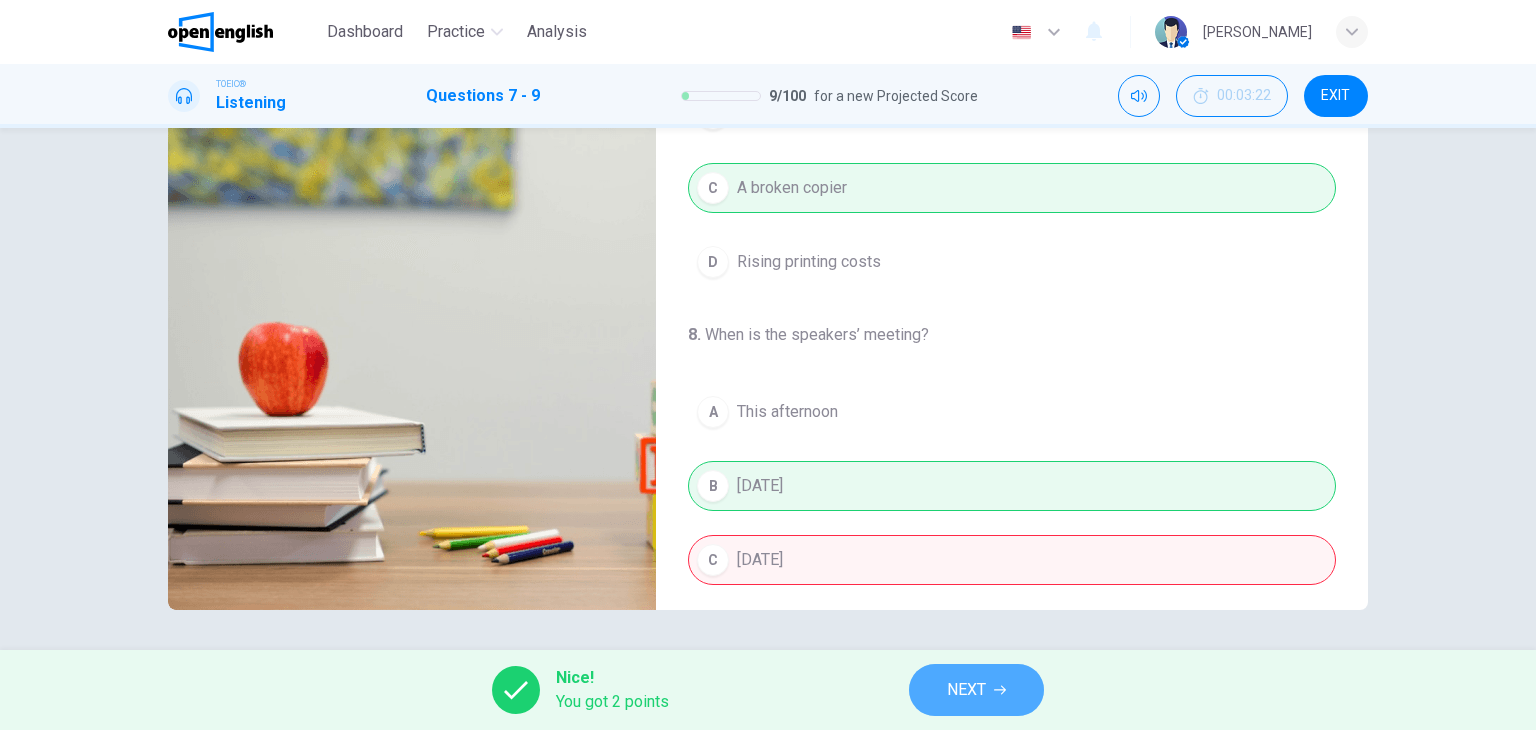 click 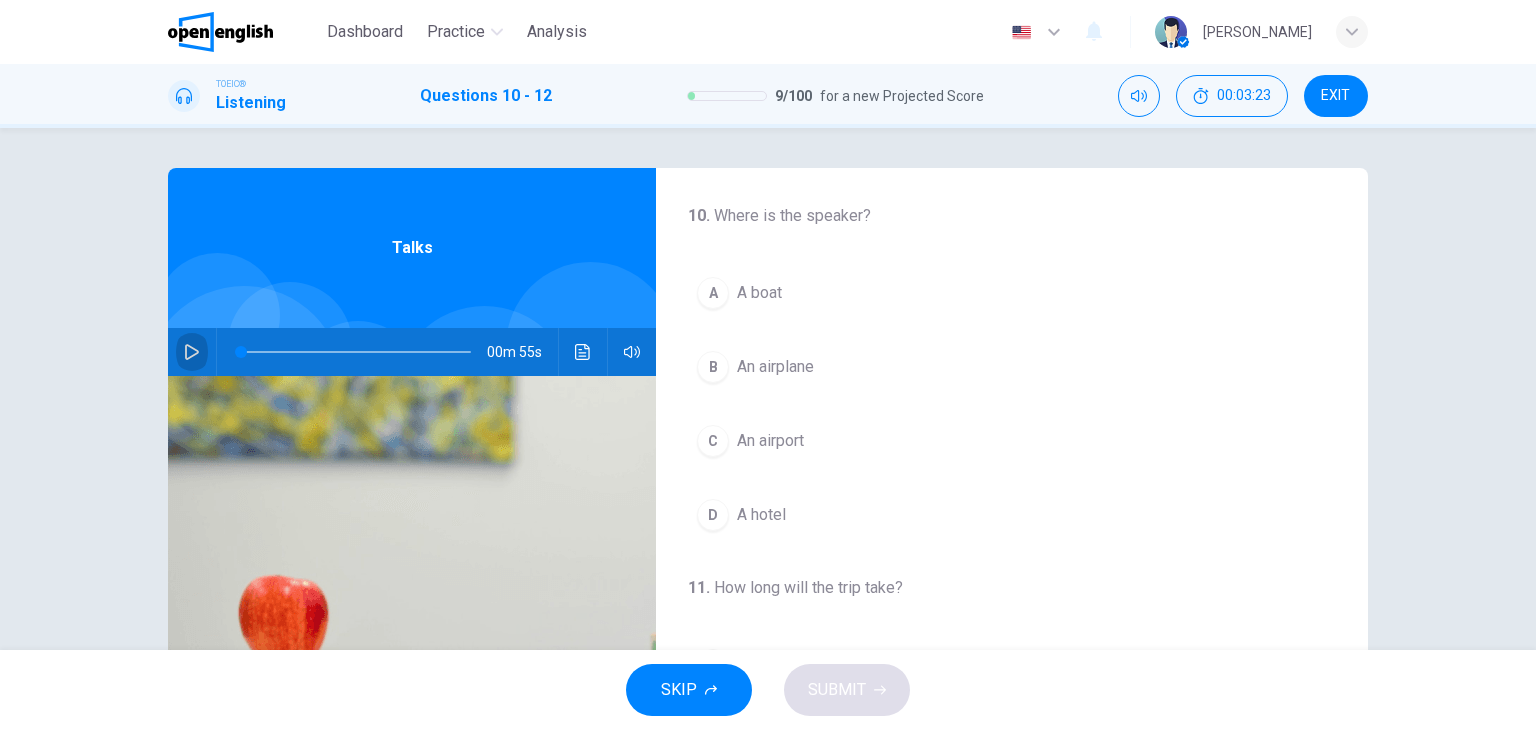 click 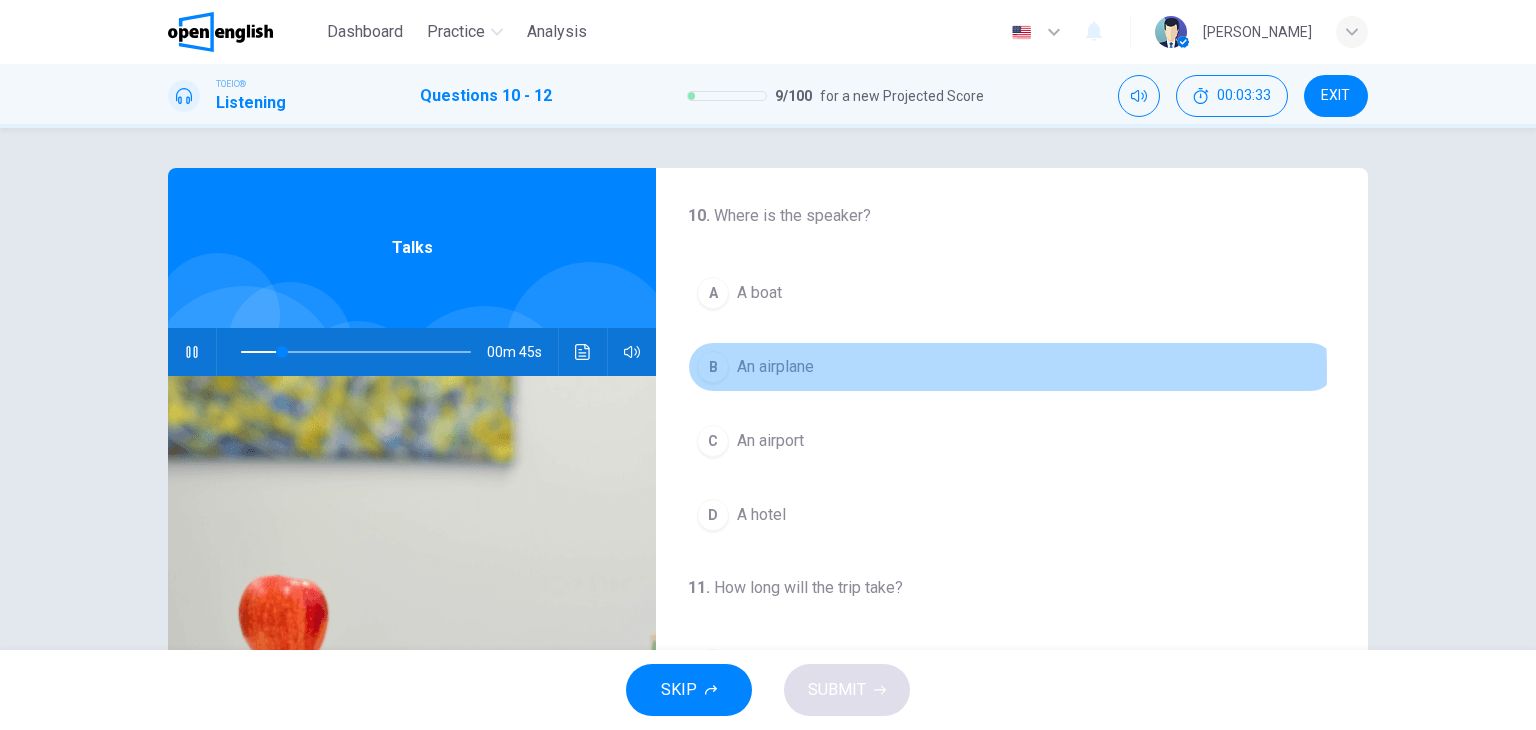 click on "An airplane" at bounding box center (775, 367) 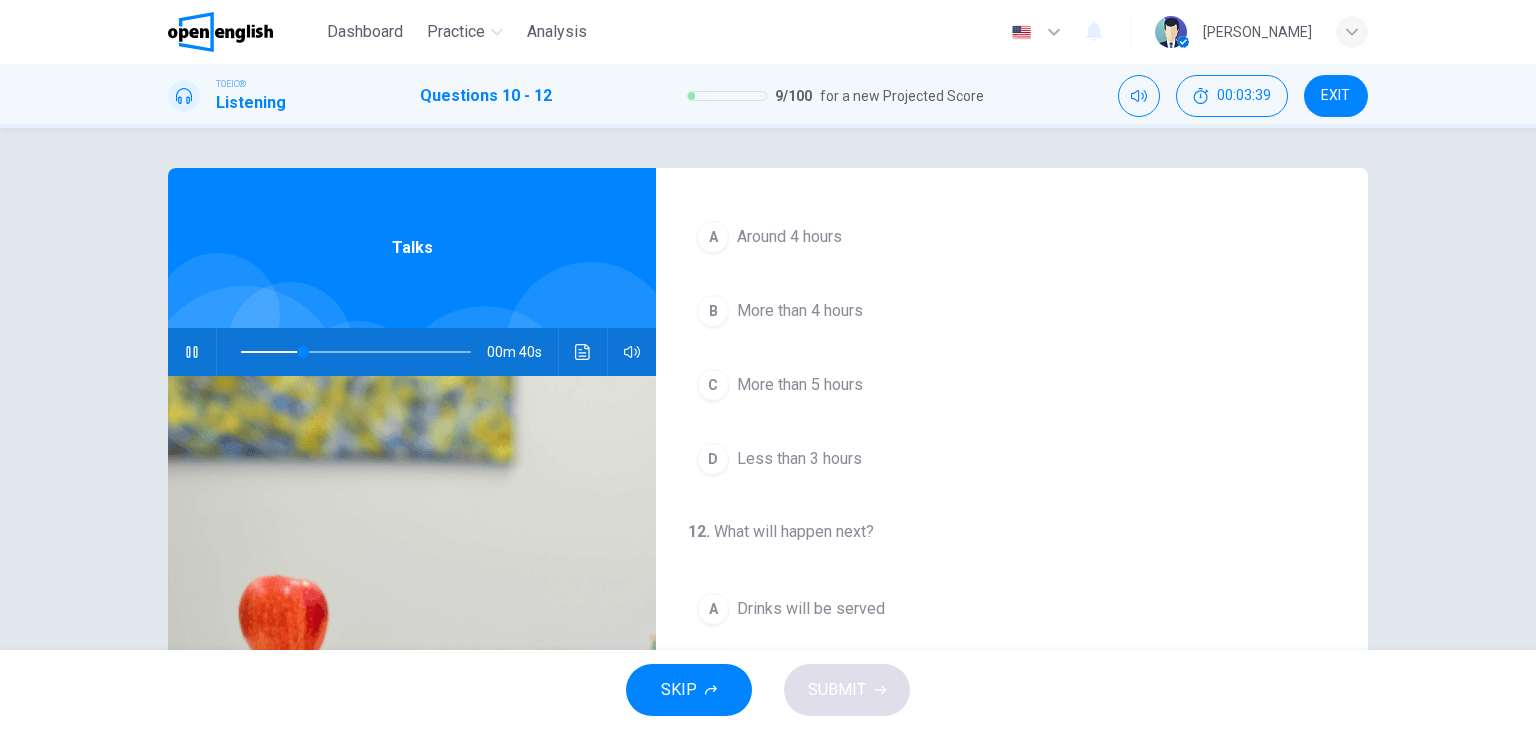 scroll, scrollTop: 452, scrollLeft: 0, axis: vertical 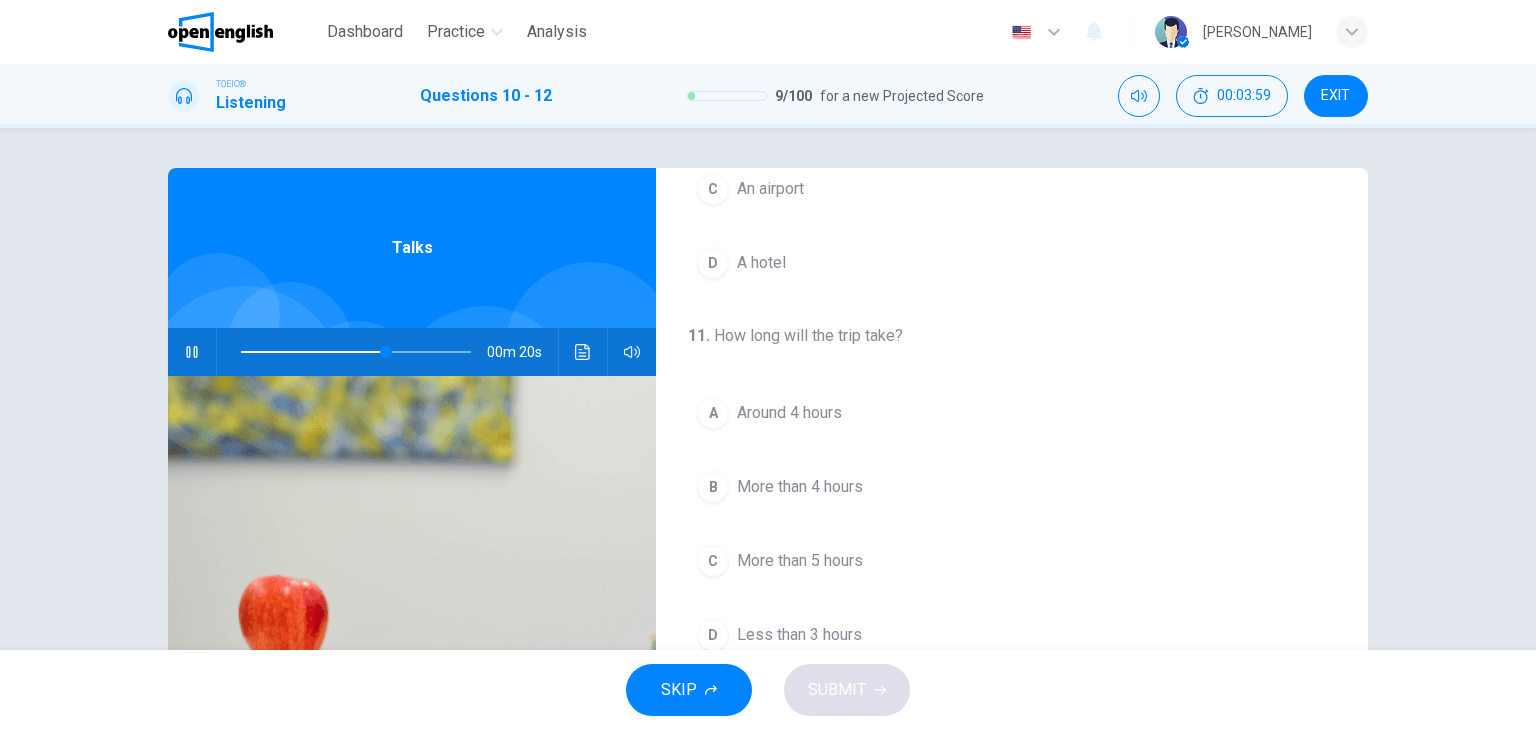 click at bounding box center [356, 352] 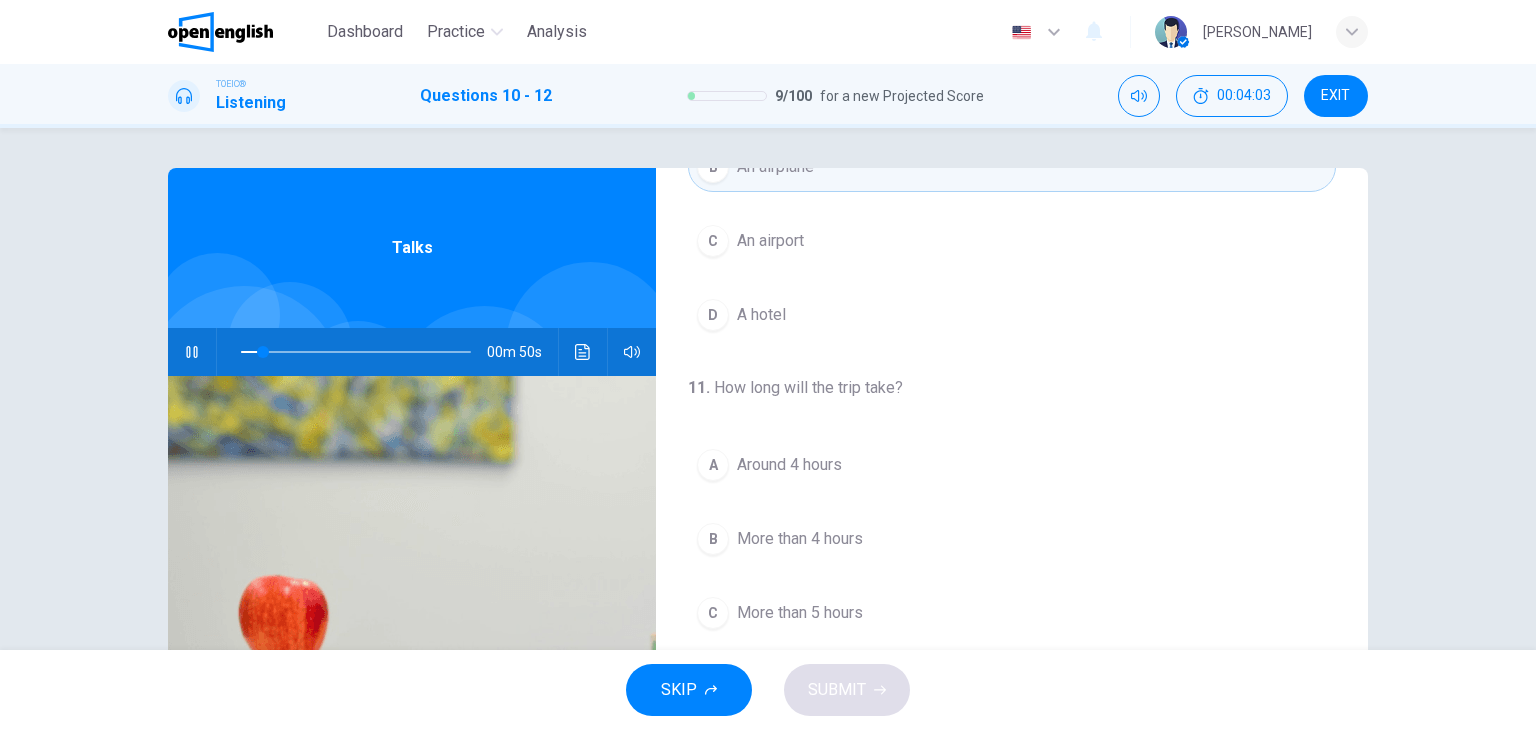 scroll, scrollTop: 300, scrollLeft: 0, axis: vertical 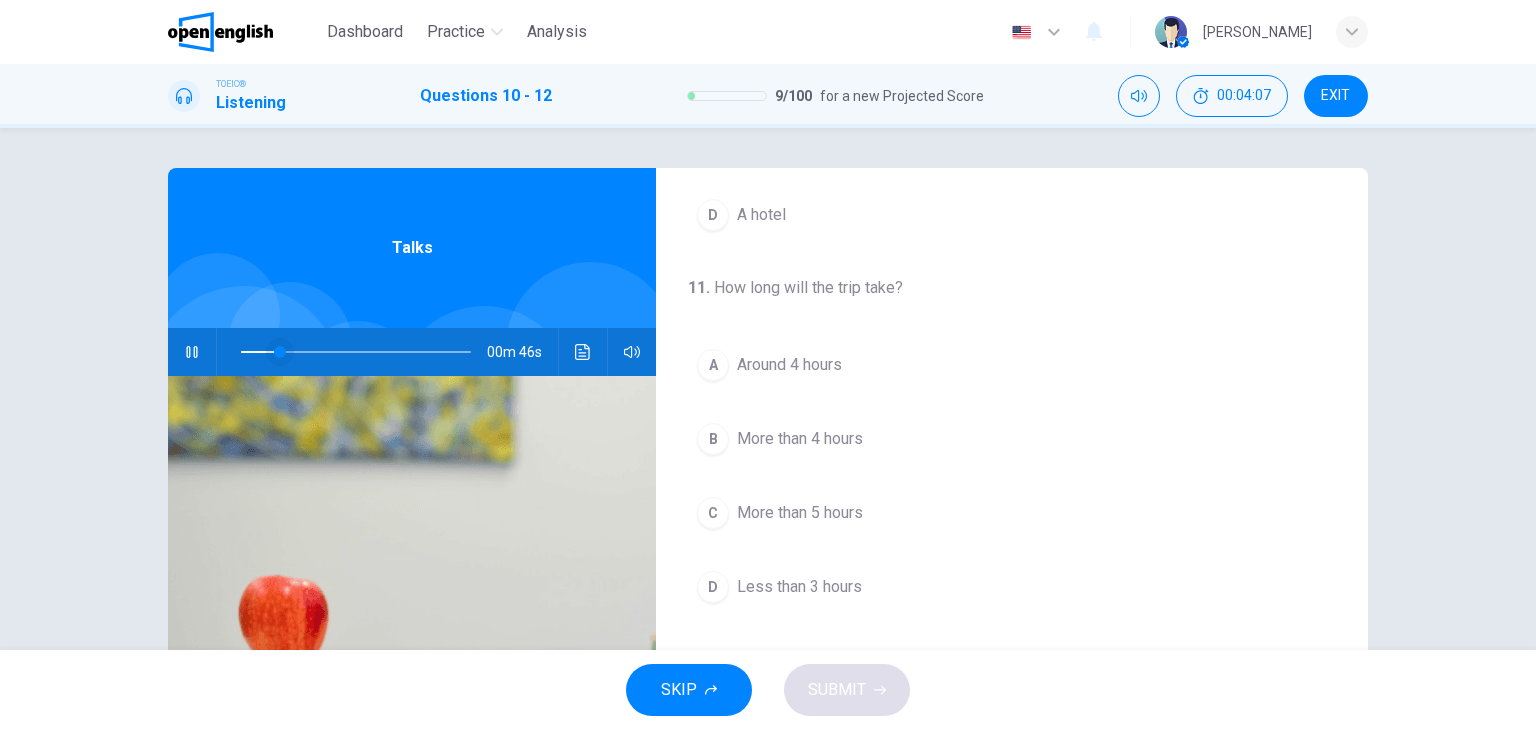 click at bounding box center [280, 352] 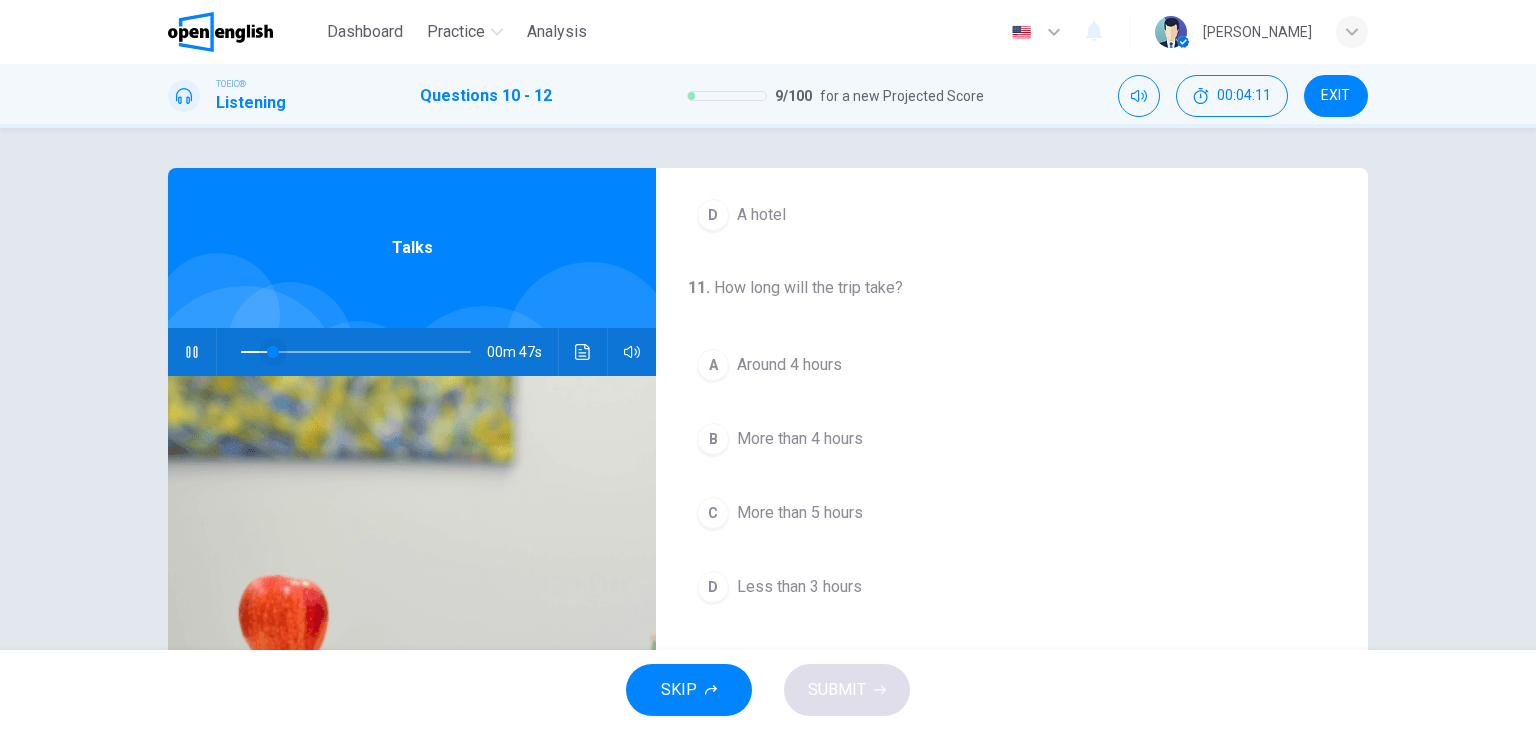 click at bounding box center (273, 352) 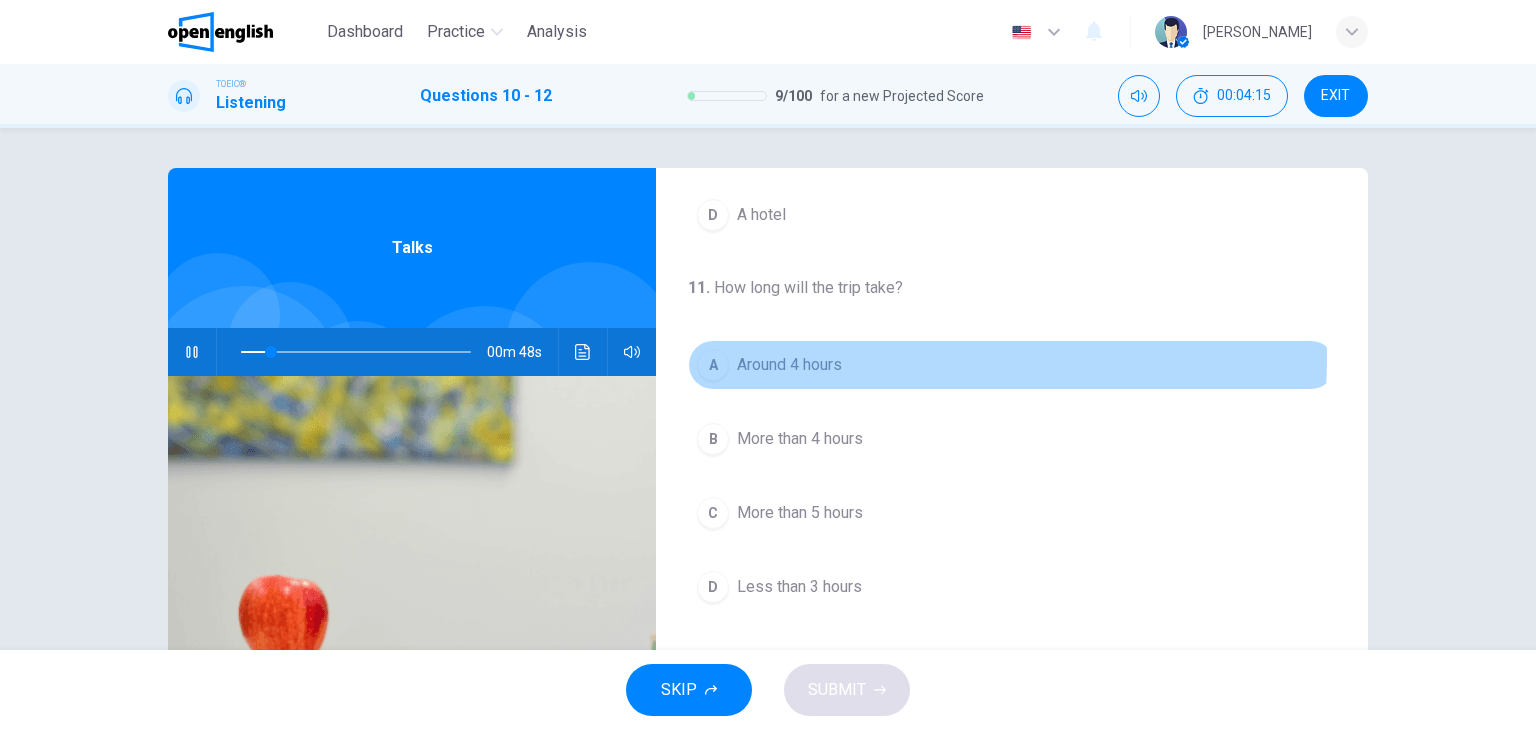 click on "A Around 4 hours" at bounding box center [1012, 365] 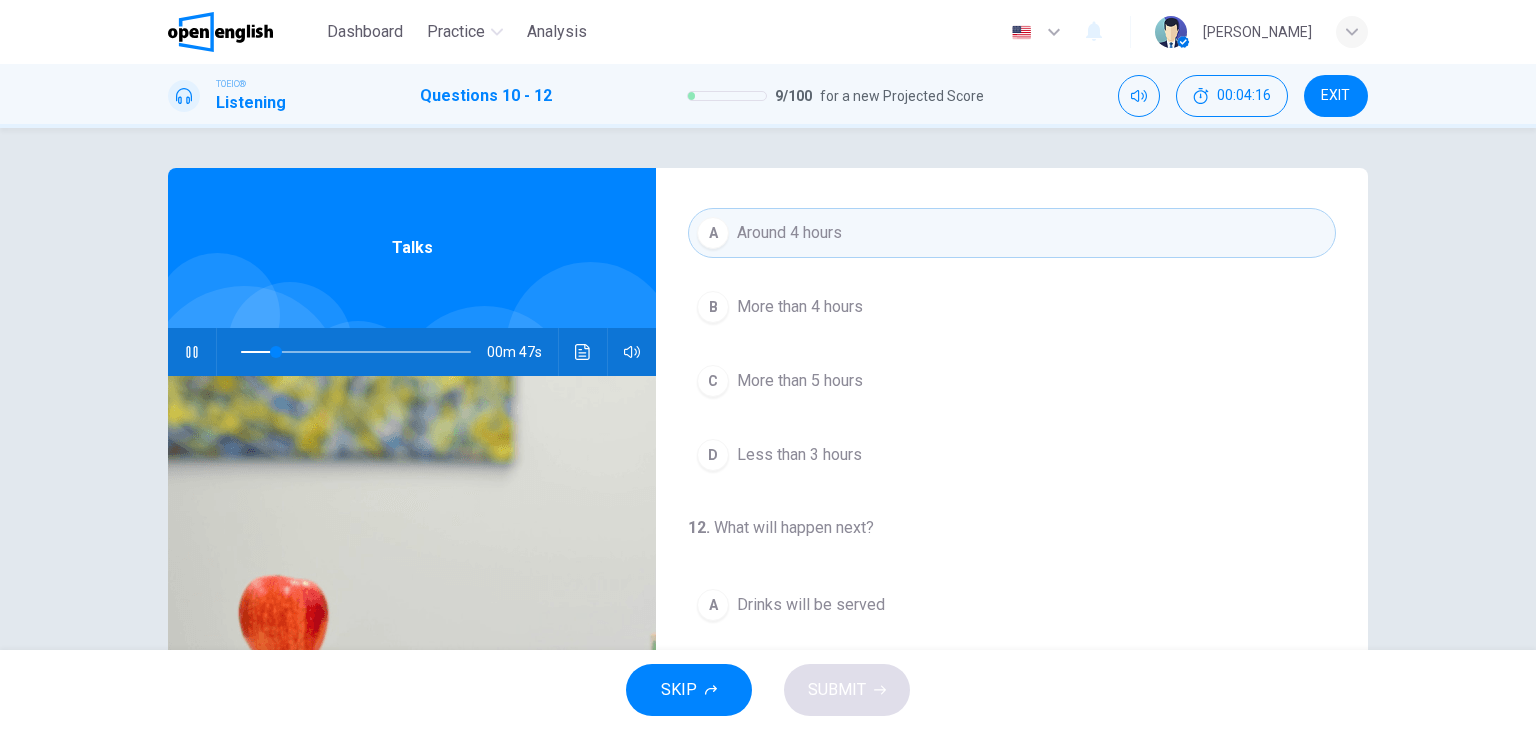 scroll, scrollTop: 452, scrollLeft: 0, axis: vertical 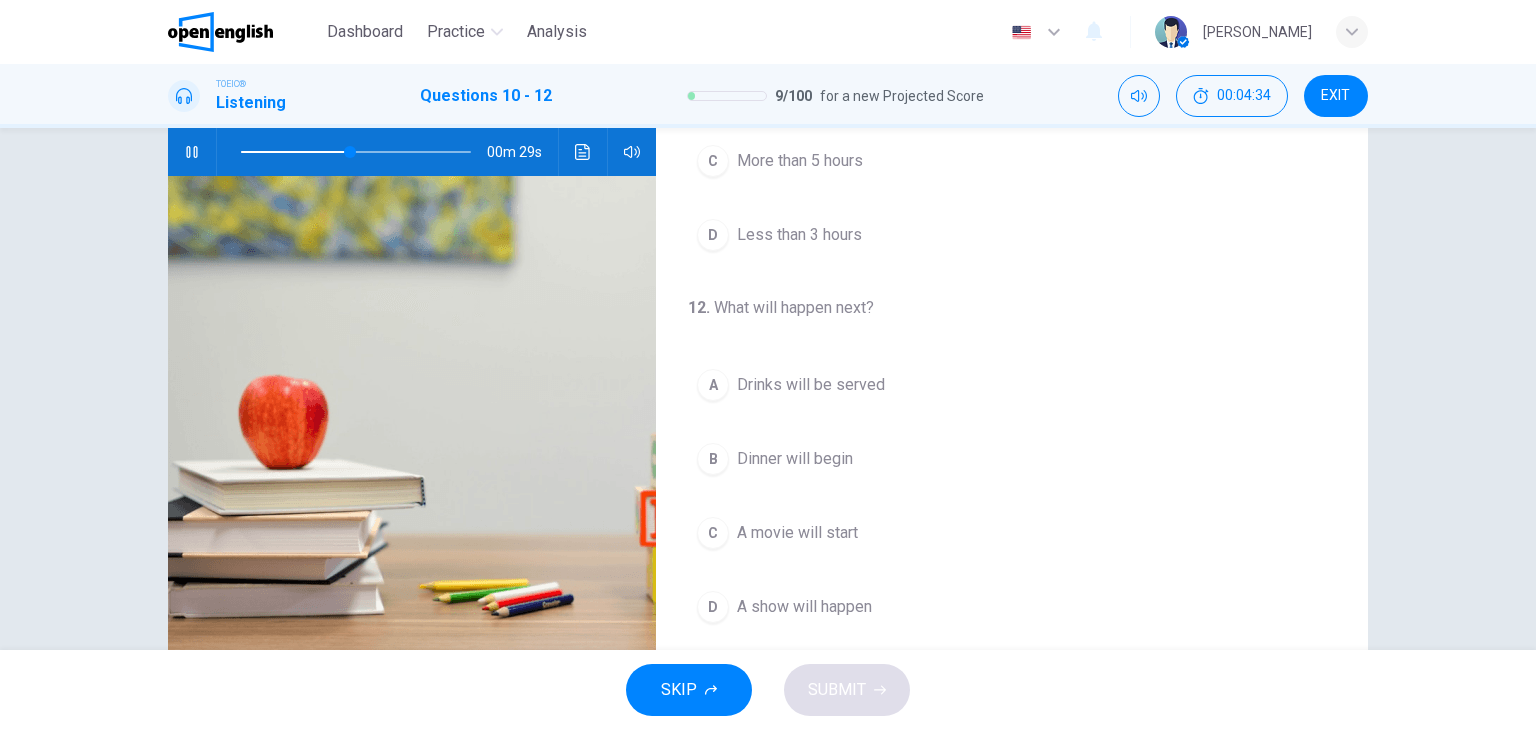 click on "C A movie will start" at bounding box center (1012, 533) 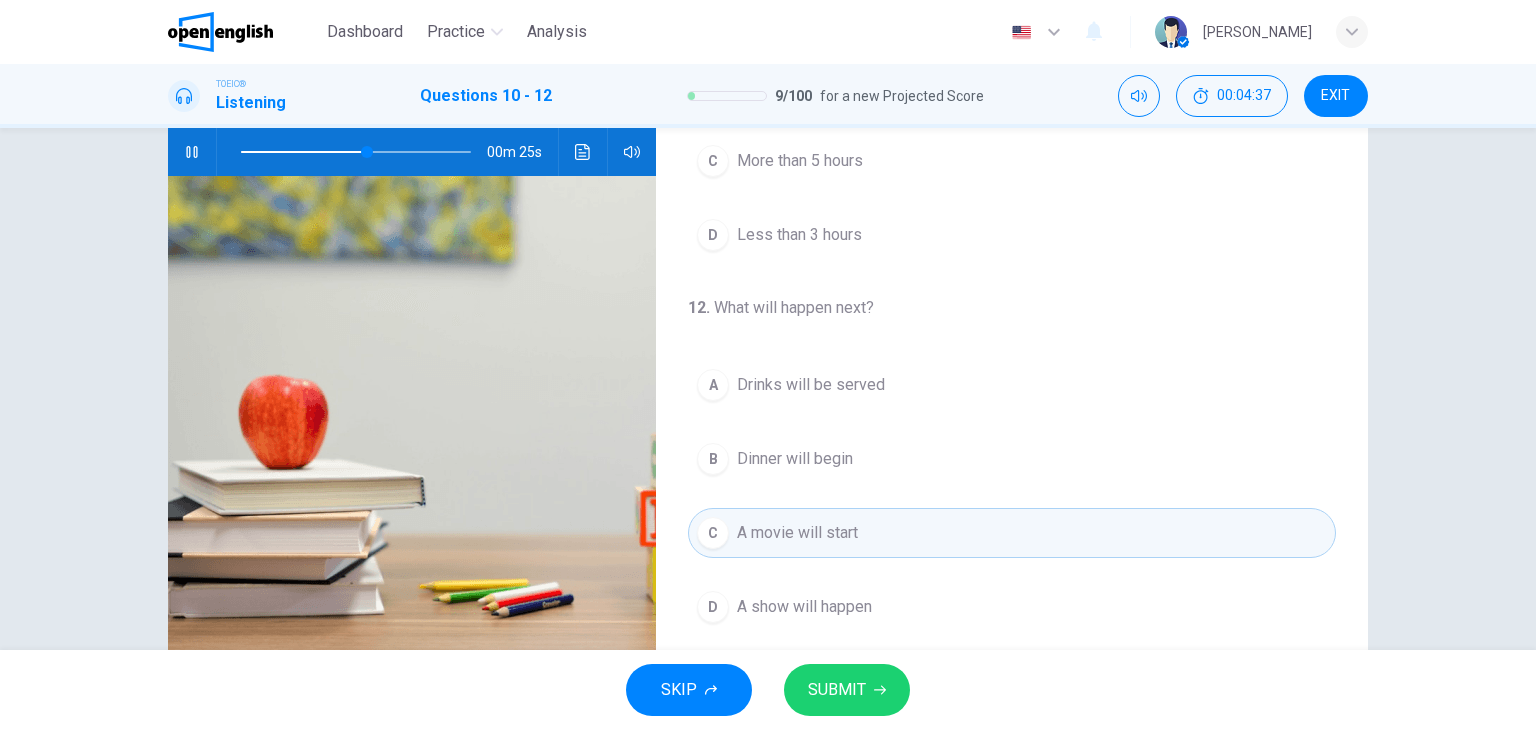 click 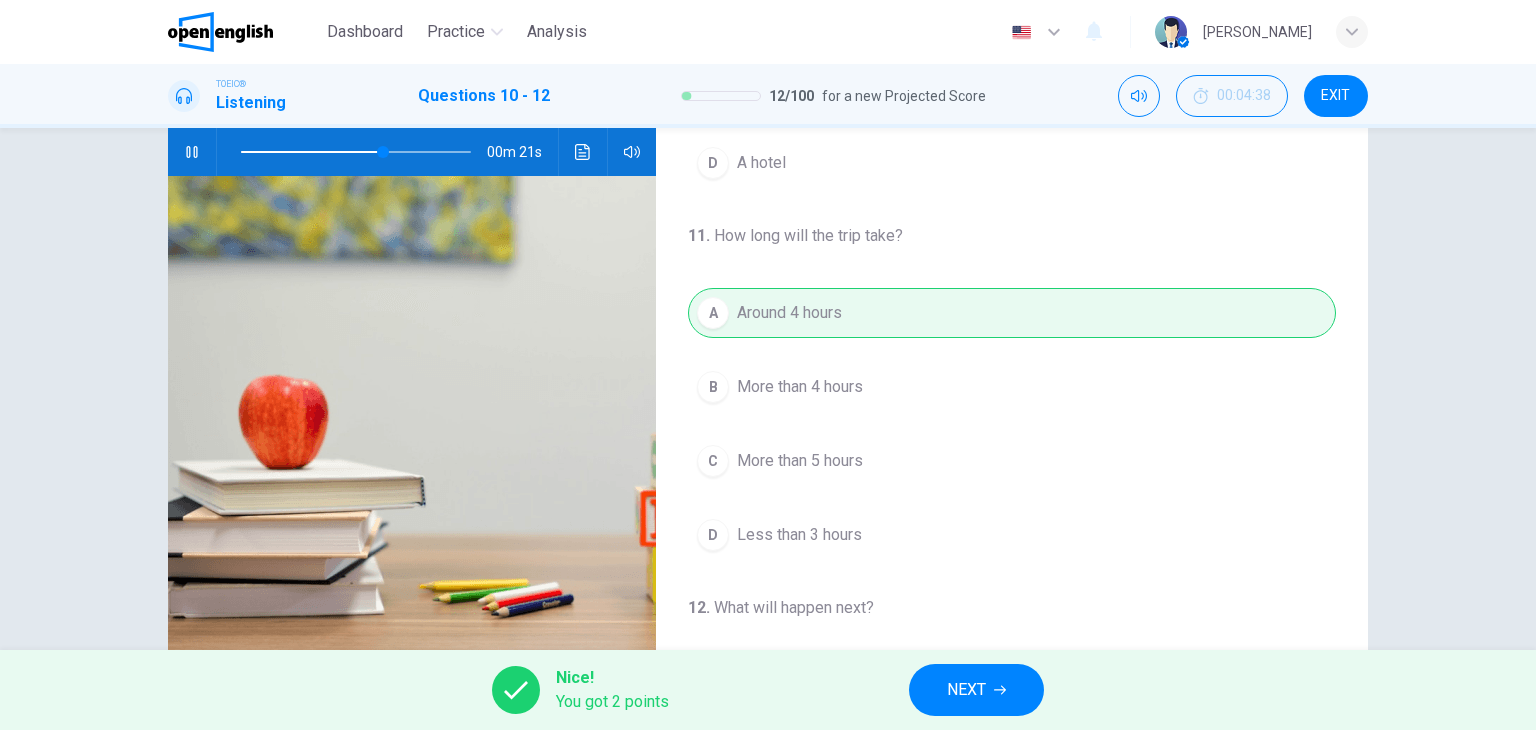 scroll, scrollTop: 0, scrollLeft: 0, axis: both 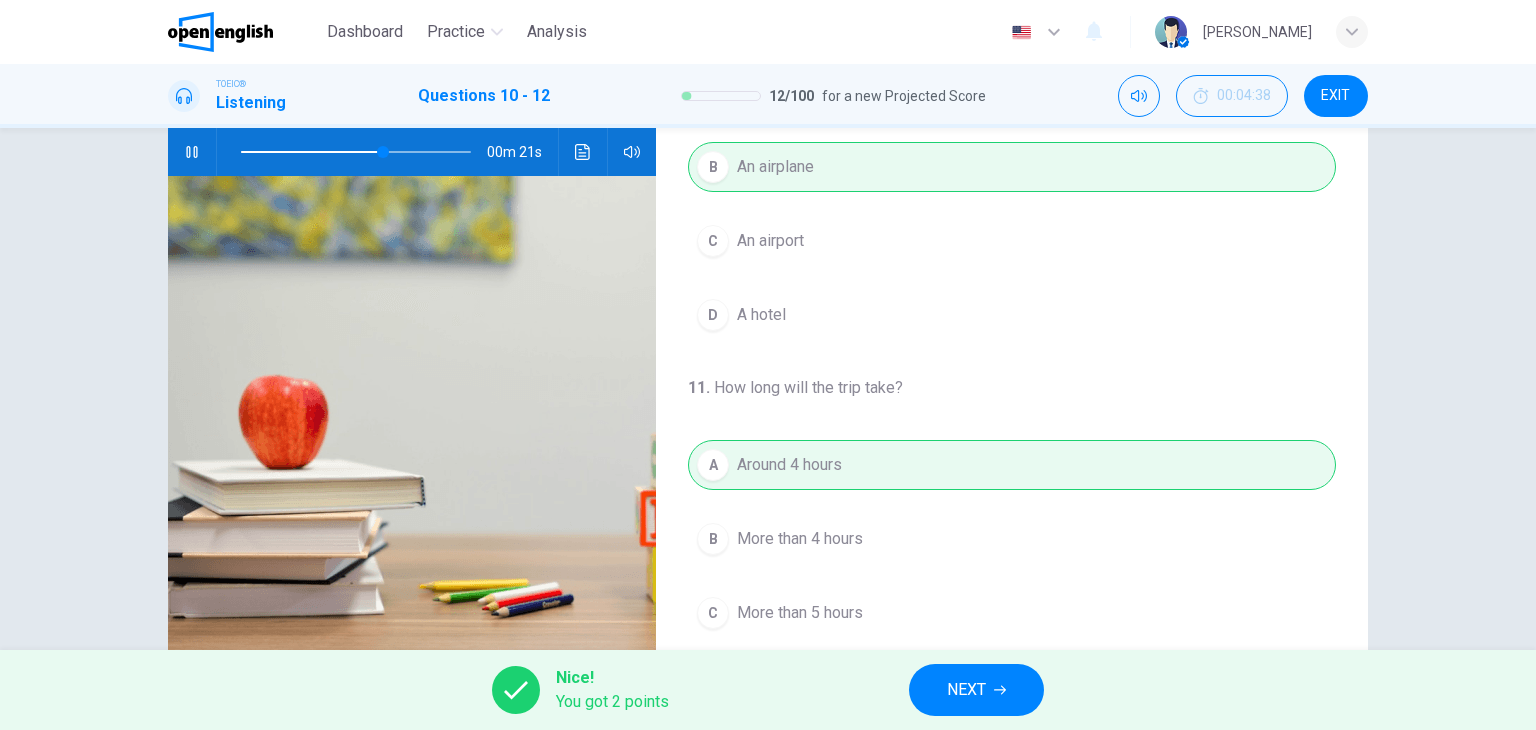 type on "**" 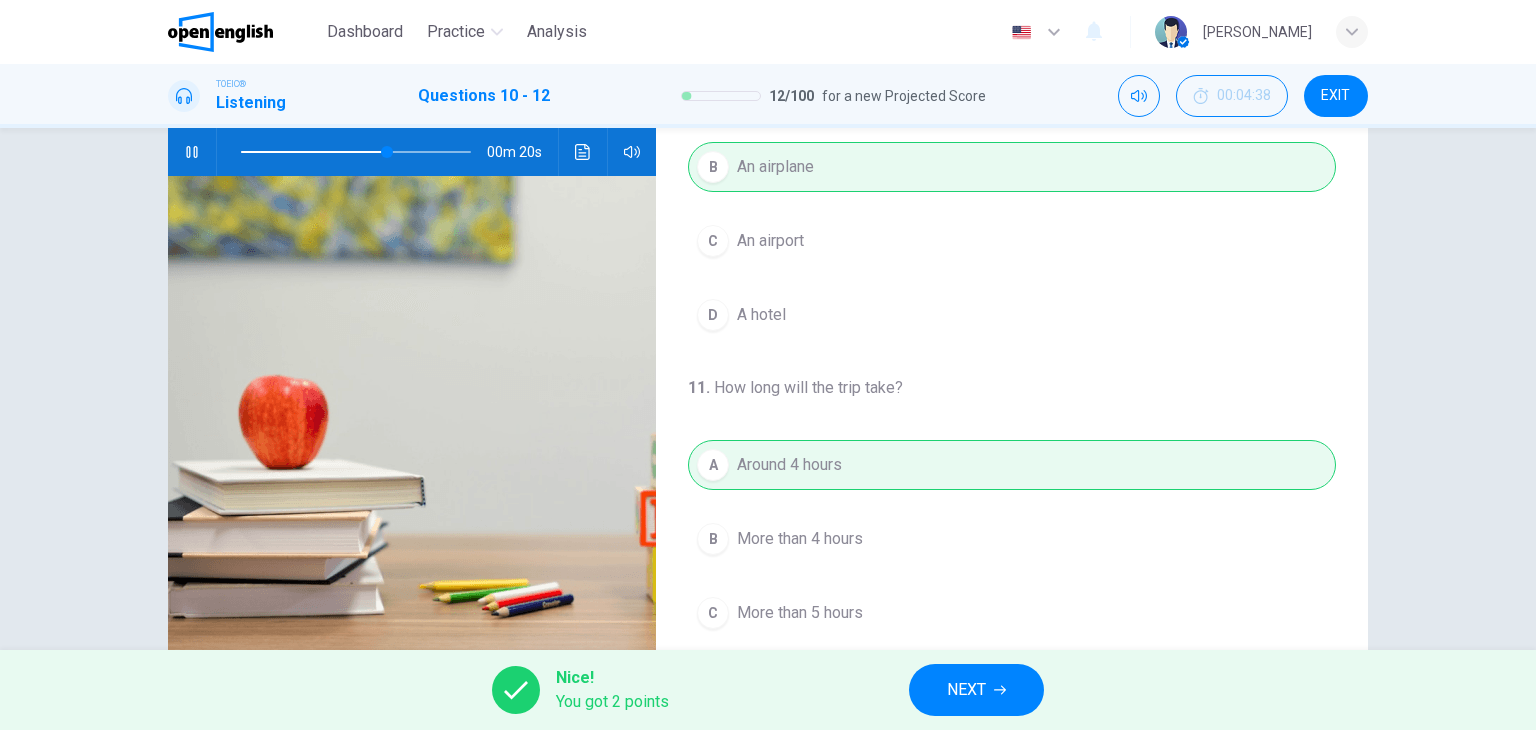 click on "NEXT" at bounding box center (976, 690) 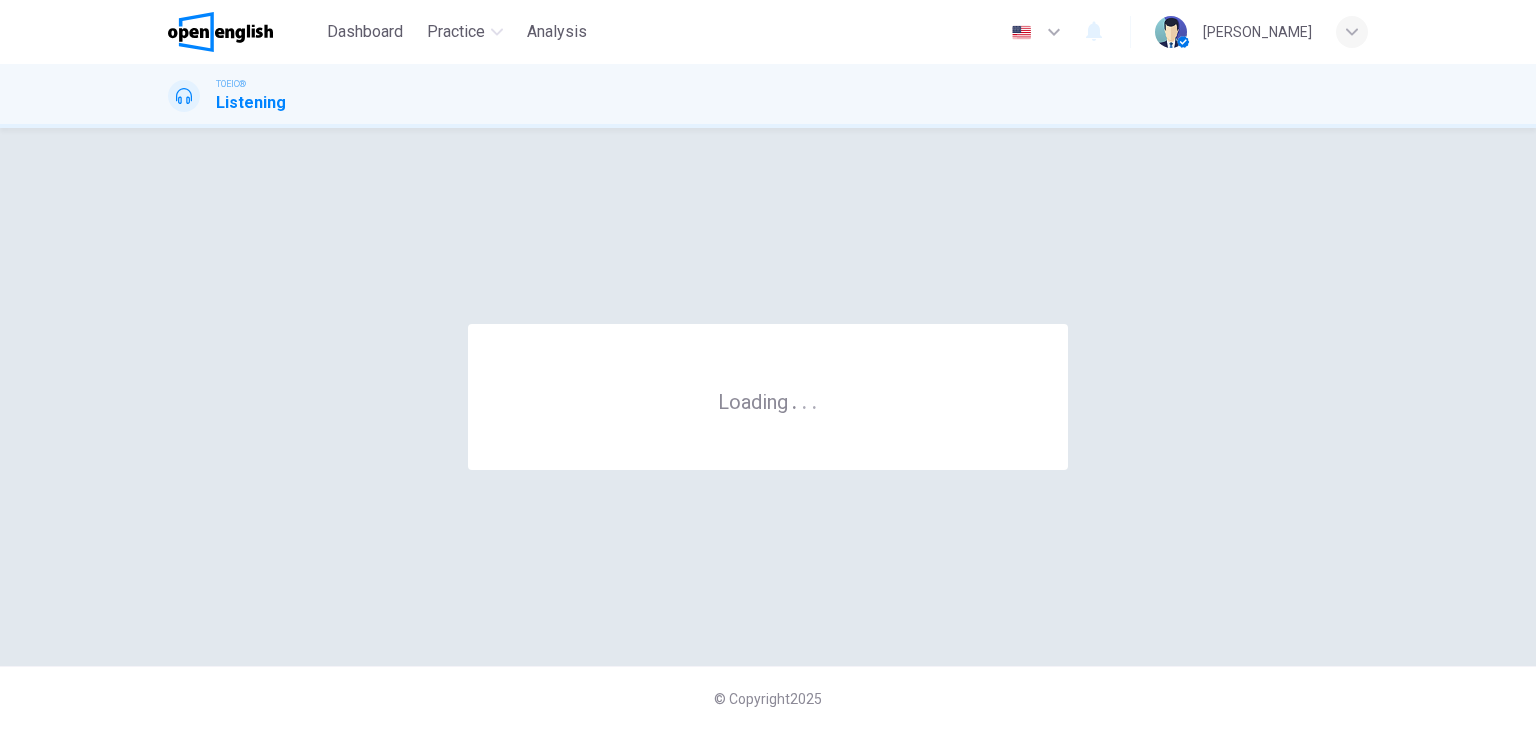 scroll, scrollTop: 0, scrollLeft: 0, axis: both 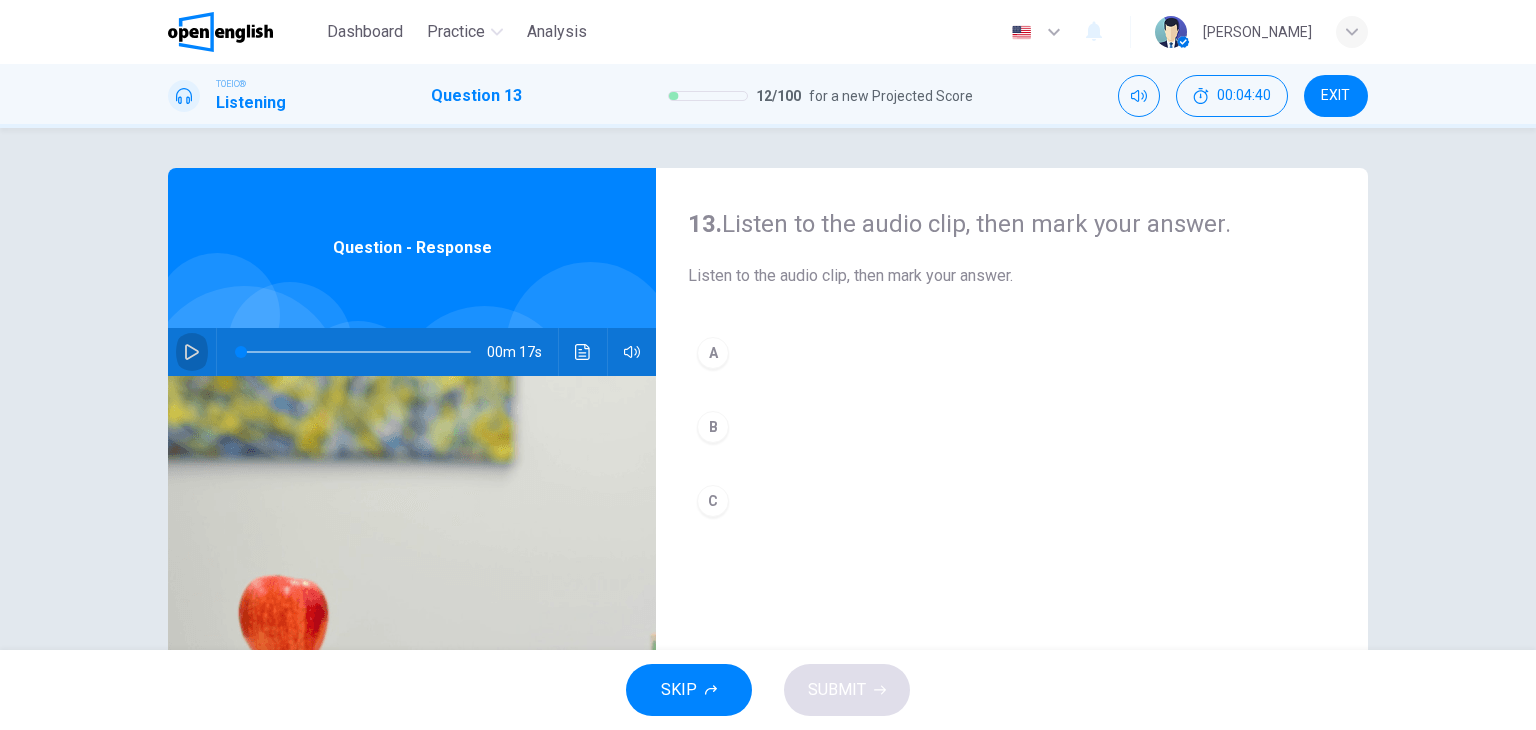 click 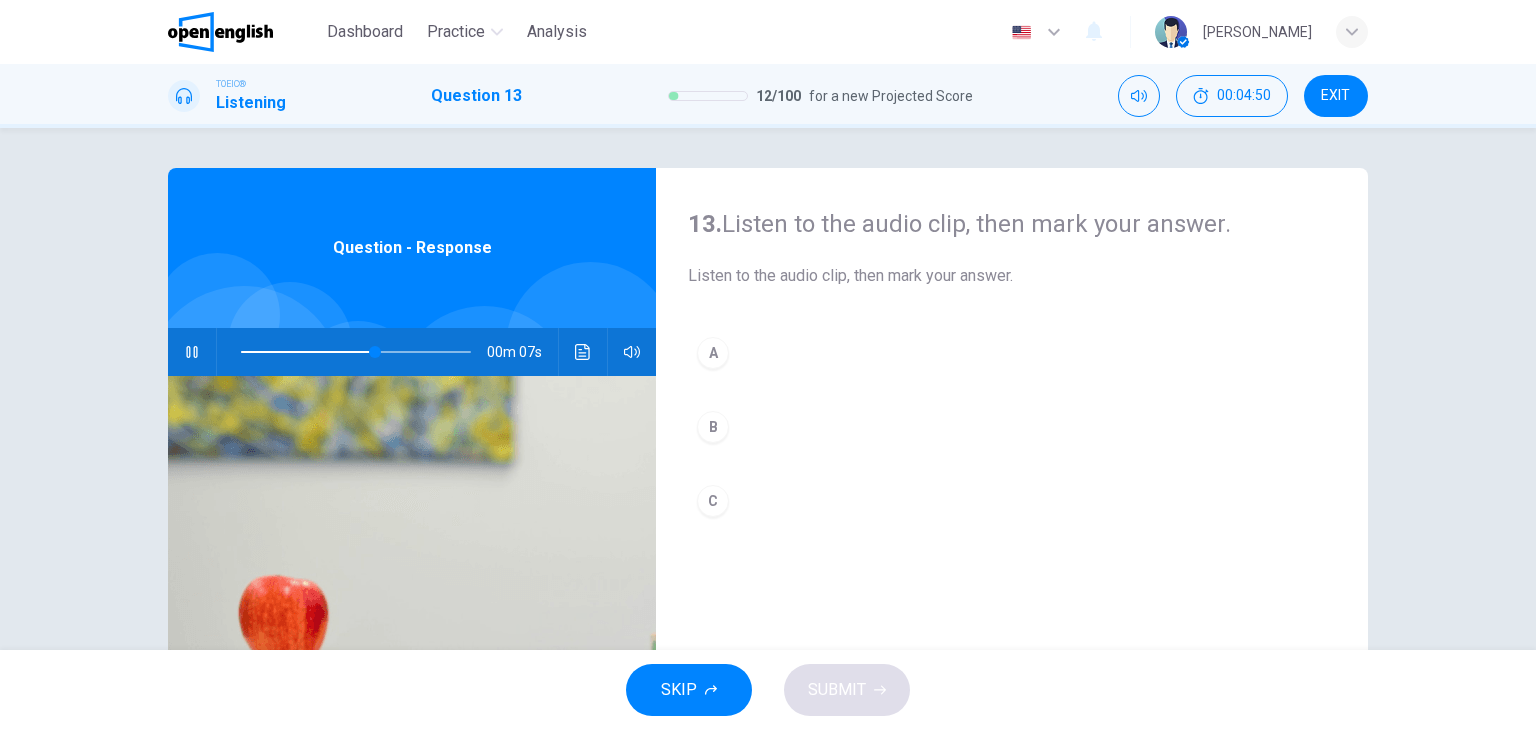 scroll, scrollTop: 100, scrollLeft: 0, axis: vertical 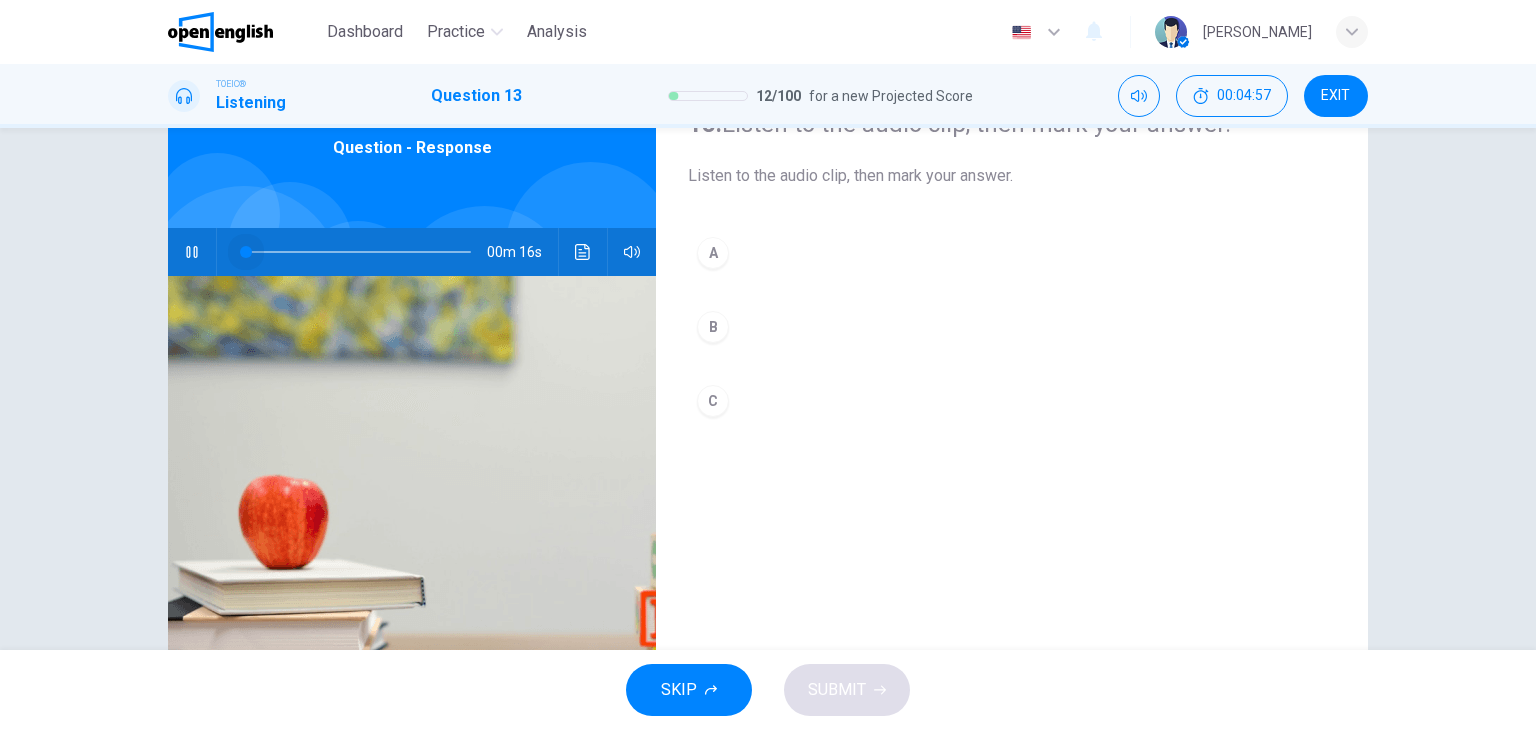 click at bounding box center (356, 252) 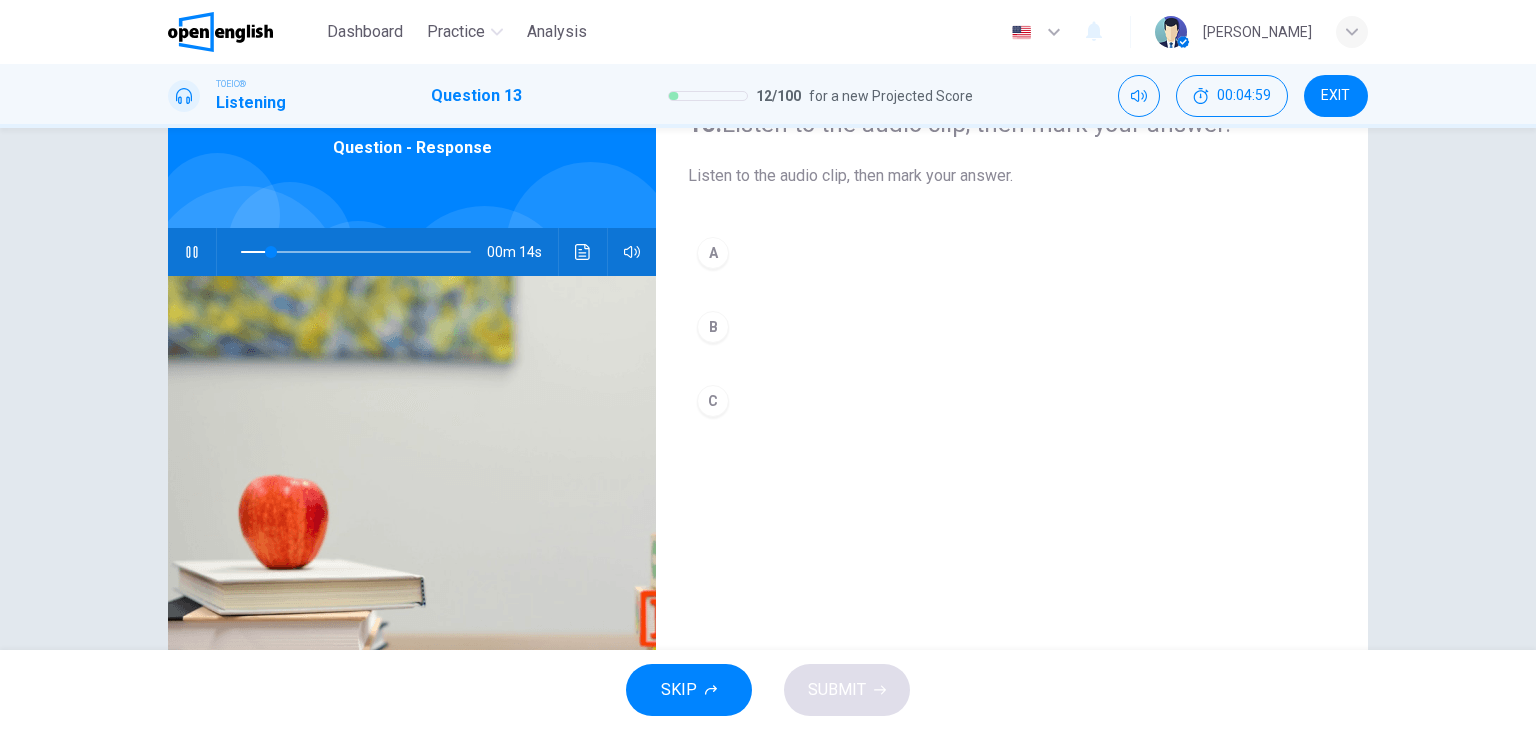 click on "C" at bounding box center (713, 401) 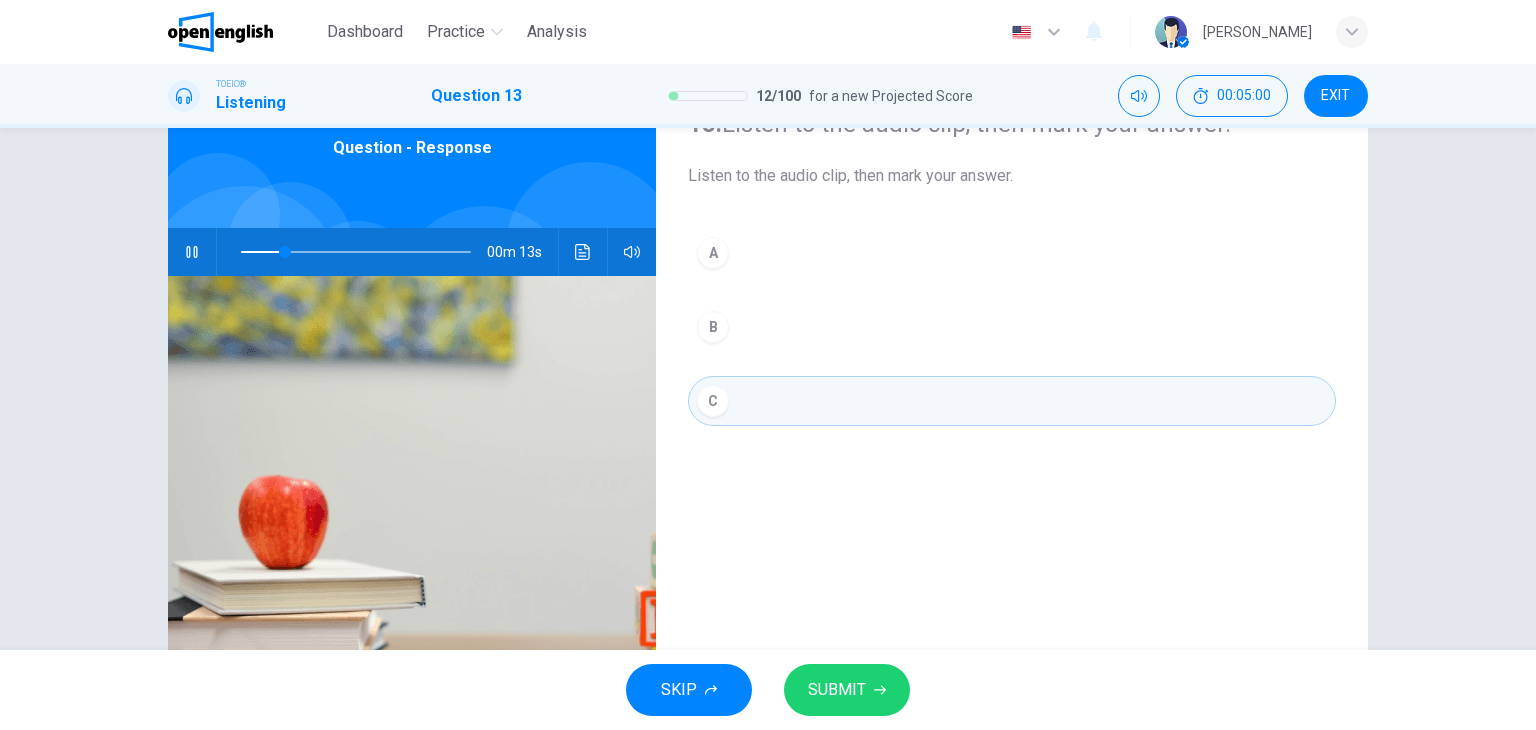 click on "SUBMIT" at bounding box center (847, 690) 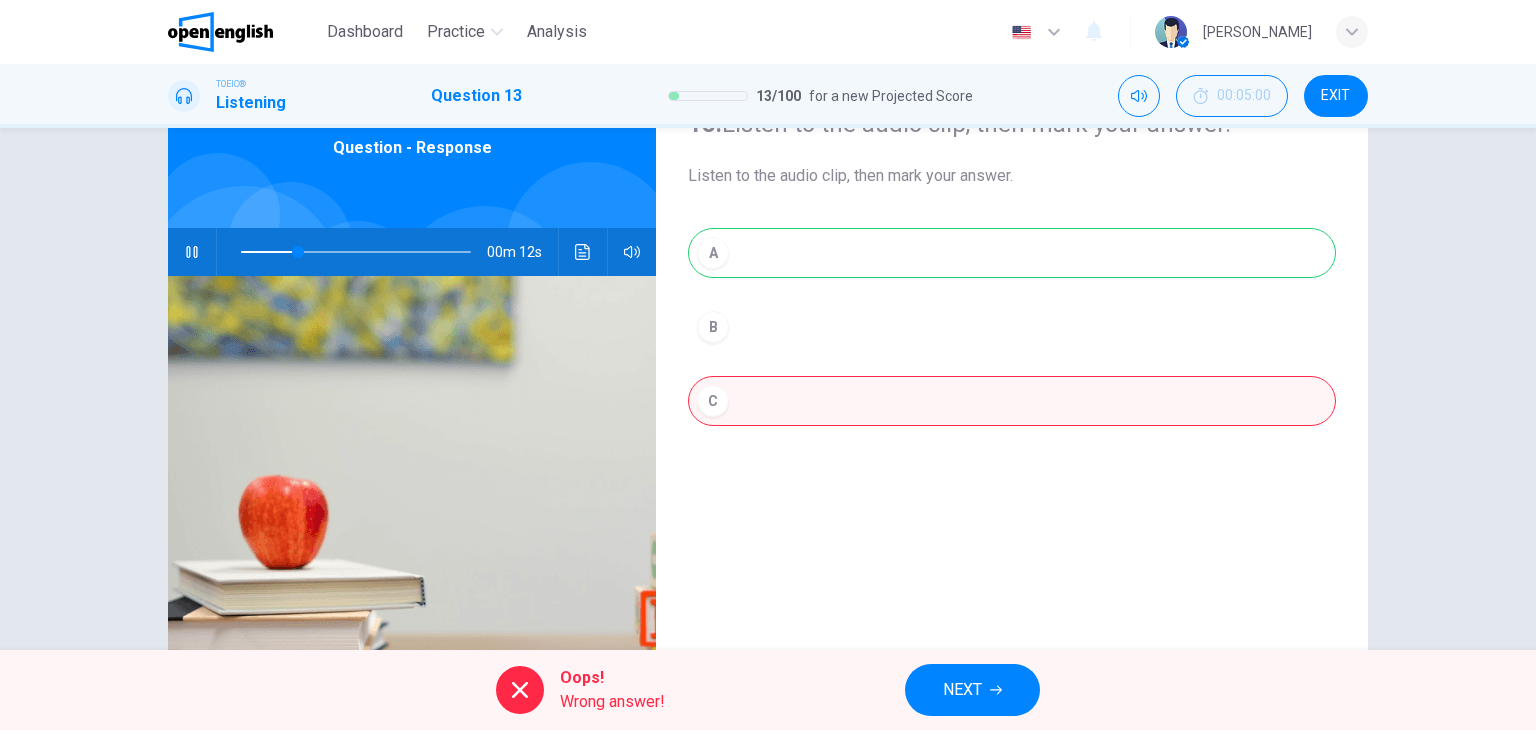 type on "**" 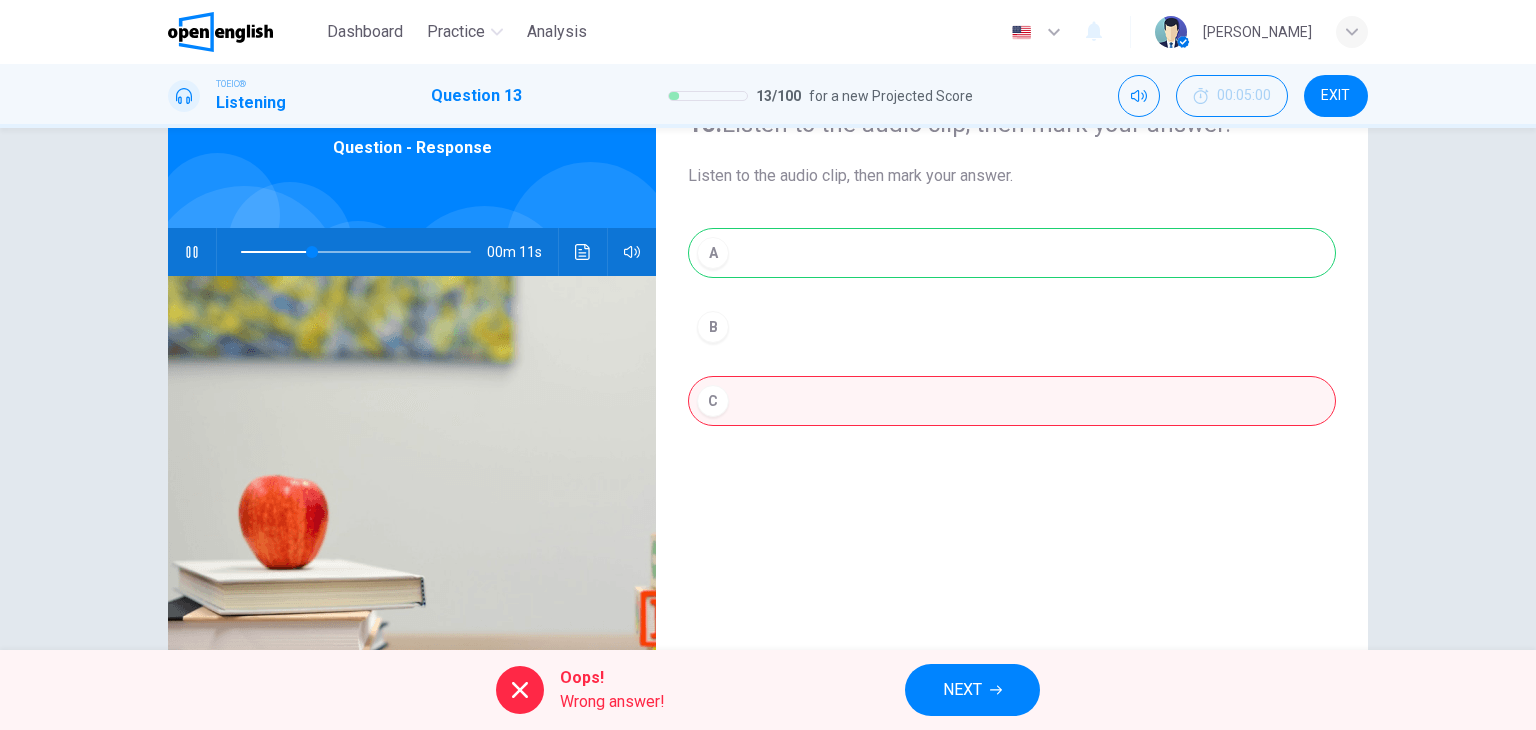 click on "NEXT" at bounding box center [972, 690] 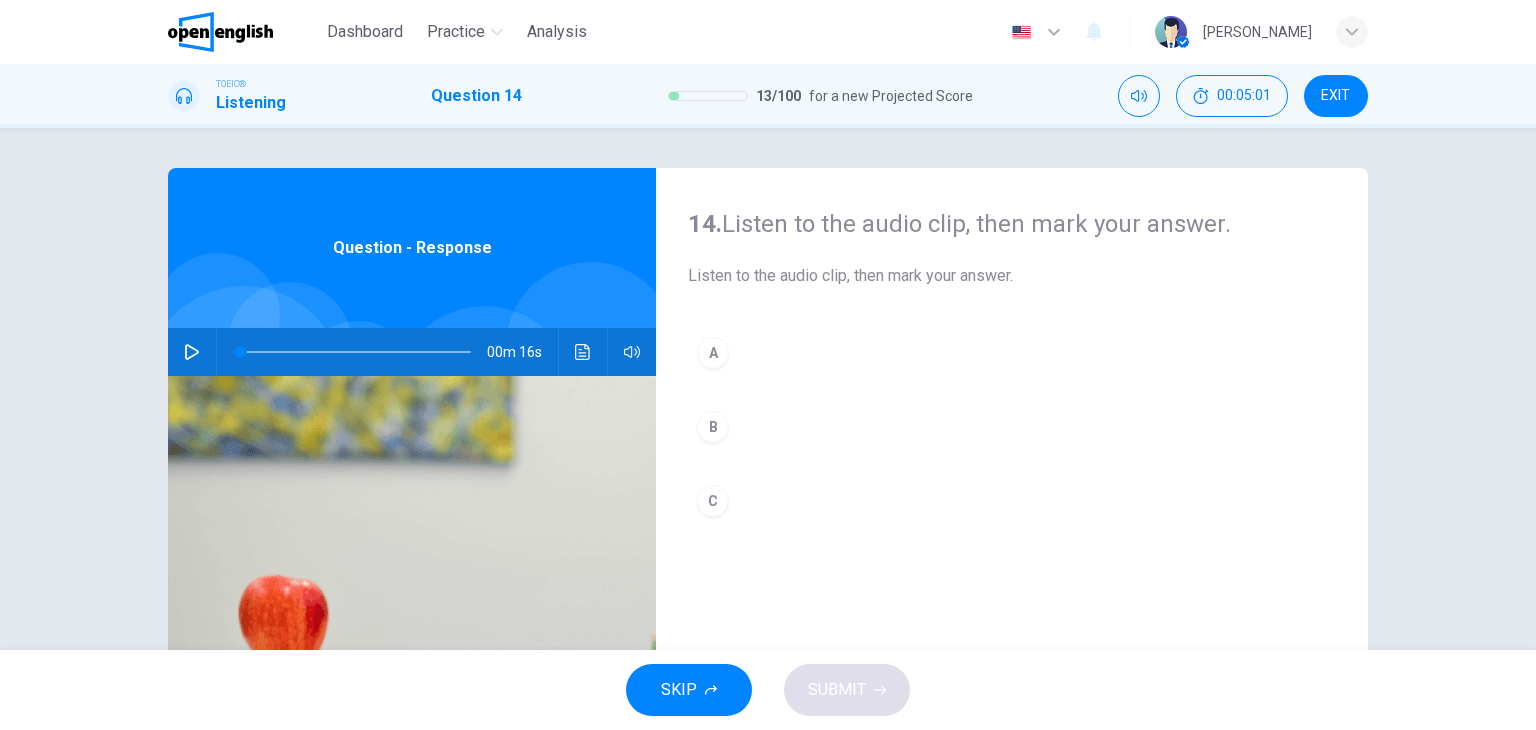 click 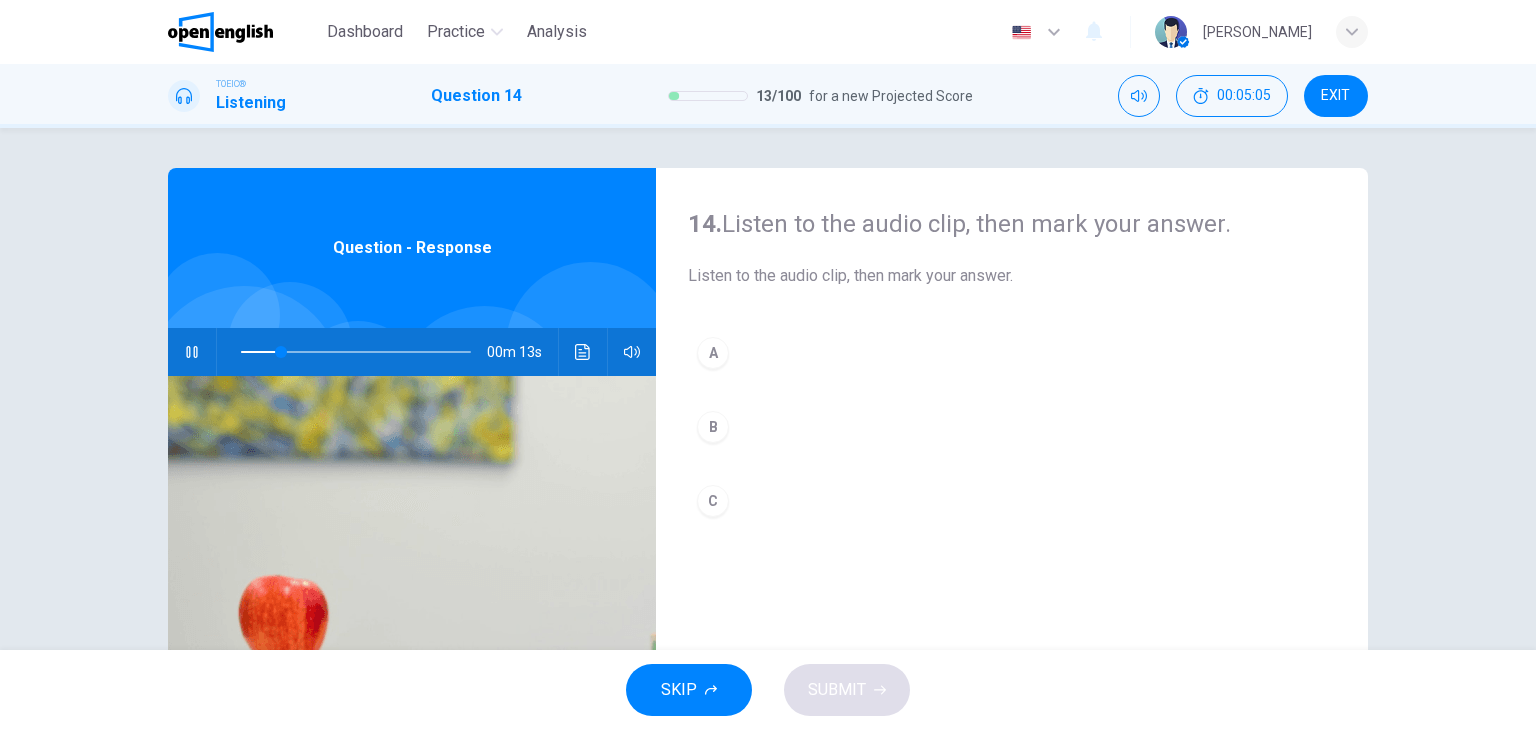 scroll, scrollTop: 100, scrollLeft: 0, axis: vertical 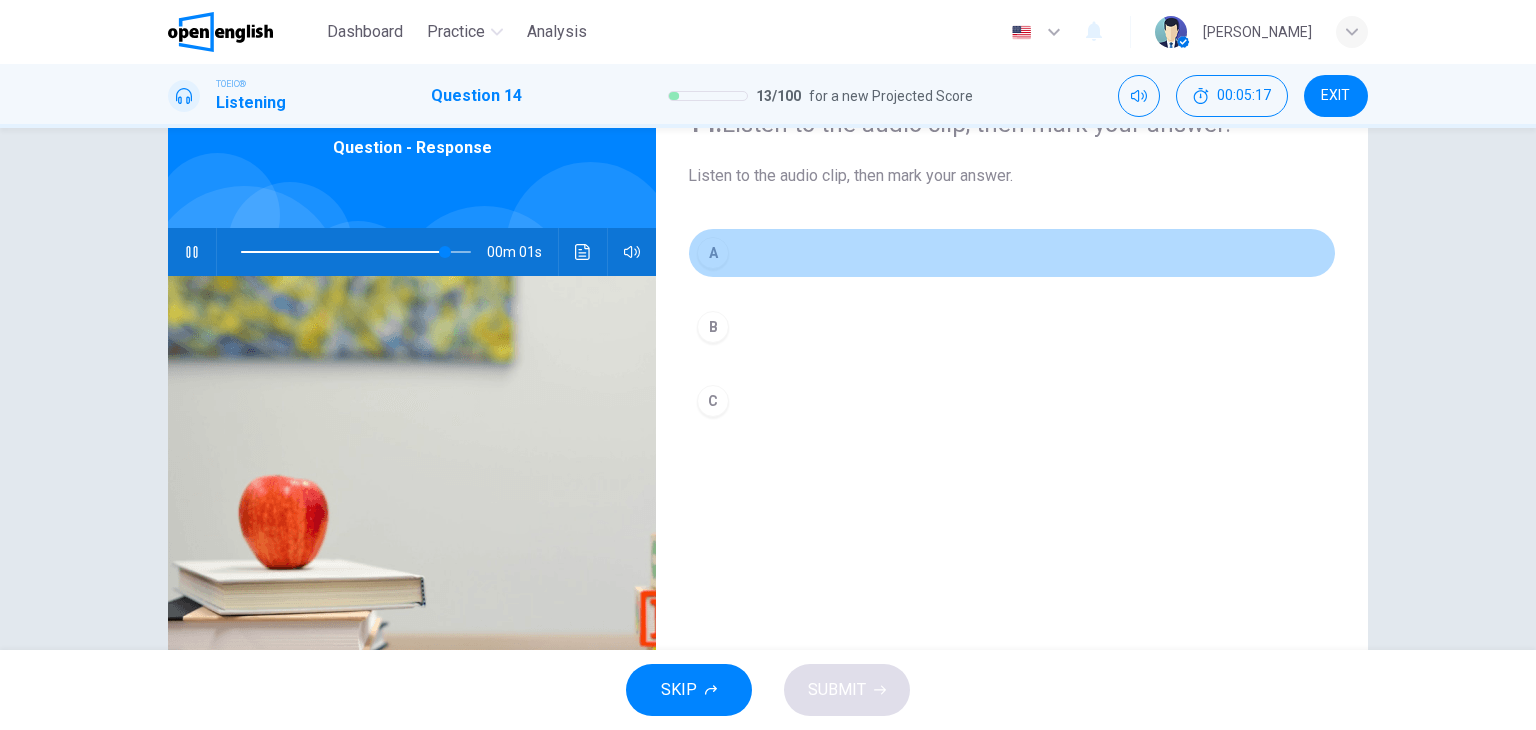 click on "A" at bounding box center (713, 253) 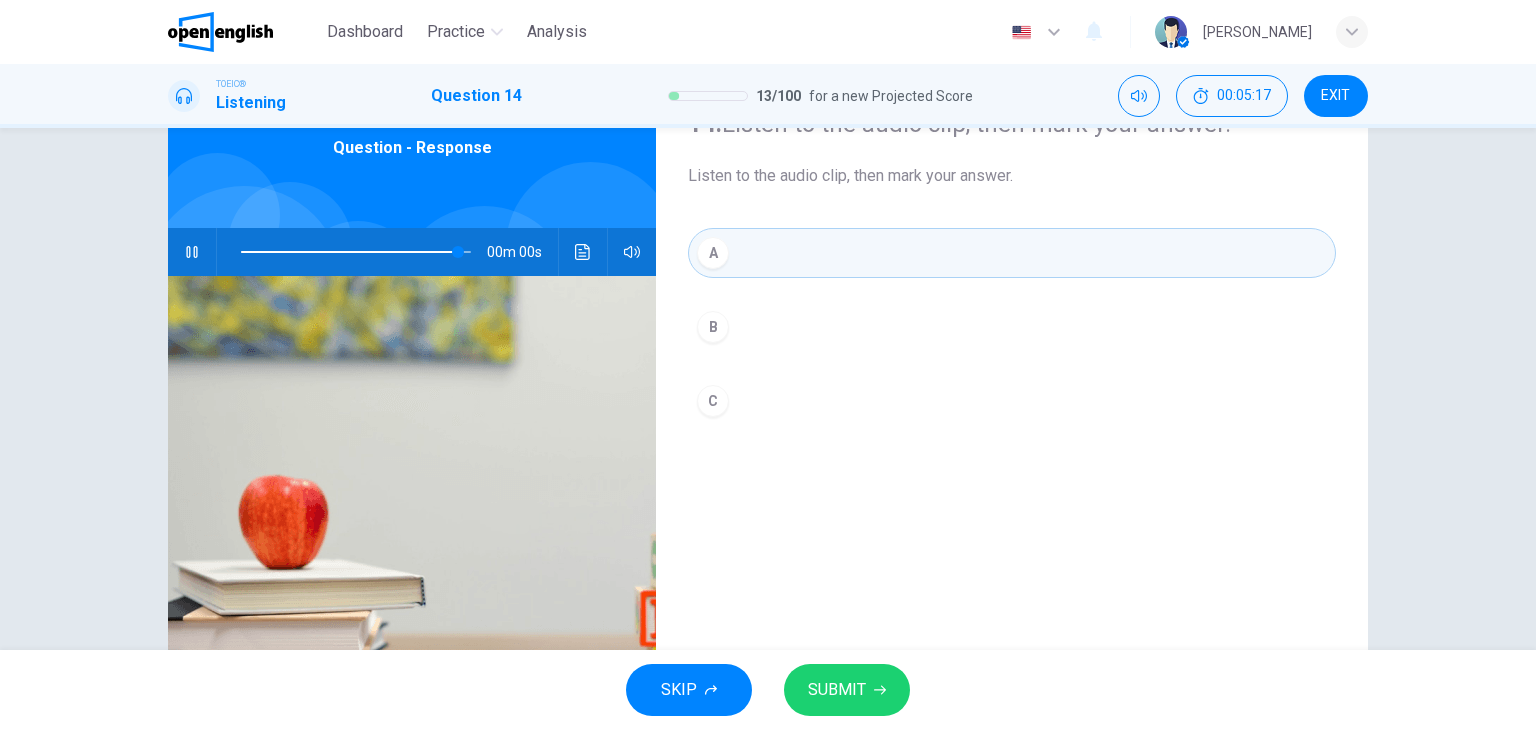 click on "SUBMIT" at bounding box center (837, 690) 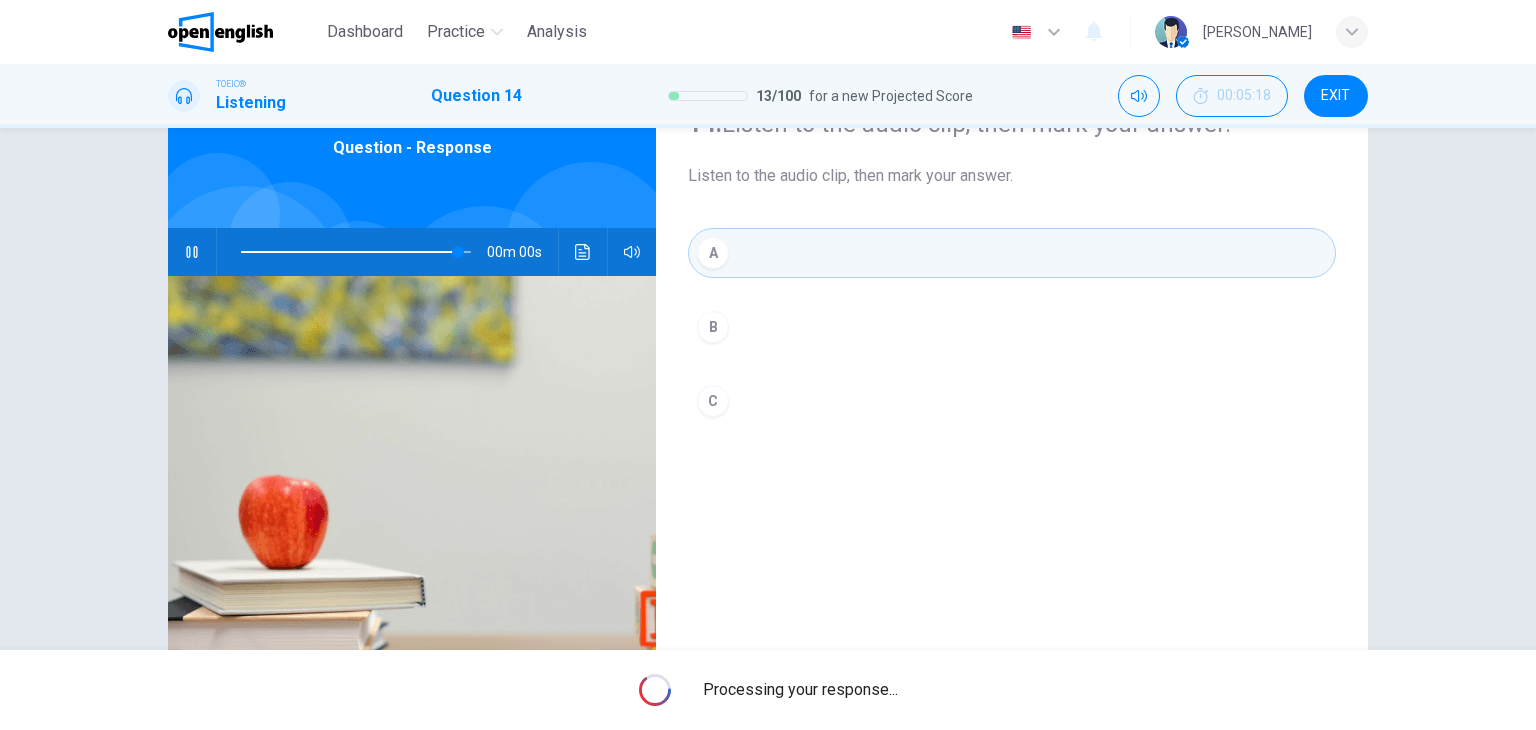 type on "*" 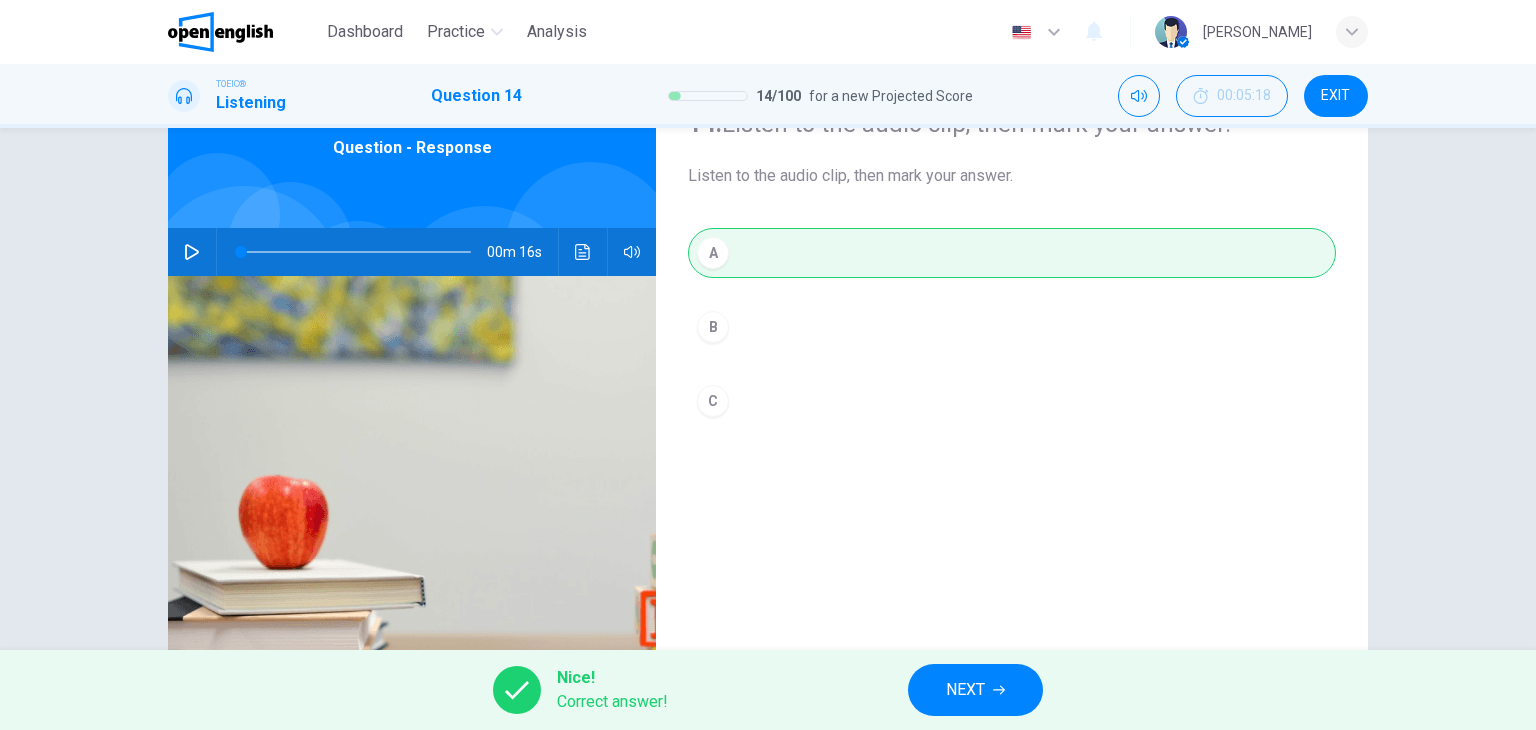 click on "NEXT" at bounding box center [965, 690] 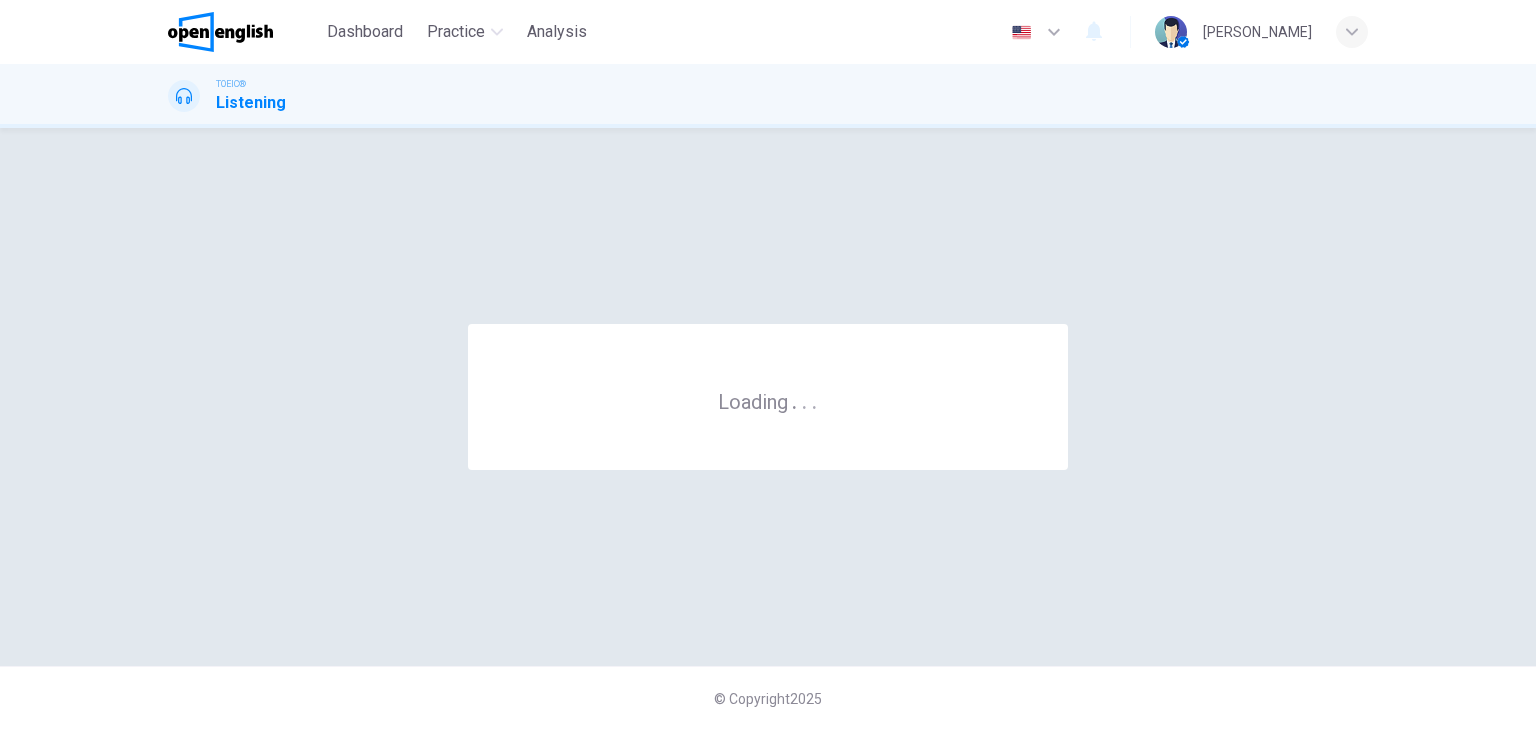 scroll, scrollTop: 0, scrollLeft: 0, axis: both 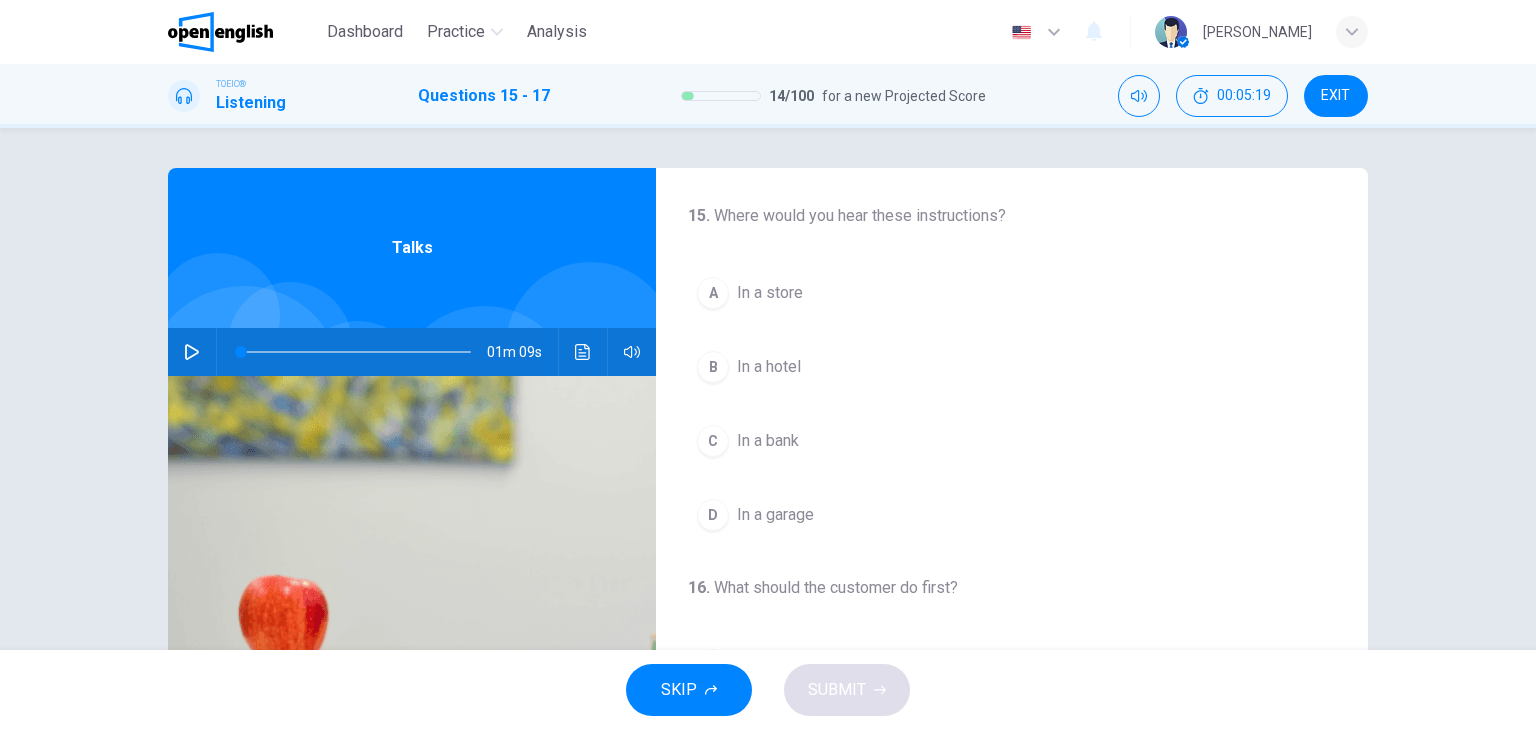 click 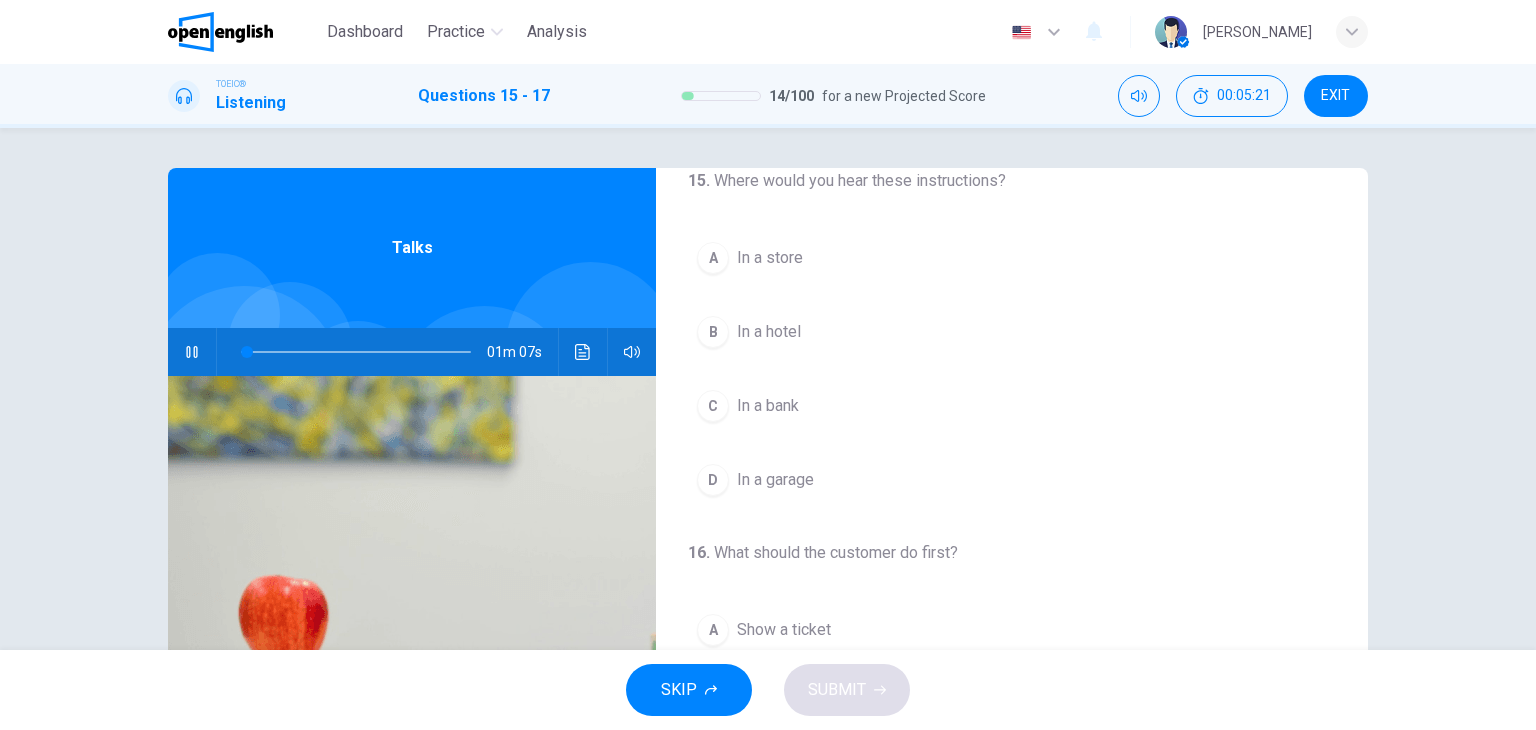scroll, scrollTop: 0, scrollLeft: 0, axis: both 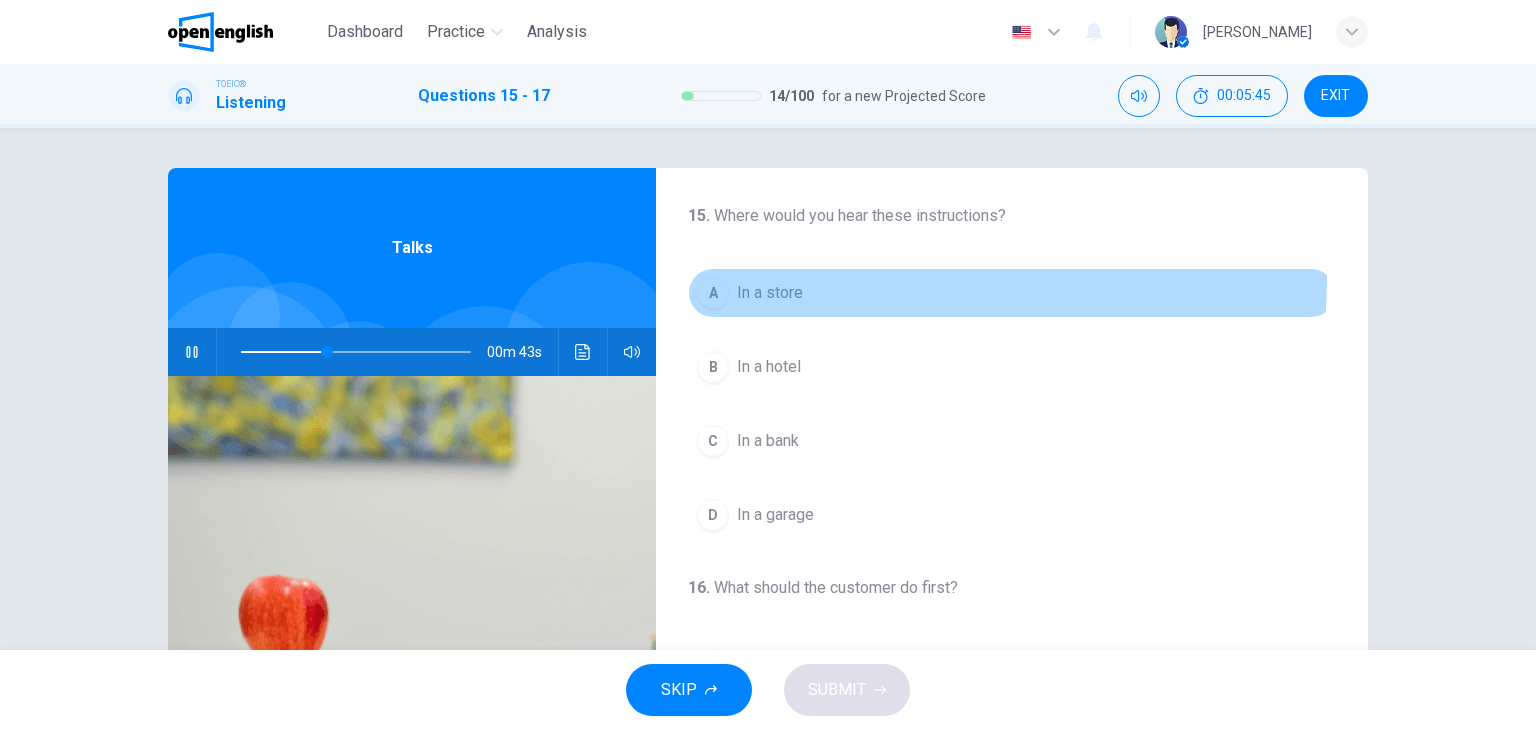 click on "A In a store" at bounding box center (1012, 293) 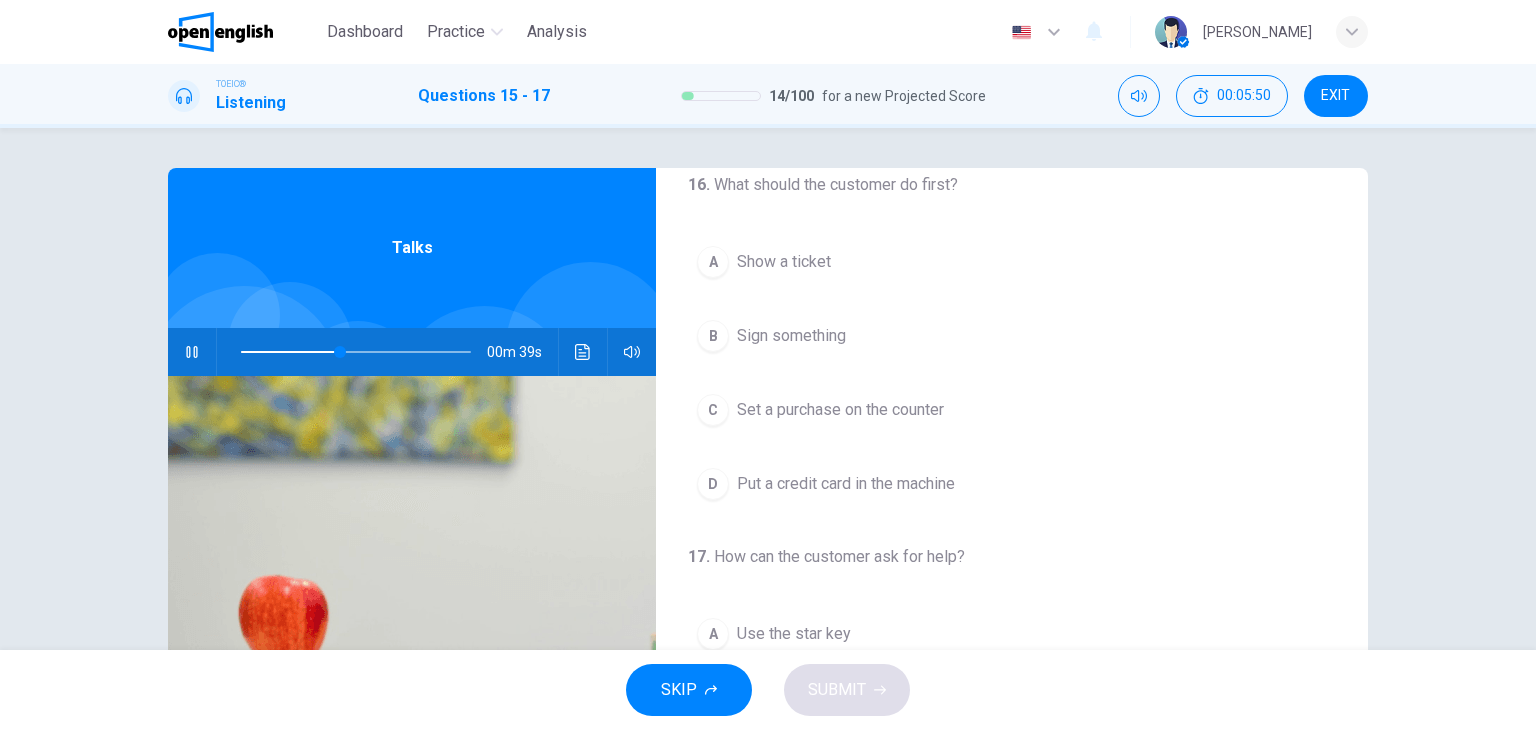 scroll, scrollTop: 452, scrollLeft: 0, axis: vertical 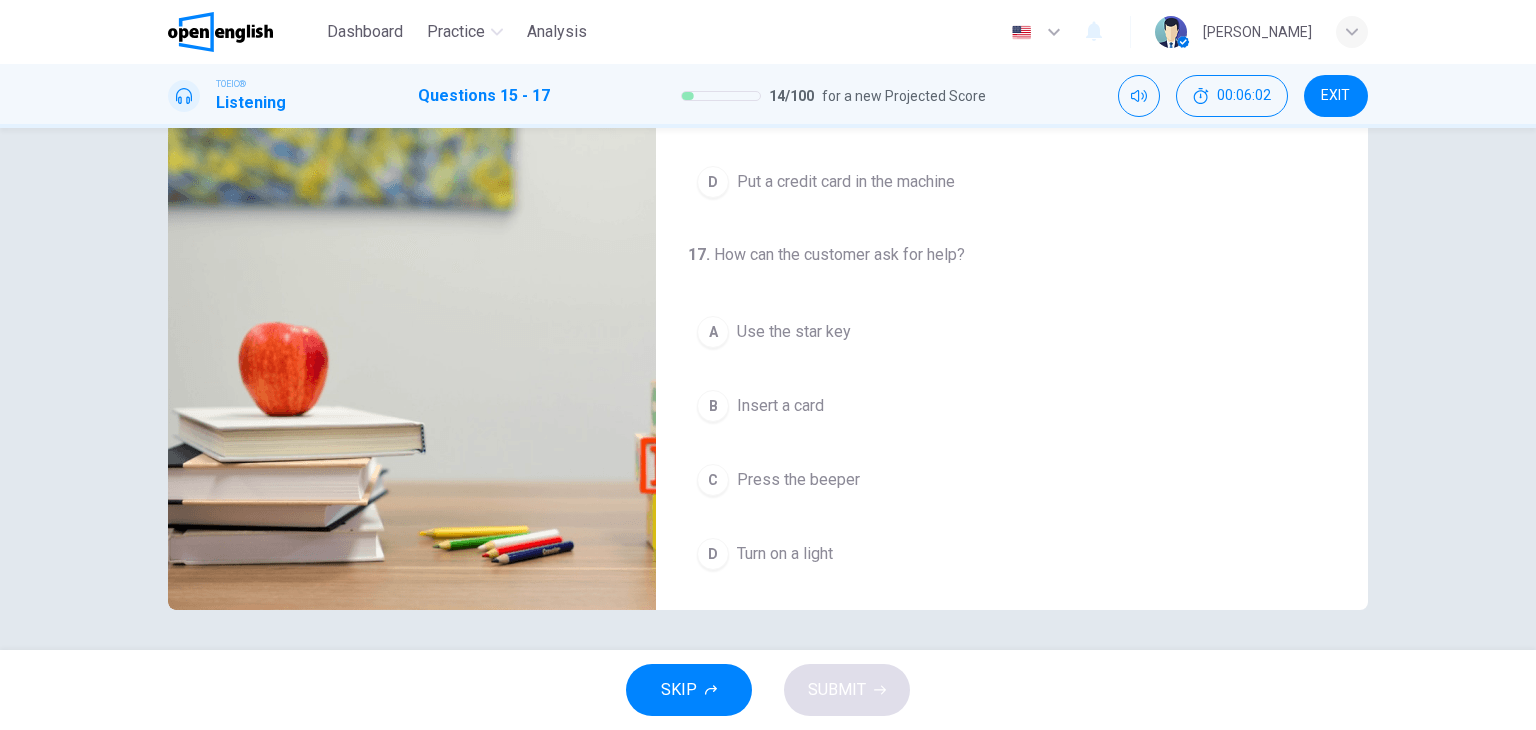 click on "D Turn on a light" at bounding box center (1012, 554) 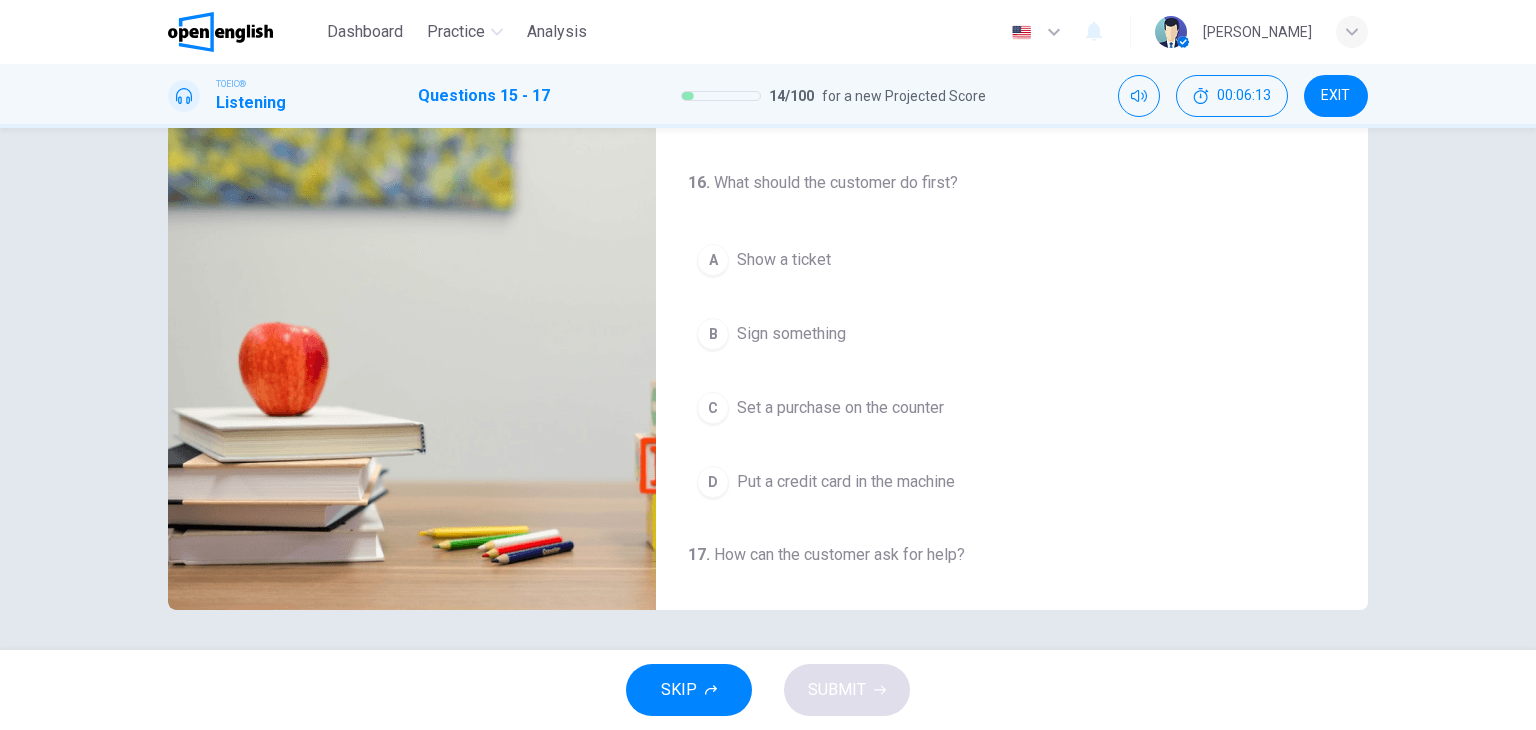 scroll, scrollTop: 252, scrollLeft: 0, axis: vertical 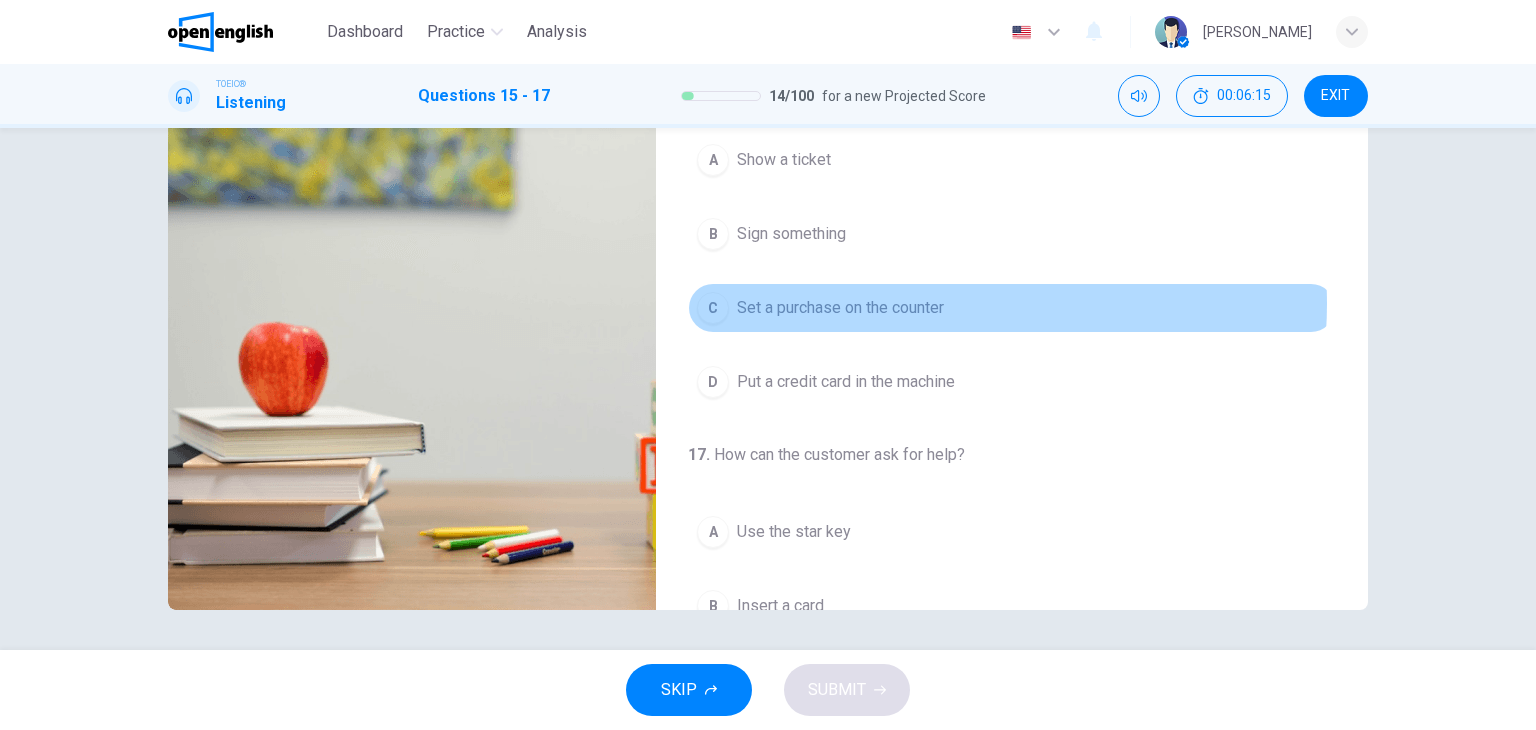 click on "Set a purchase on the counter" at bounding box center (840, 308) 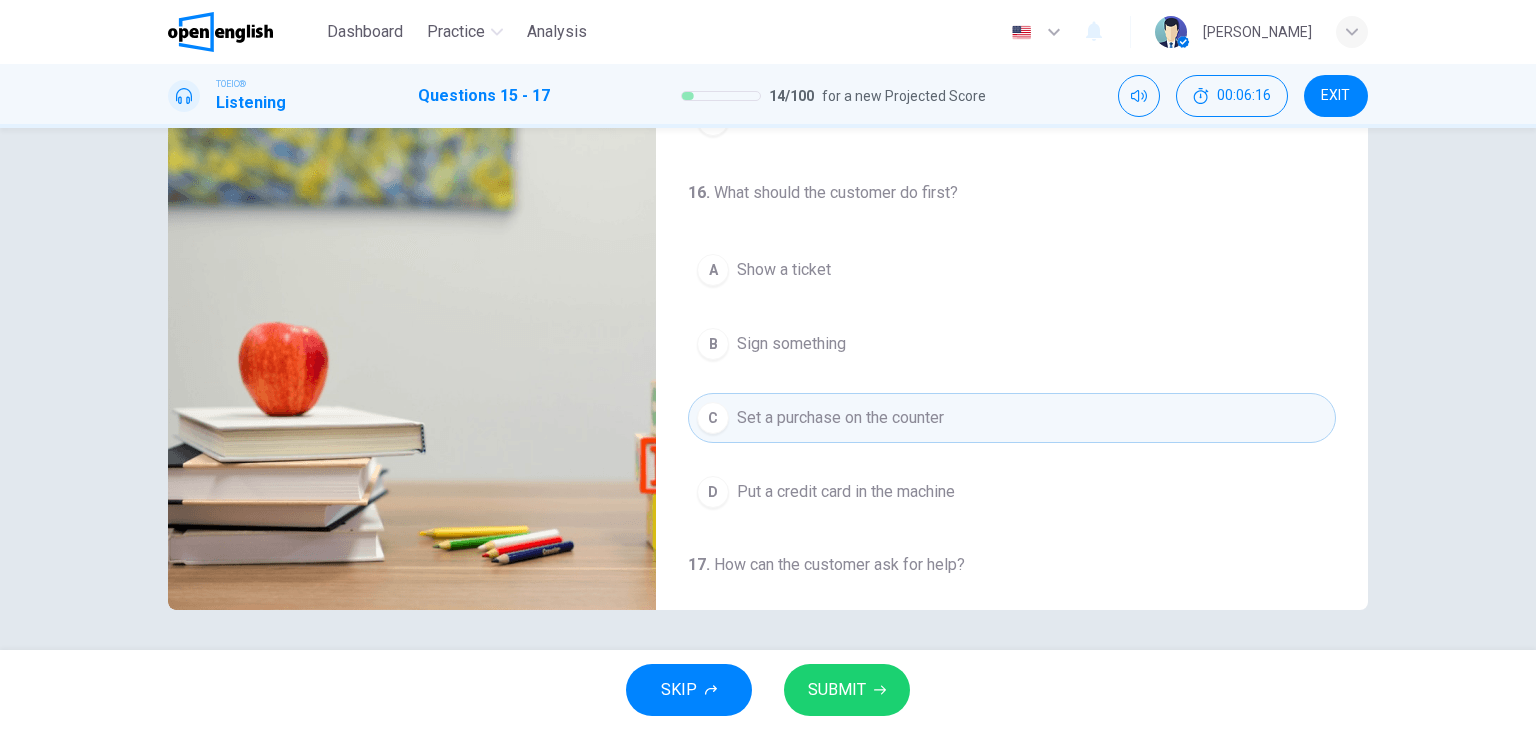 scroll, scrollTop: 0, scrollLeft: 0, axis: both 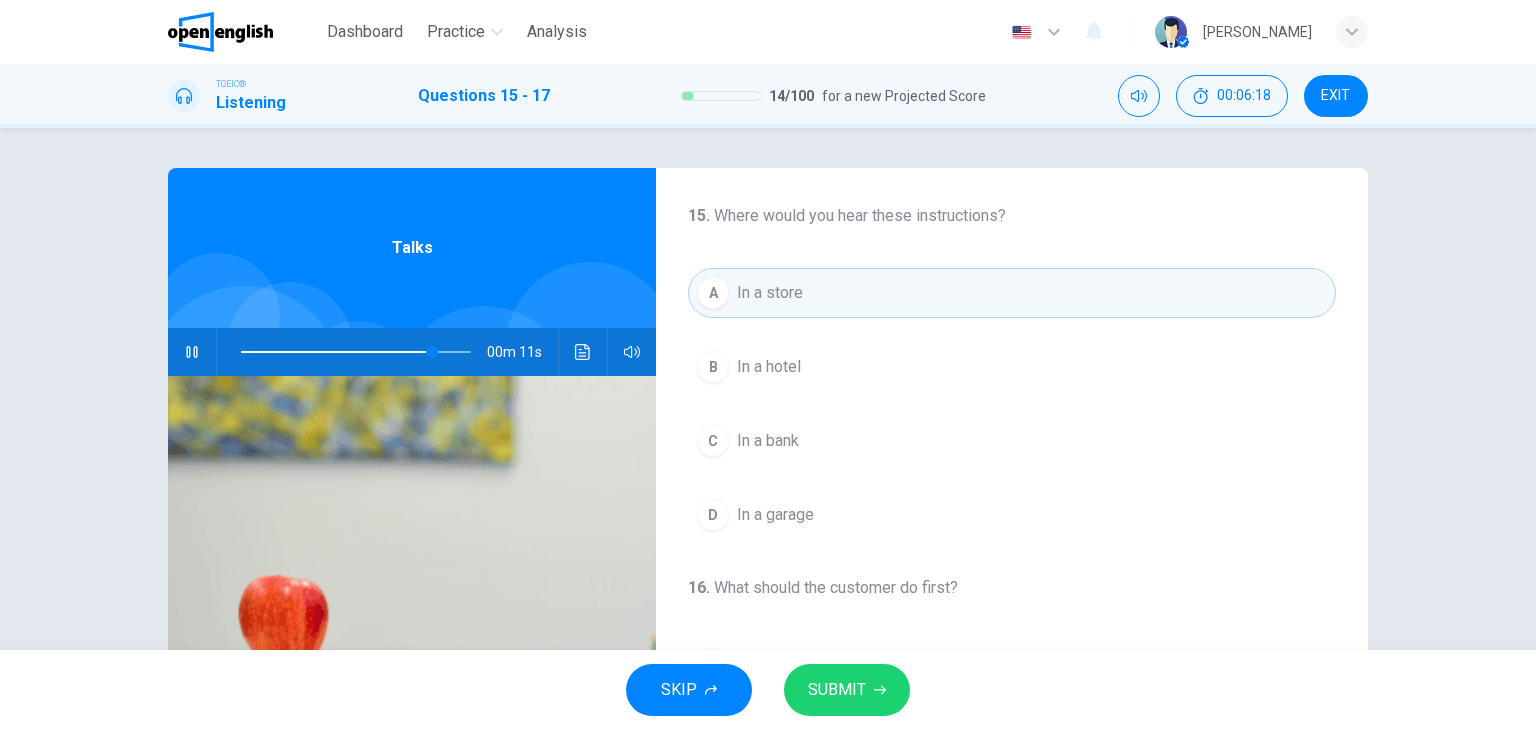 click on "SUBMIT" at bounding box center (837, 690) 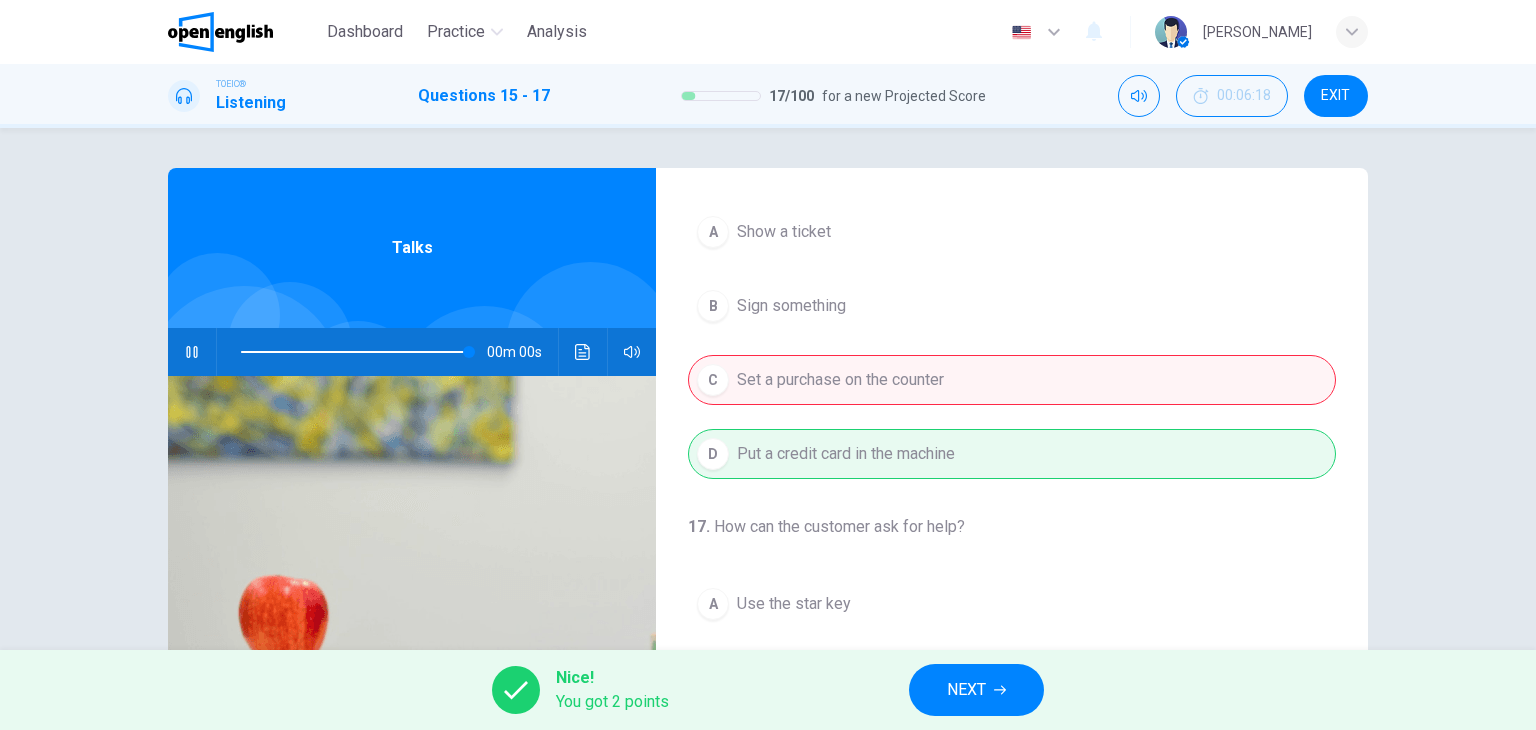 scroll, scrollTop: 452, scrollLeft: 0, axis: vertical 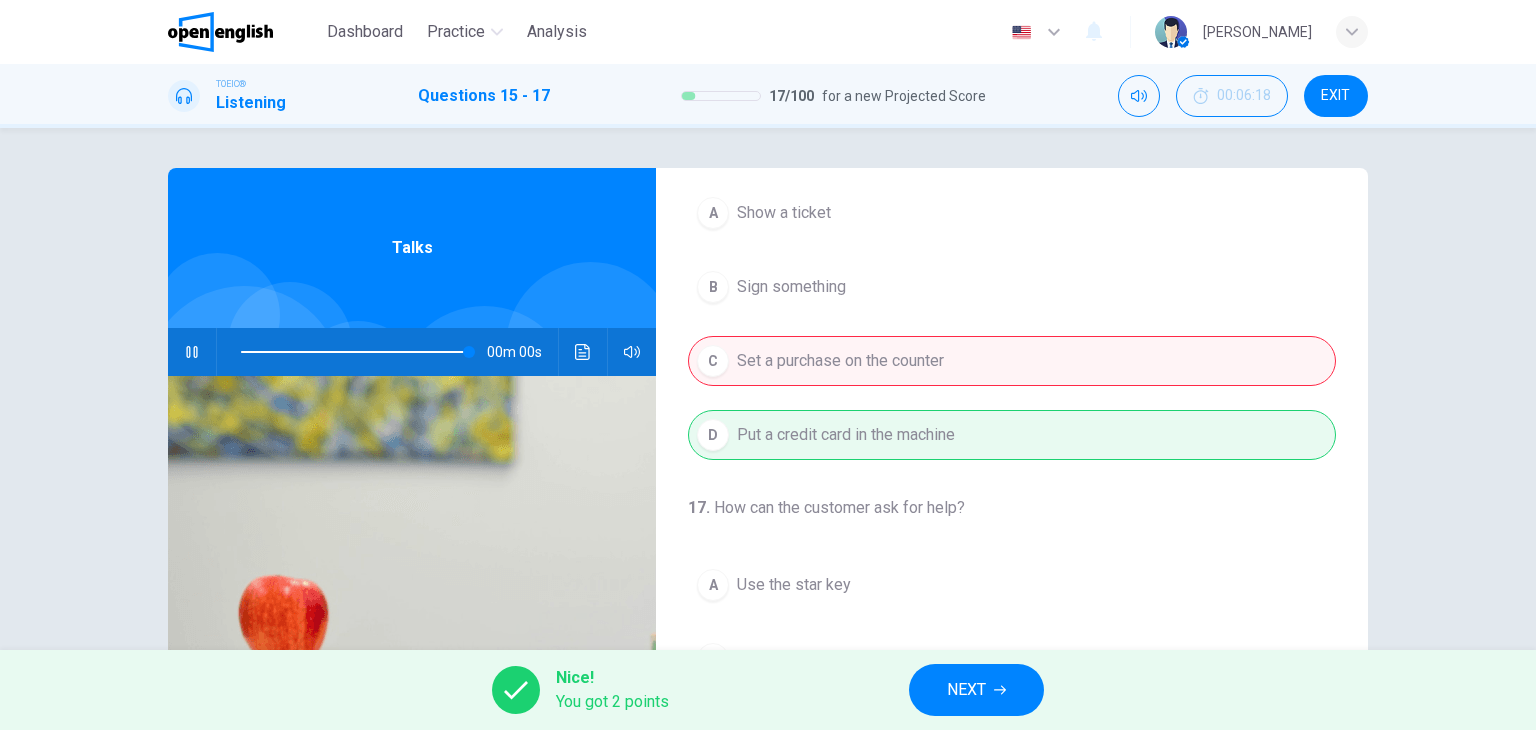 type on "*" 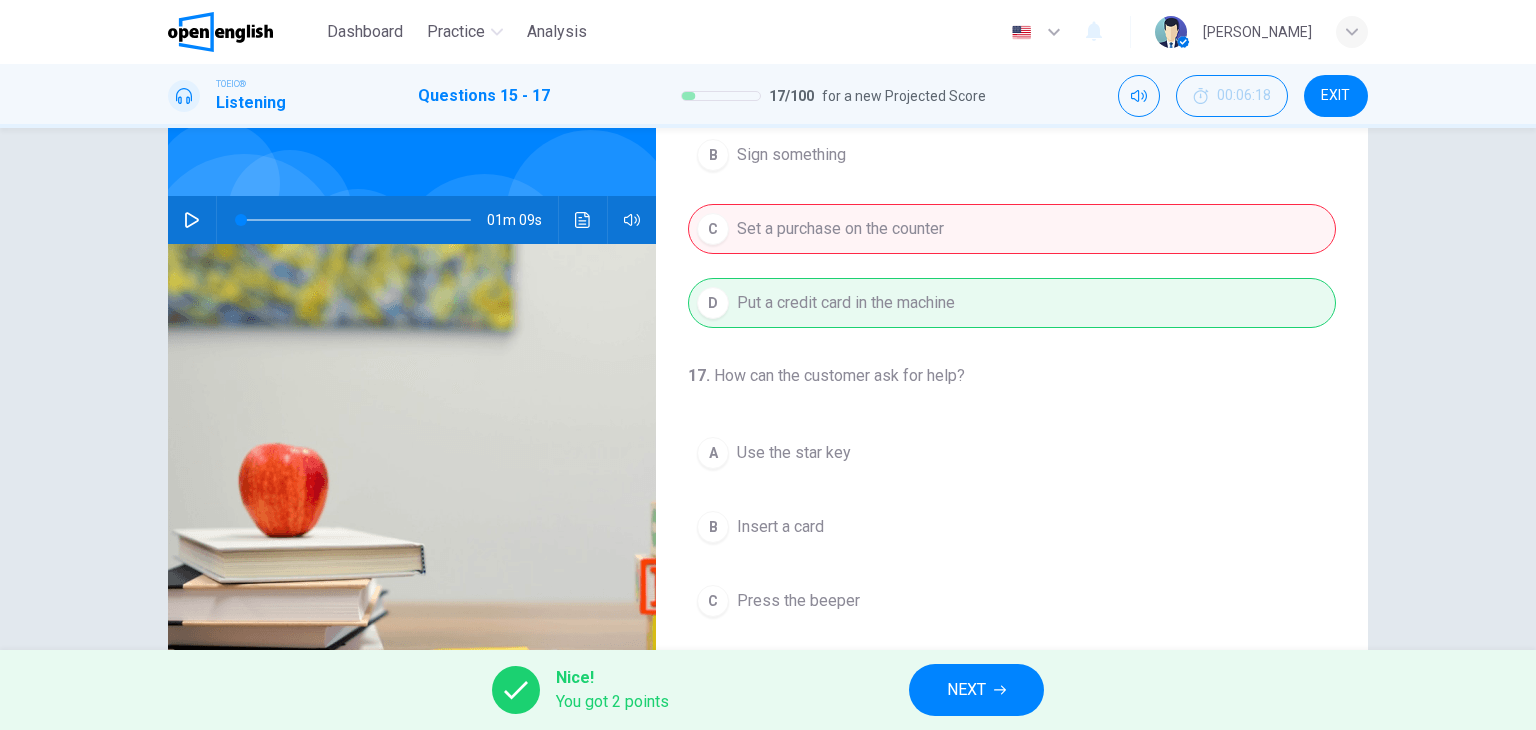 scroll, scrollTop: 253, scrollLeft: 0, axis: vertical 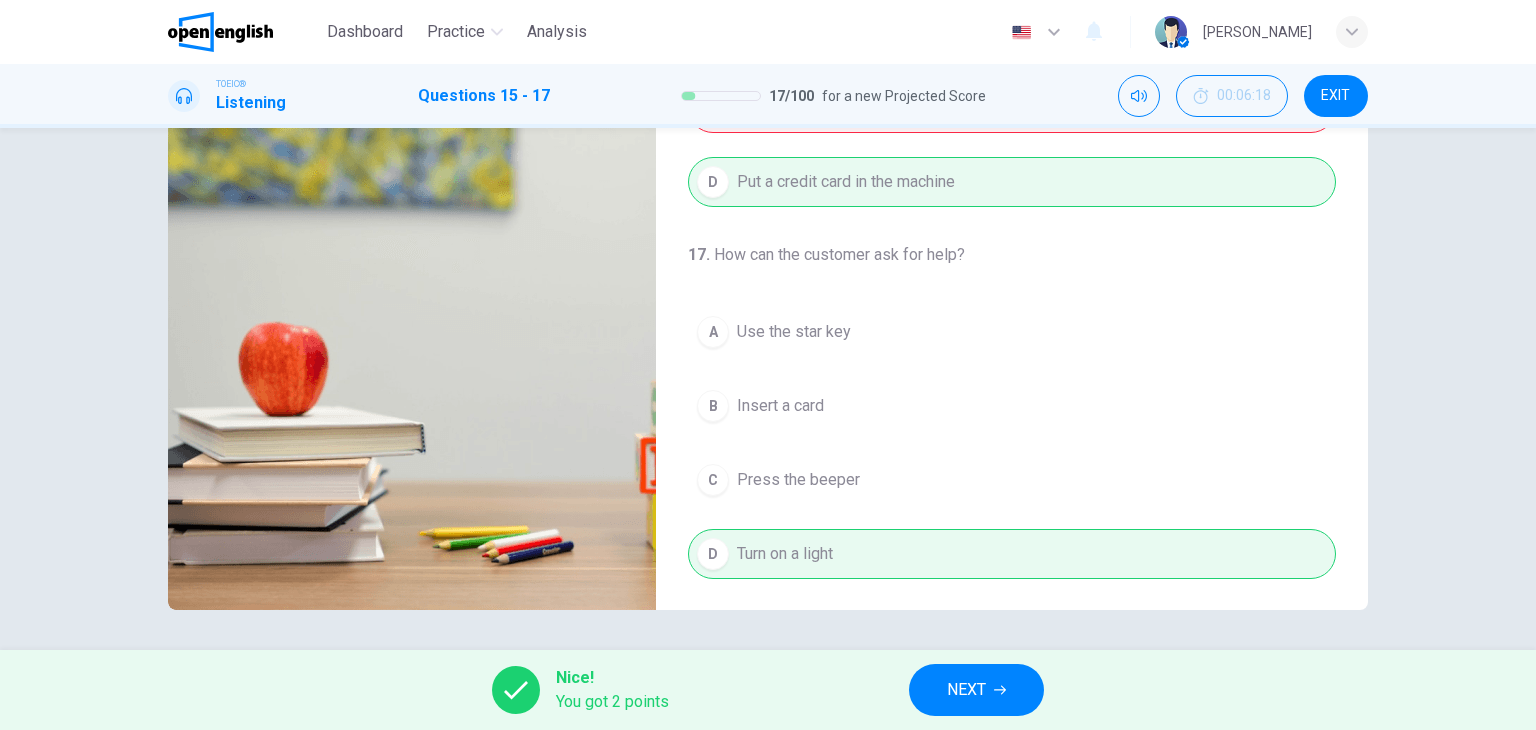 click on "NEXT" at bounding box center [966, 690] 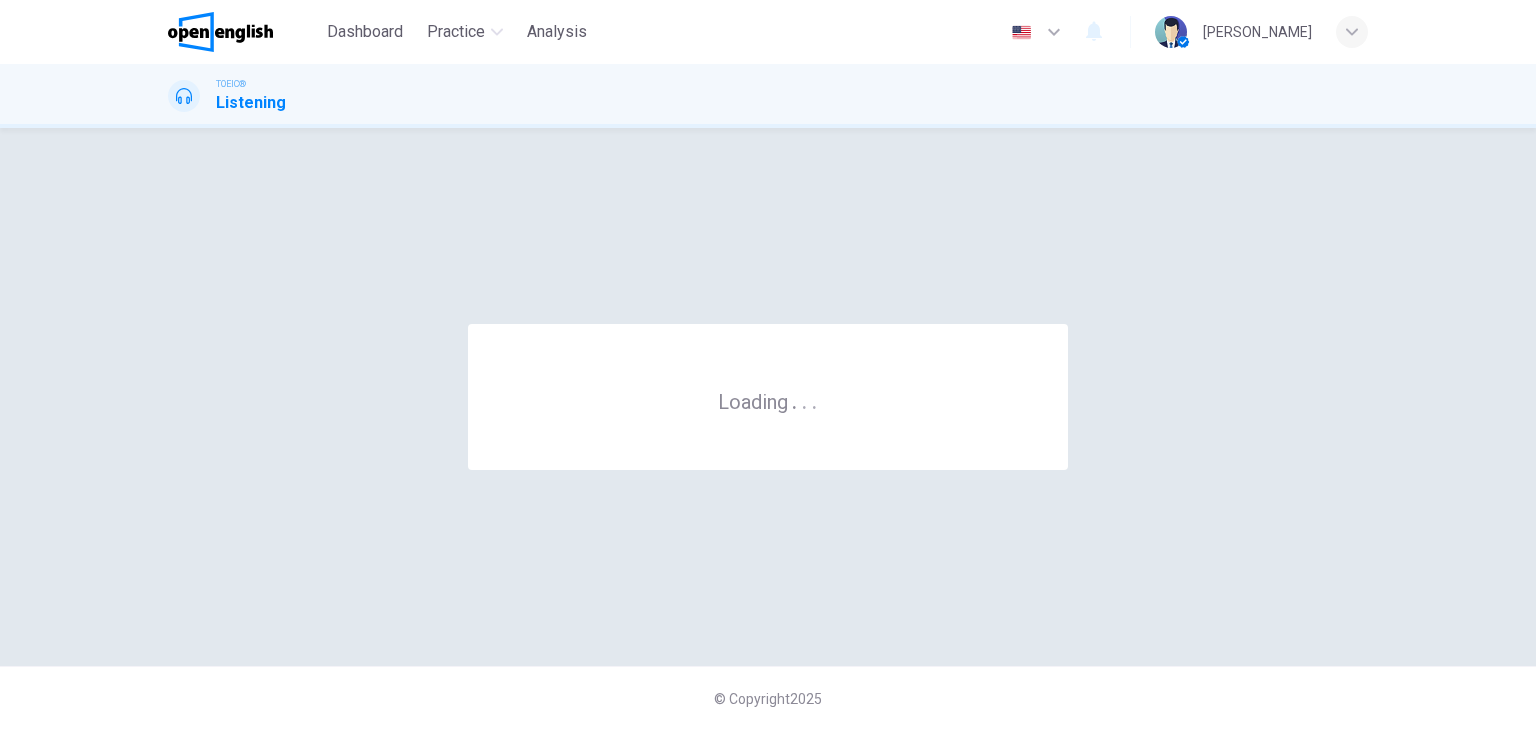 scroll, scrollTop: 0, scrollLeft: 0, axis: both 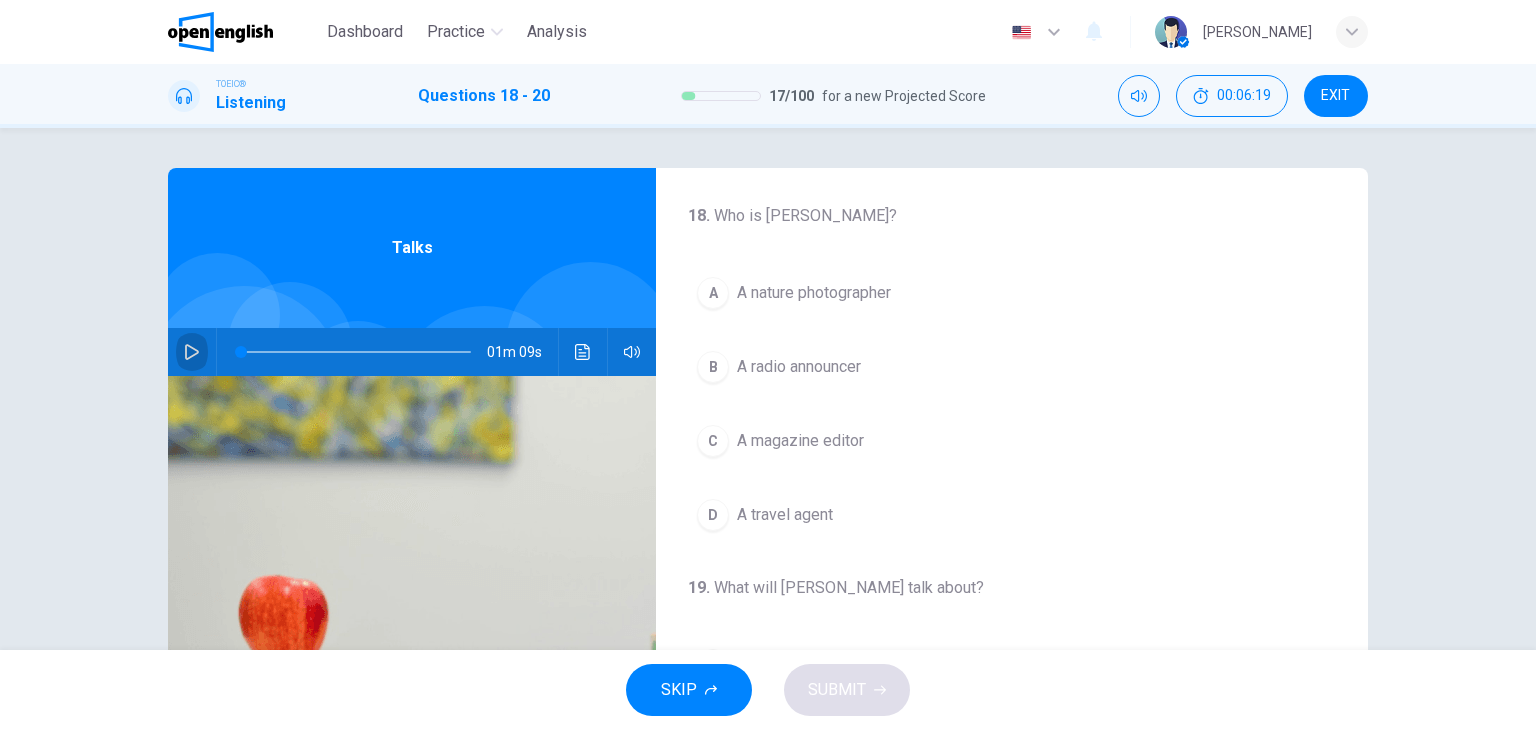 click 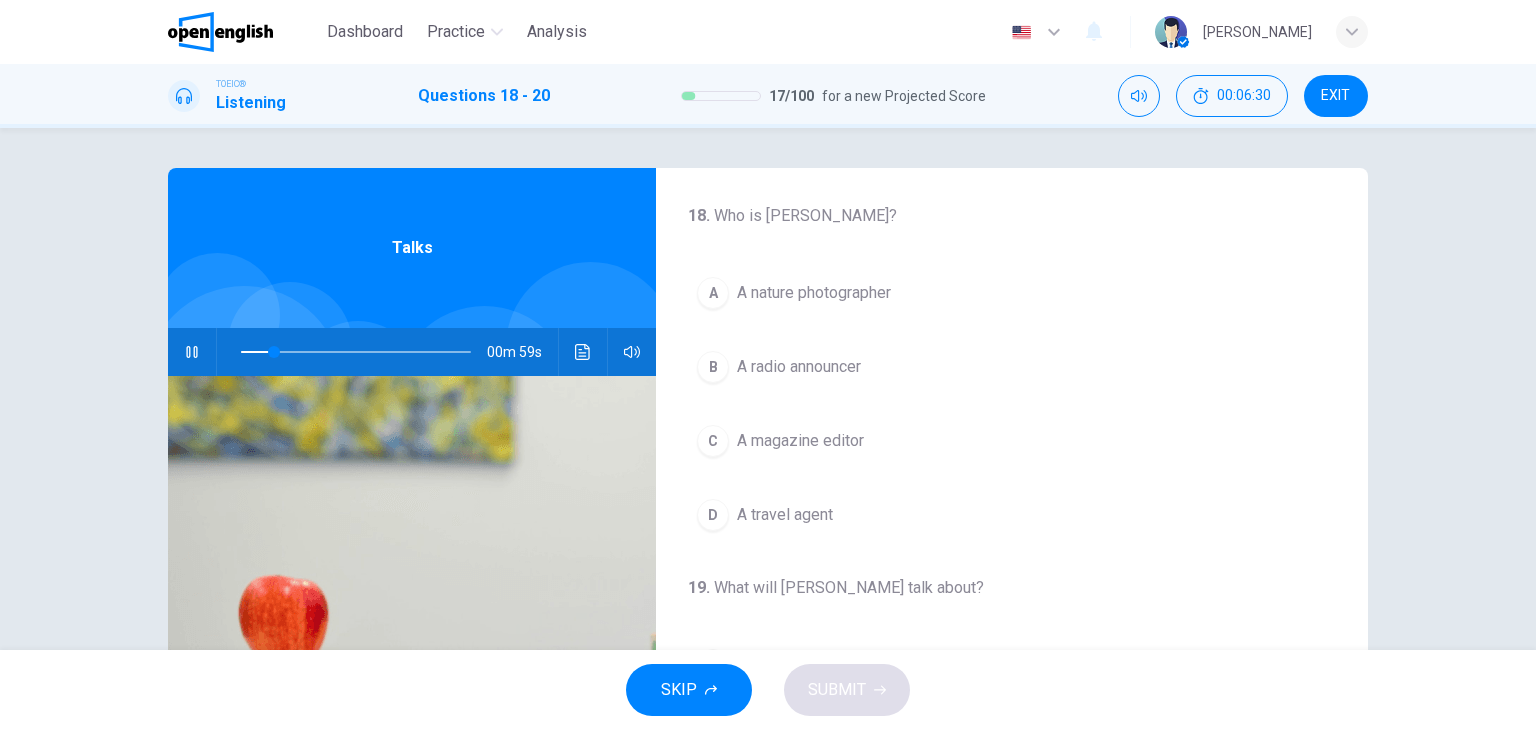 click on "A nature photographer" at bounding box center [814, 293] 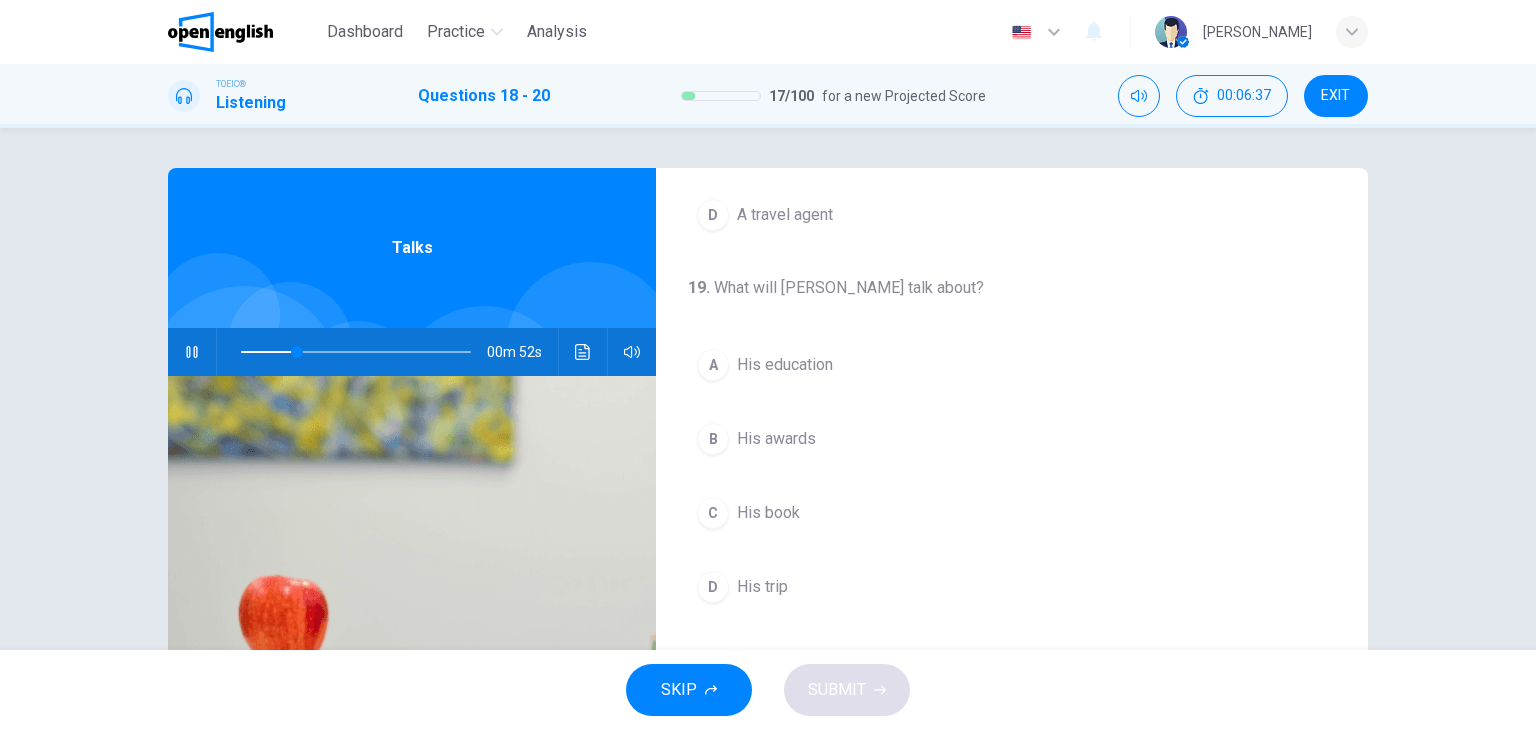 scroll, scrollTop: 400, scrollLeft: 0, axis: vertical 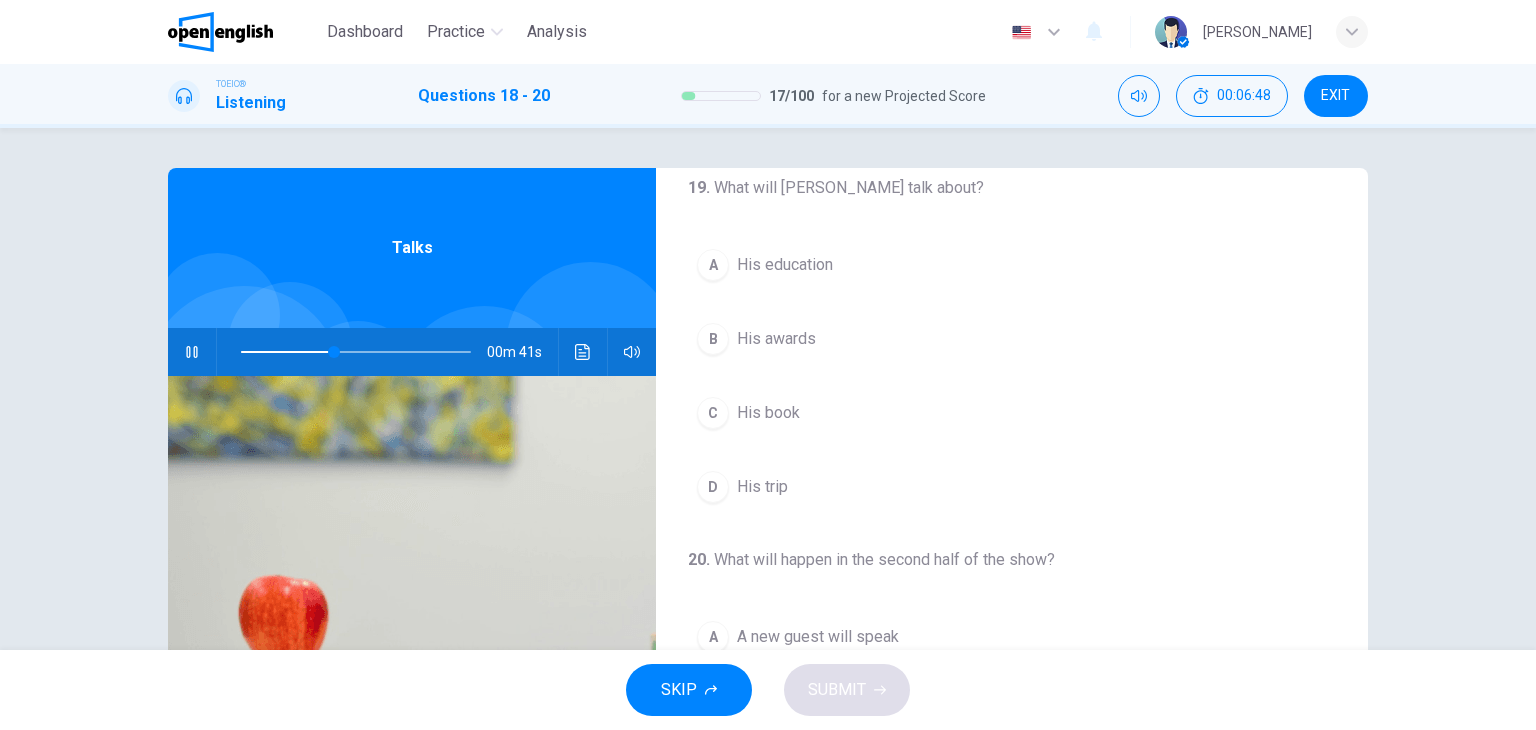 click on "His education" at bounding box center [785, 265] 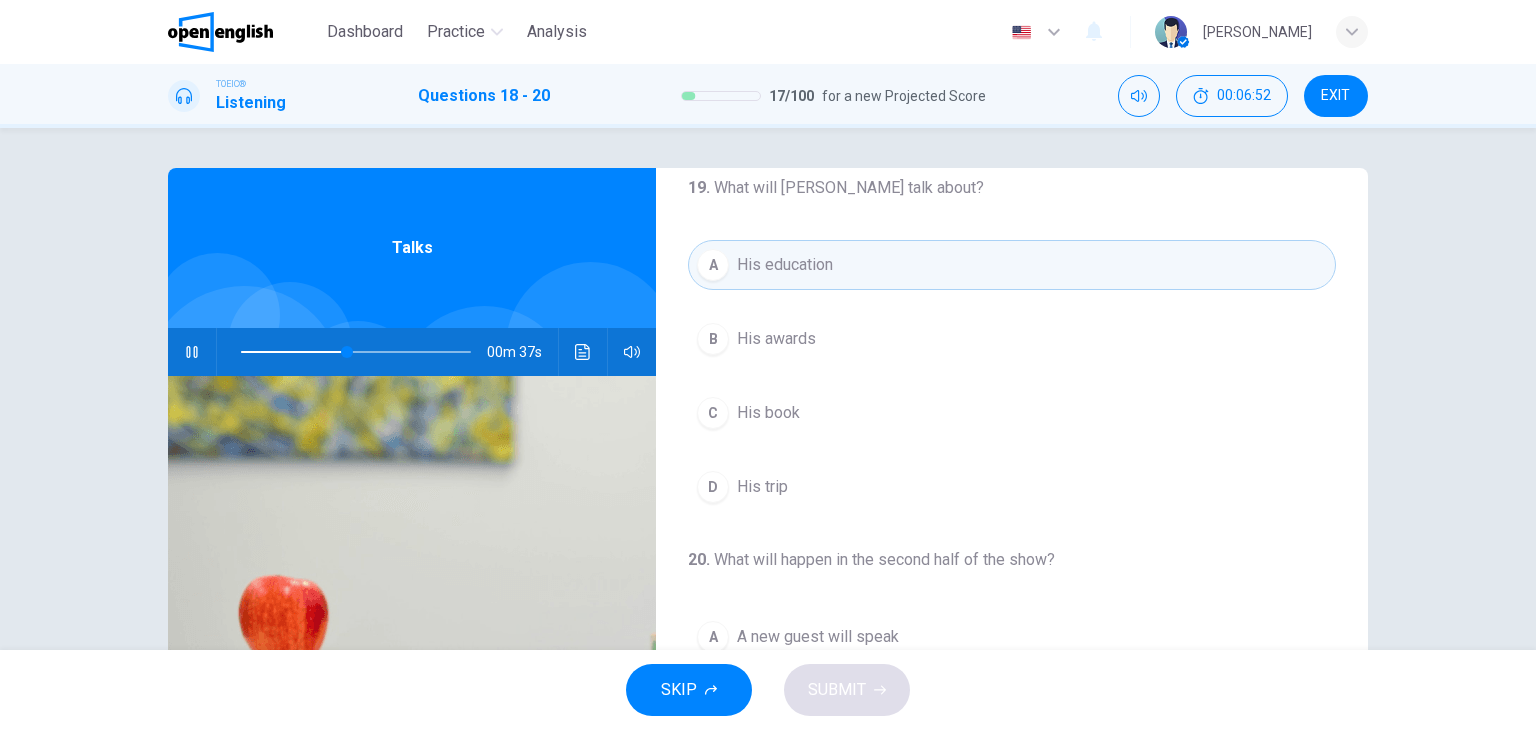 click on "His trip" at bounding box center (762, 487) 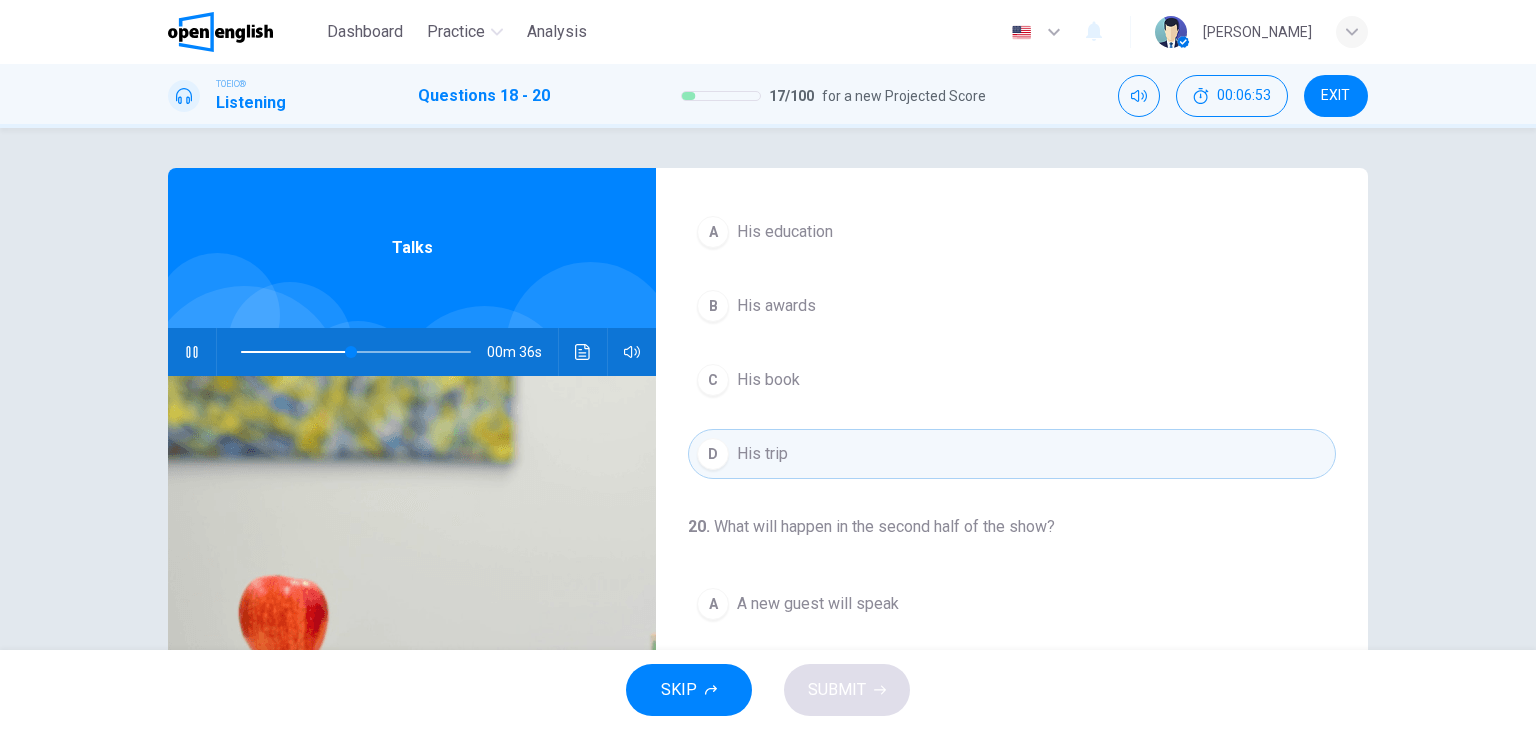scroll, scrollTop: 452, scrollLeft: 0, axis: vertical 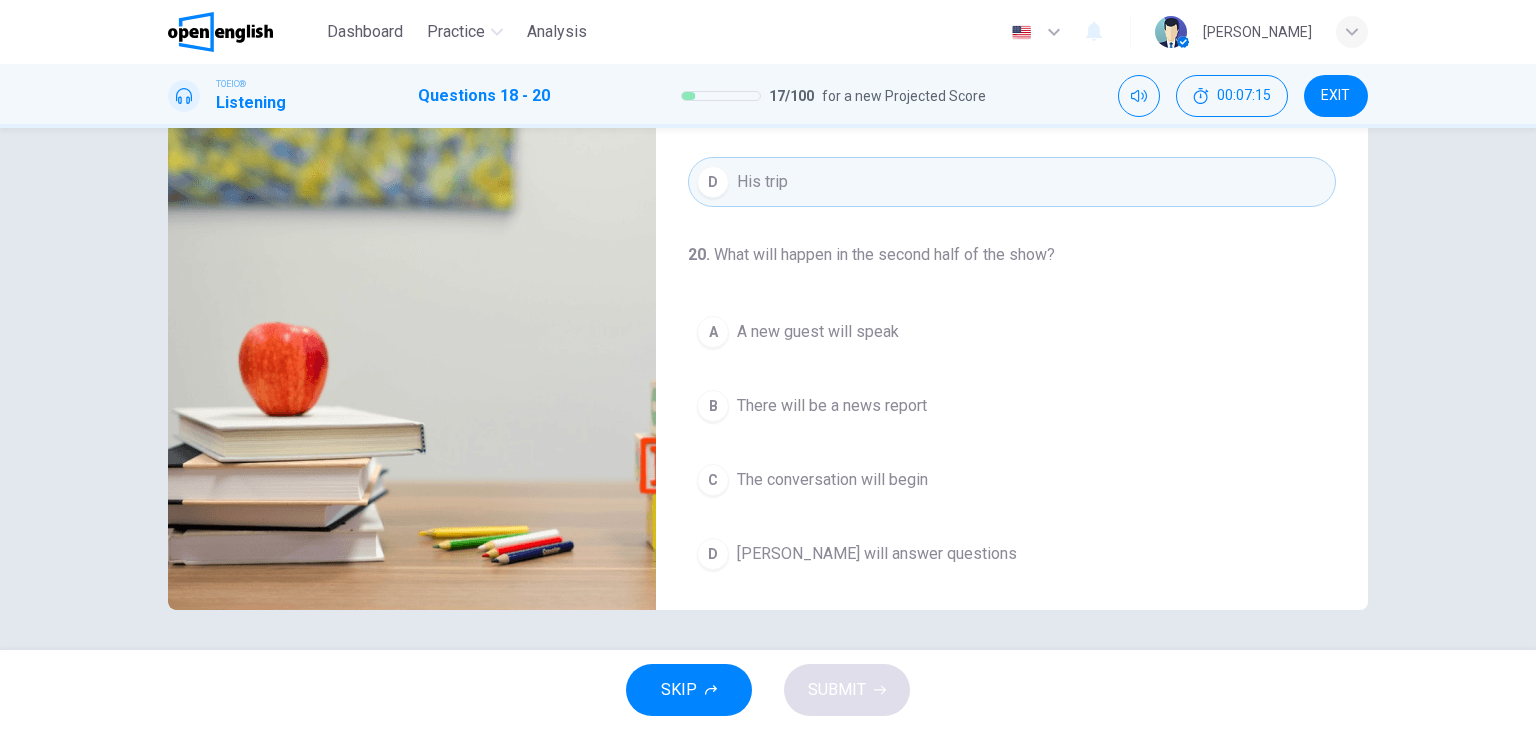 click on "Mr. Peterson will answer questions" at bounding box center [877, 554] 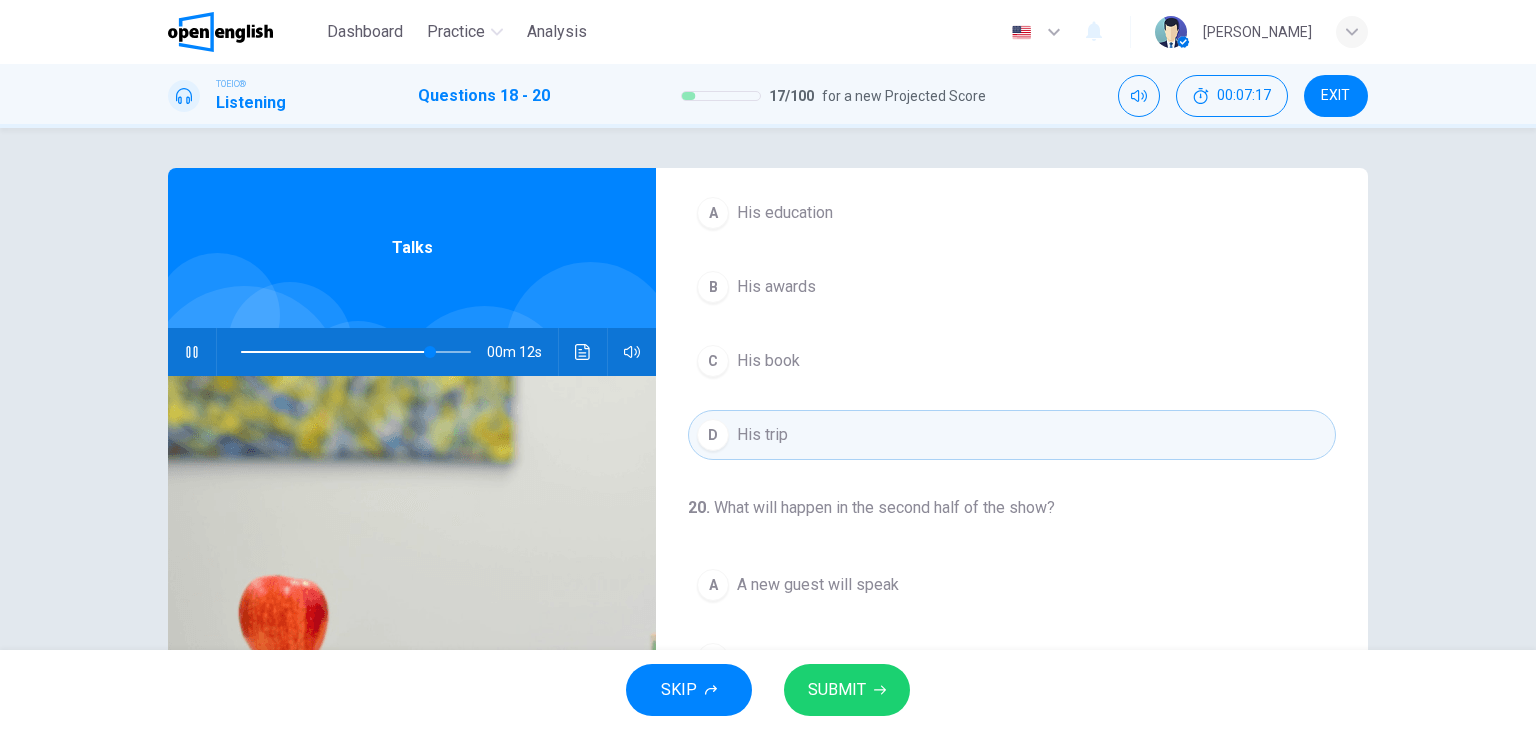 scroll, scrollTop: 0, scrollLeft: 0, axis: both 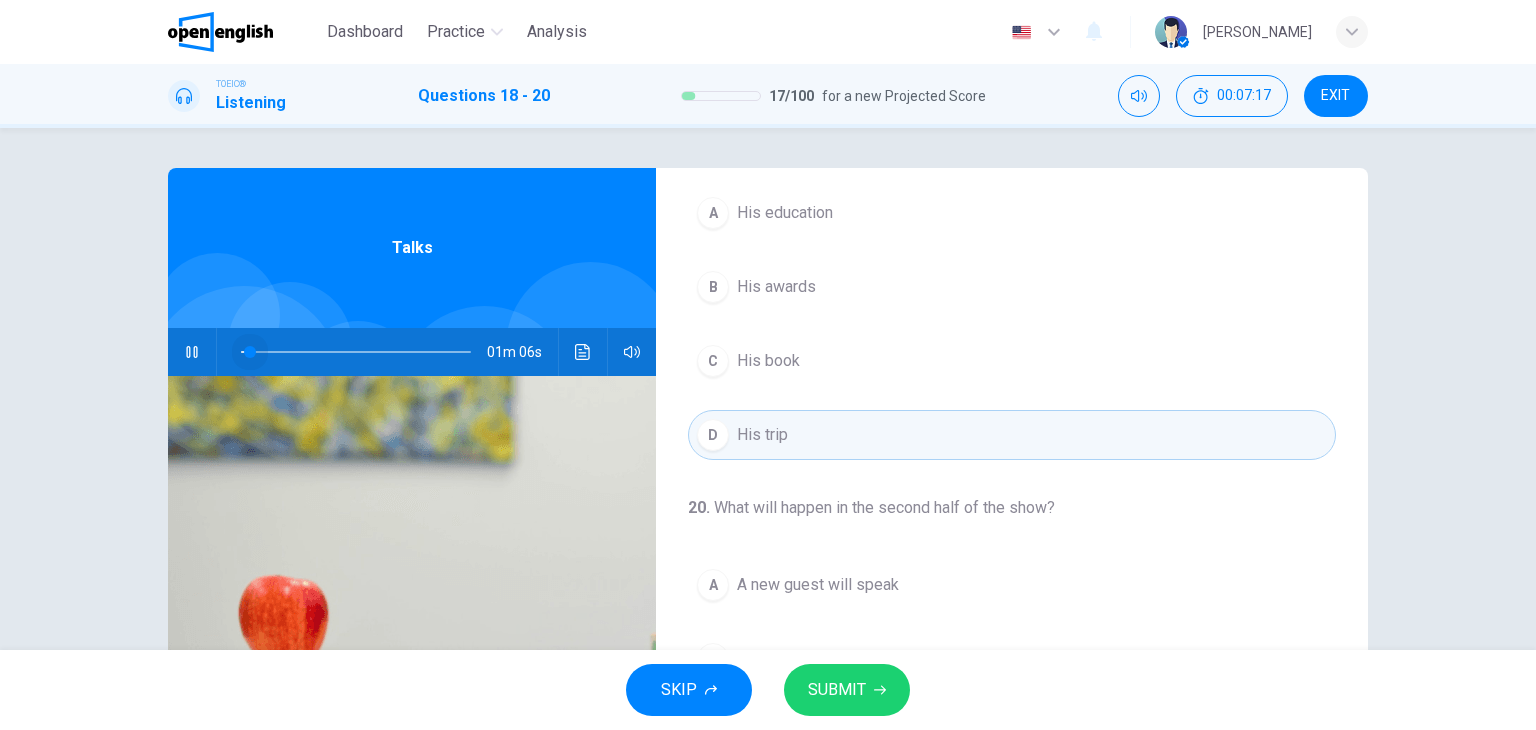 click at bounding box center (356, 352) 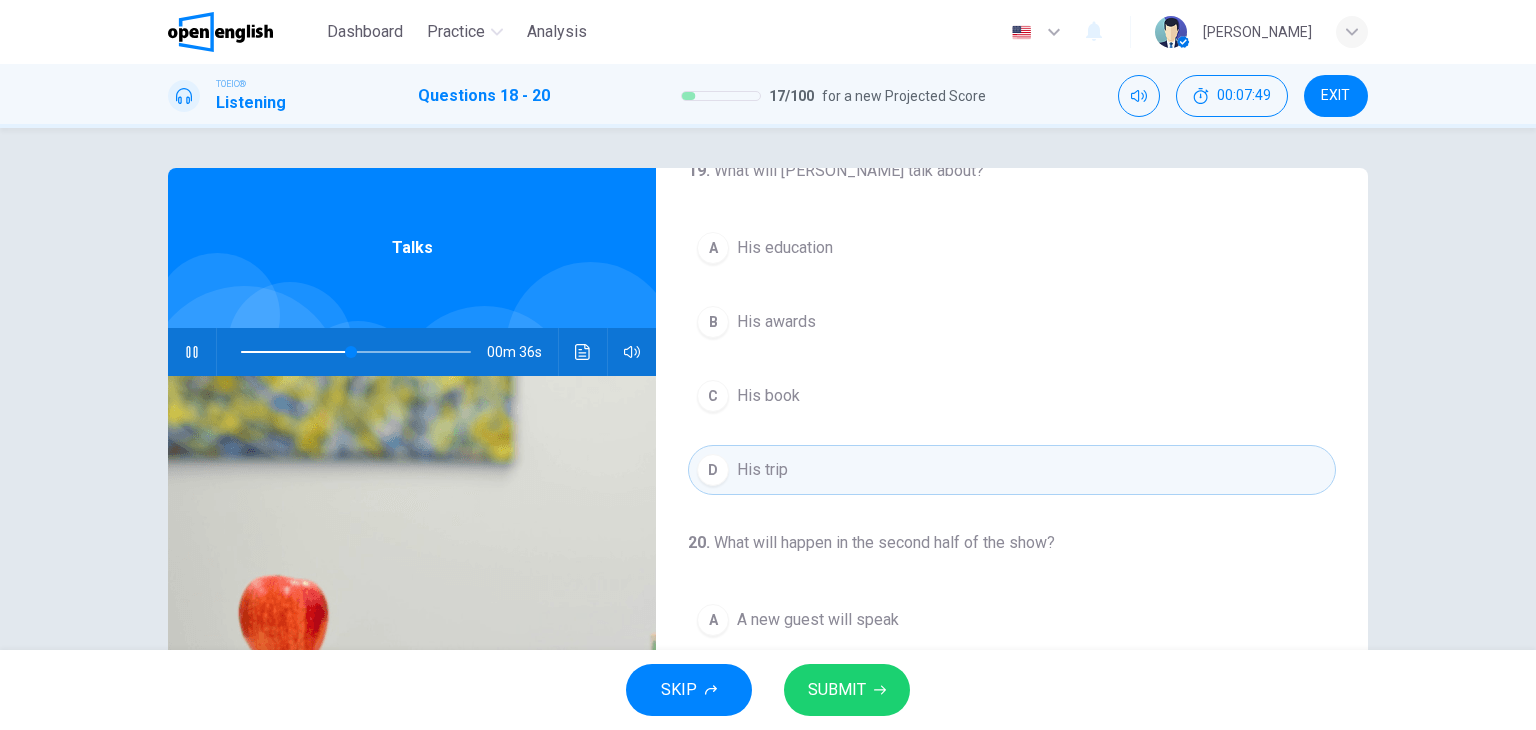 scroll, scrollTop: 452, scrollLeft: 0, axis: vertical 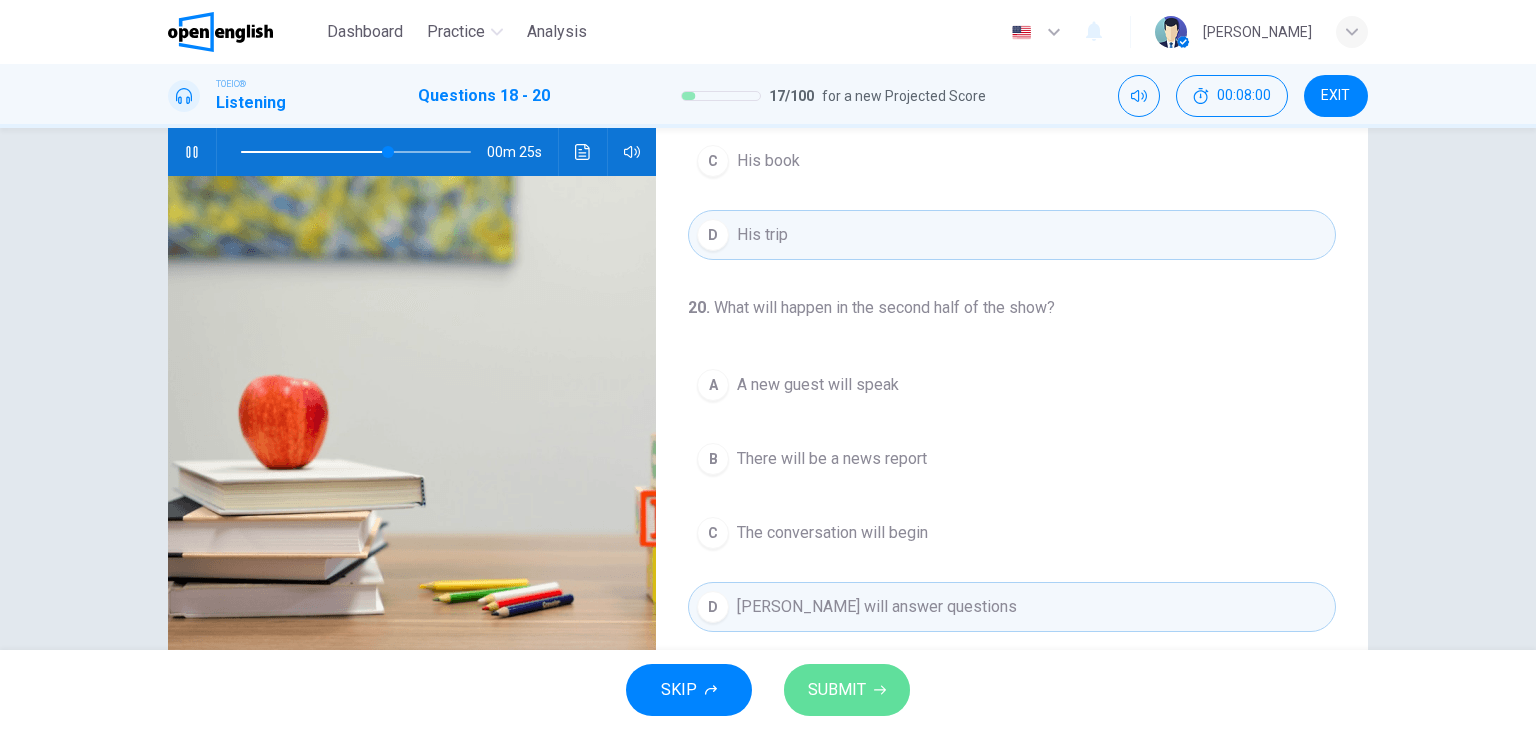 click on "SUBMIT" at bounding box center (847, 690) 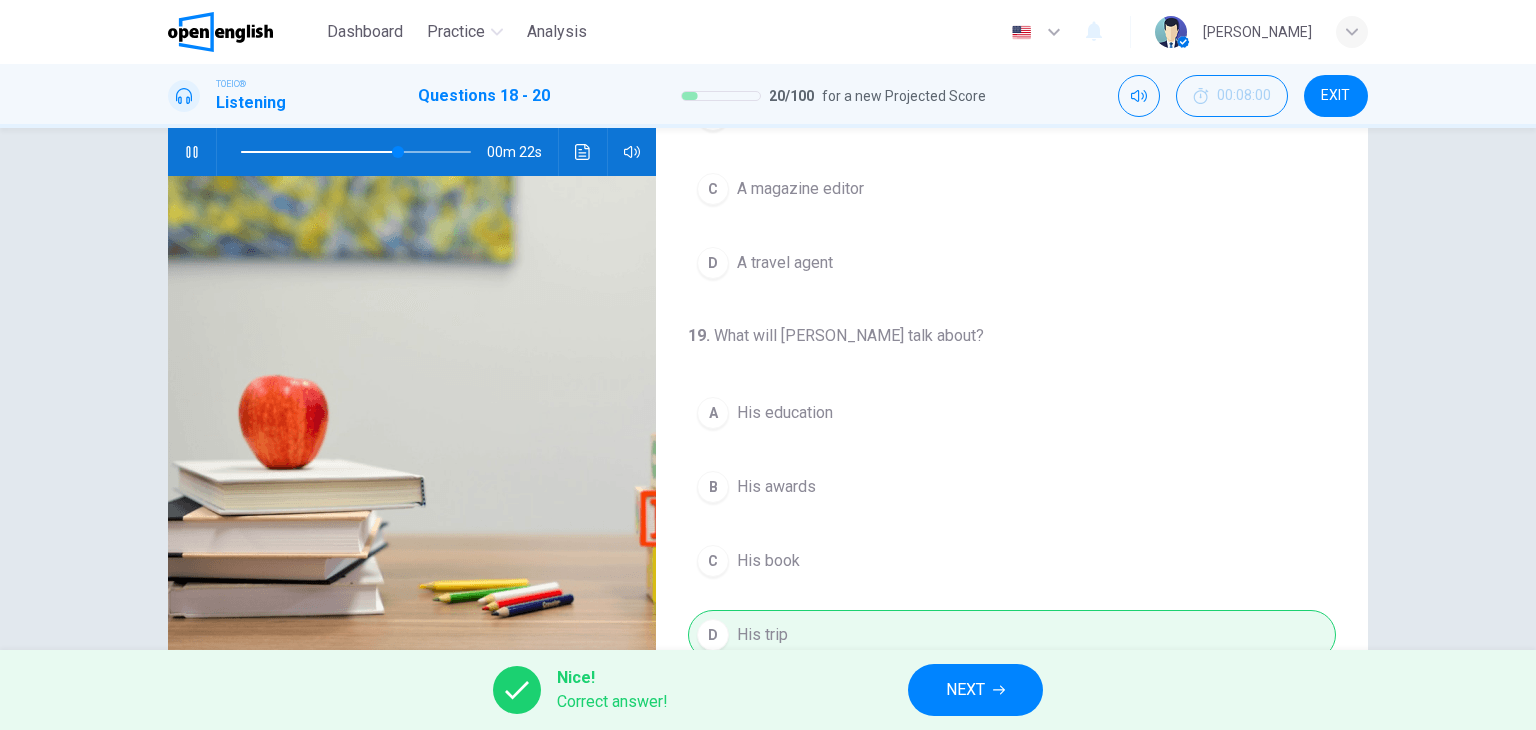 scroll, scrollTop: 0, scrollLeft: 0, axis: both 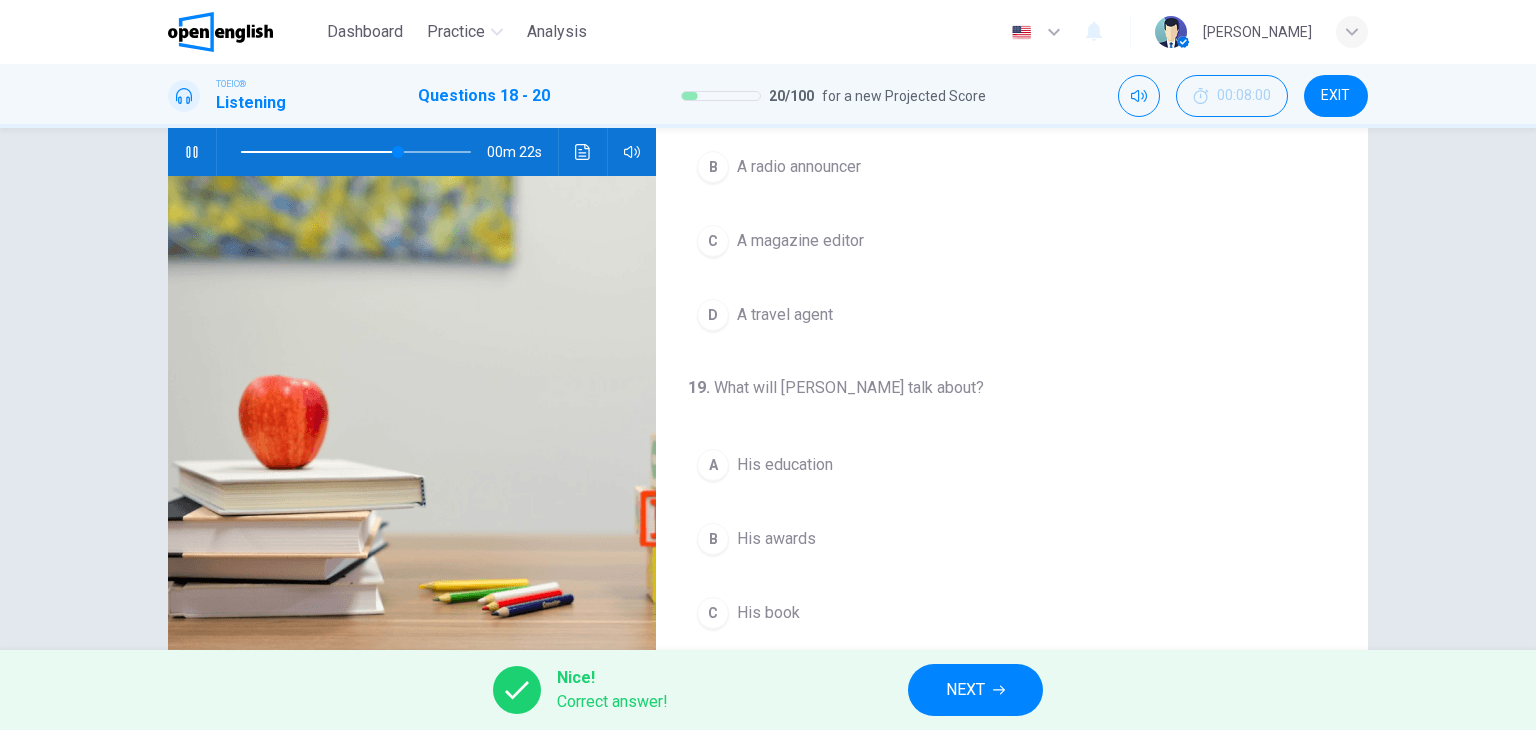 type on "**" 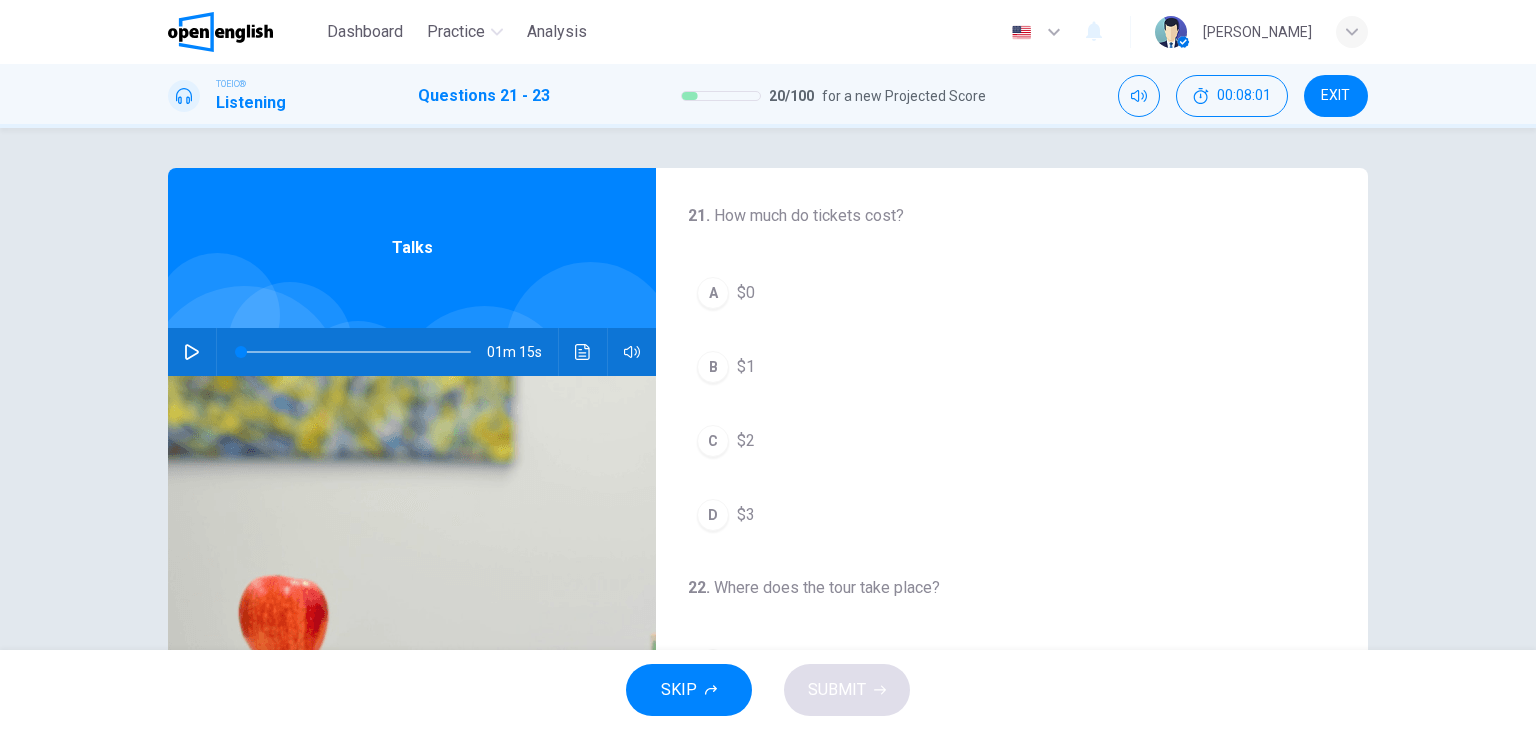 click on "EXIT" at bounding box center [1335, 96] 